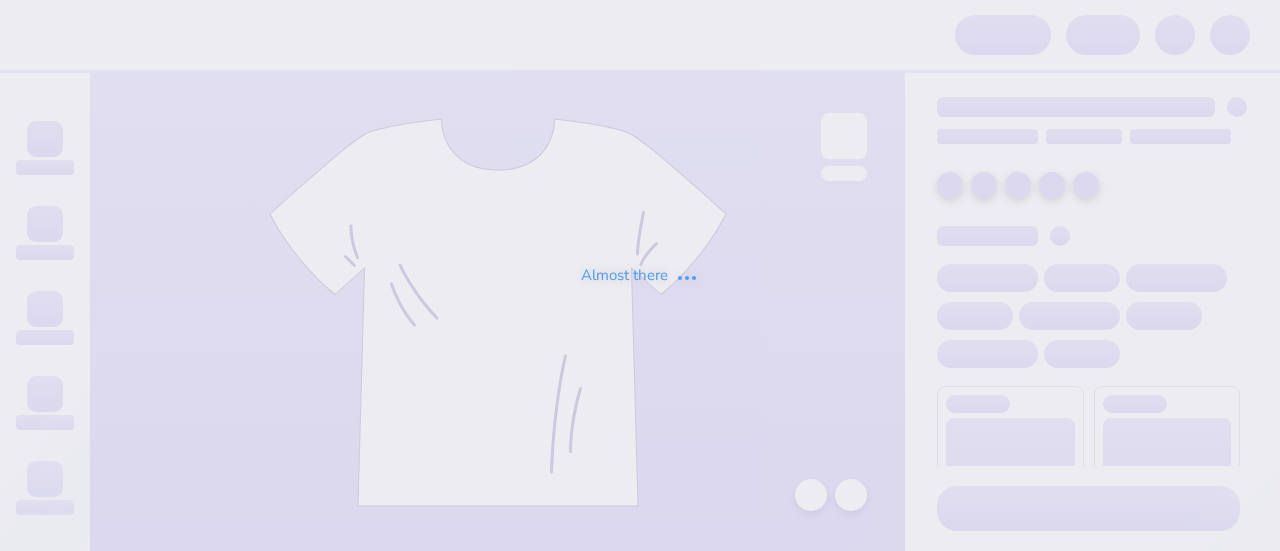 scroll, scrollTop: 0, scrollLeft: 0, axis: both 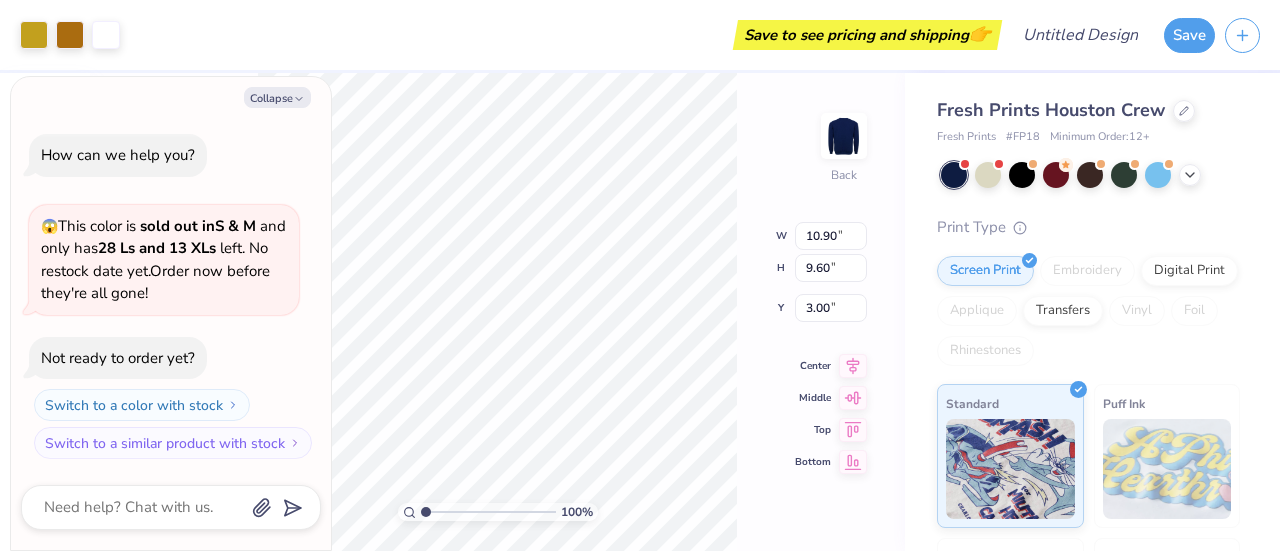 type on "x" 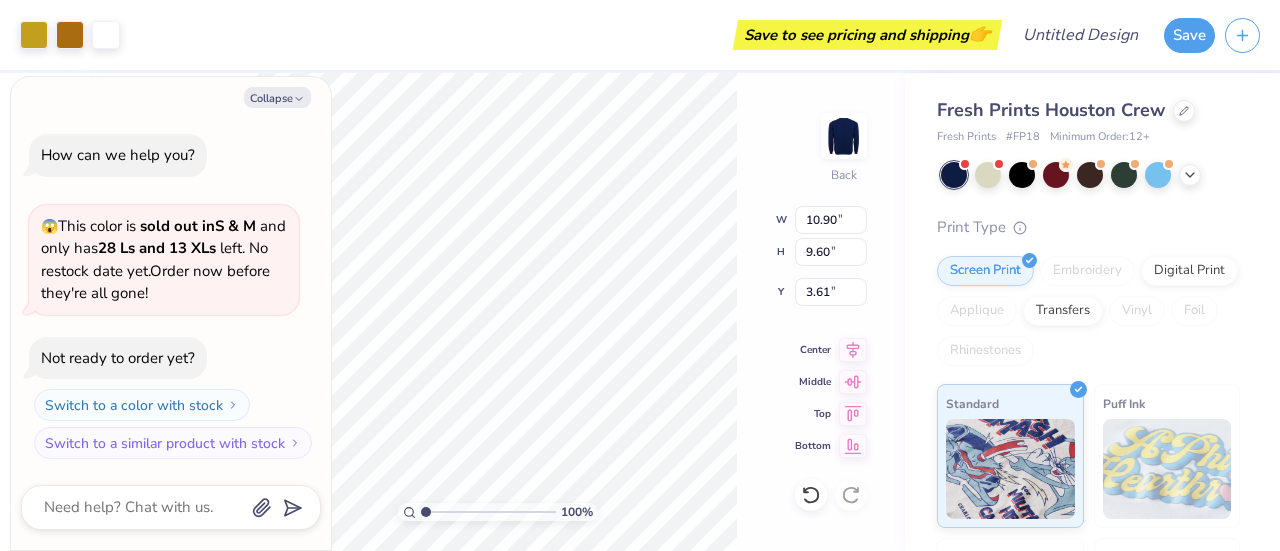 type on "x" 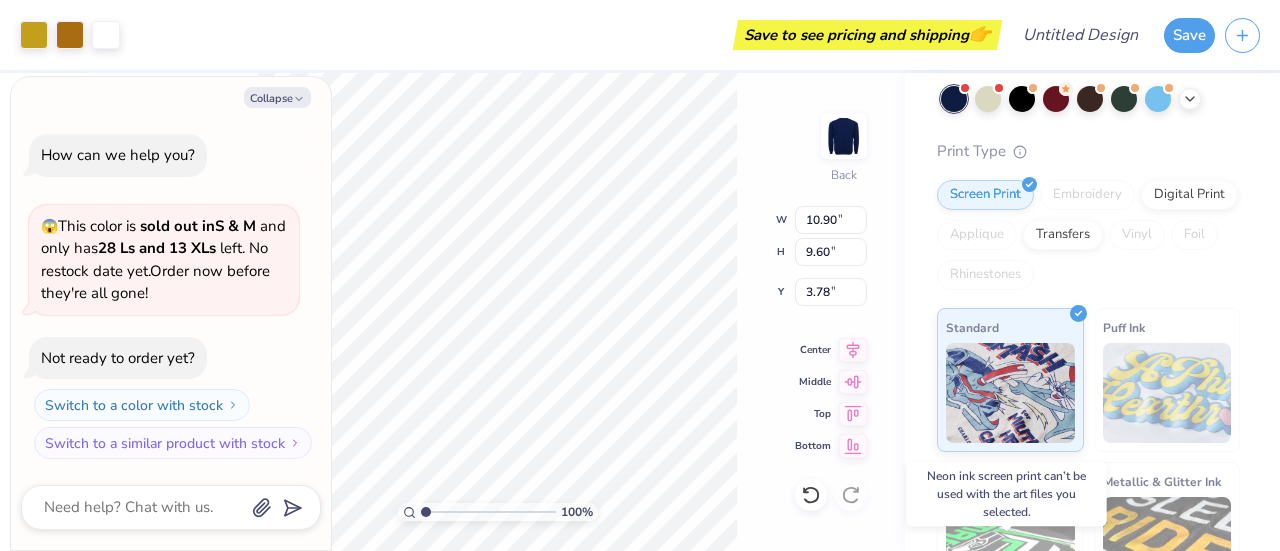 scroll, scrollTop: 0, scrollLeft: 0, axis: both 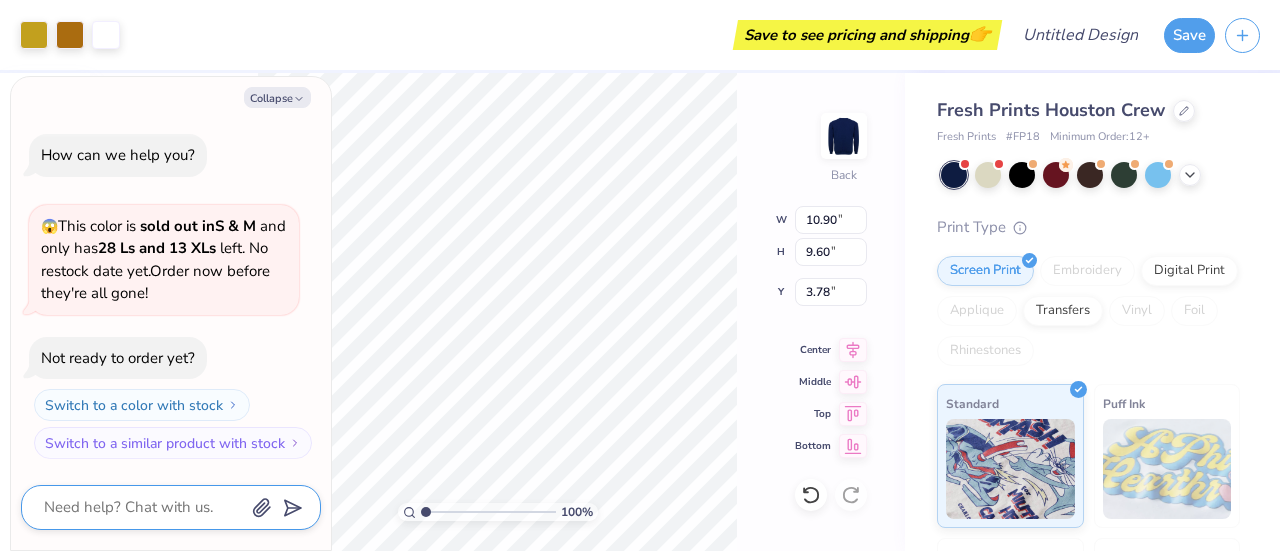 click at bounding box center (143, 507) 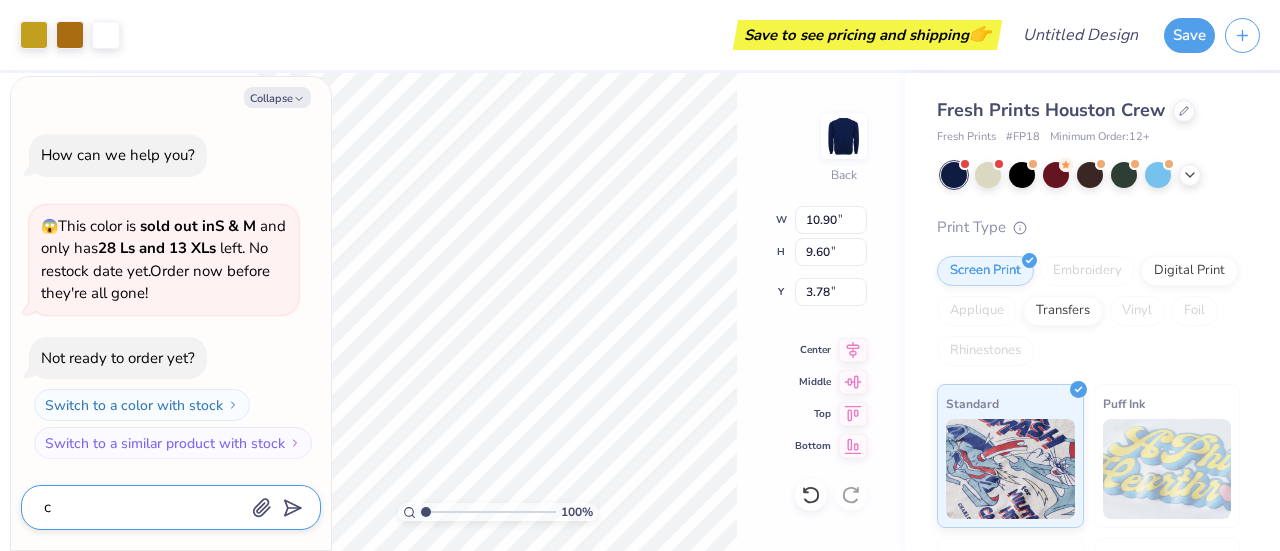 type on "ca" 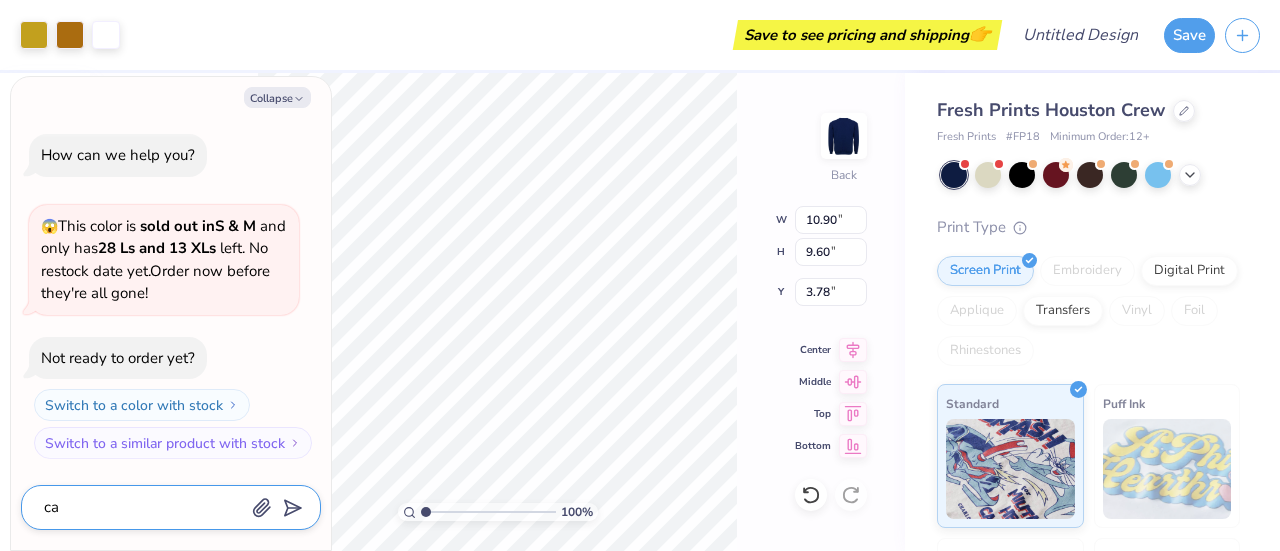 type on "can" 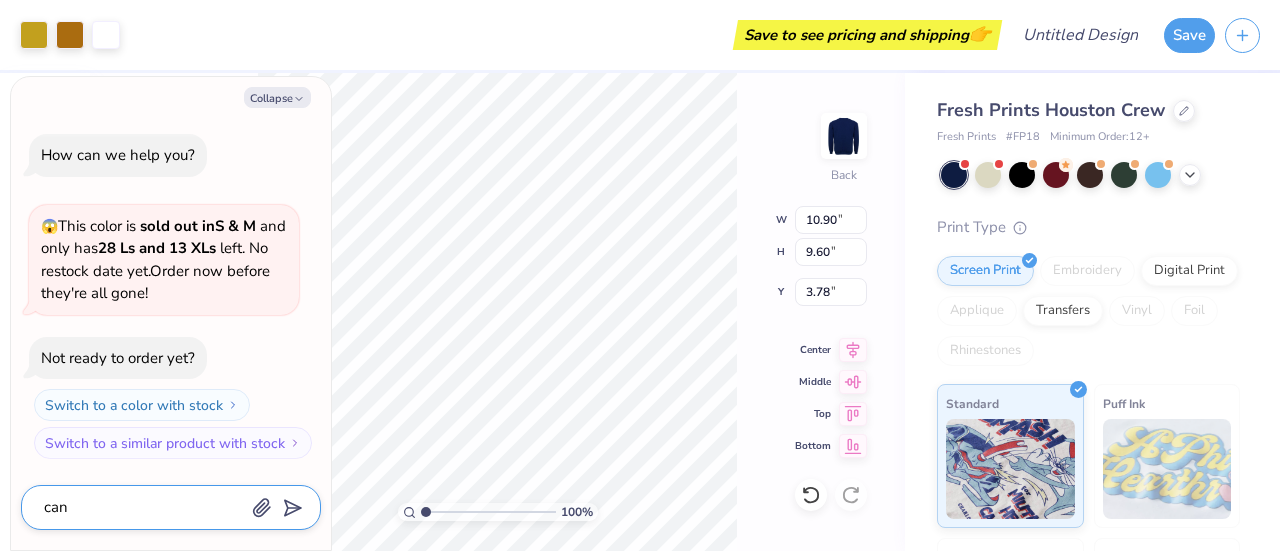 type on "can" 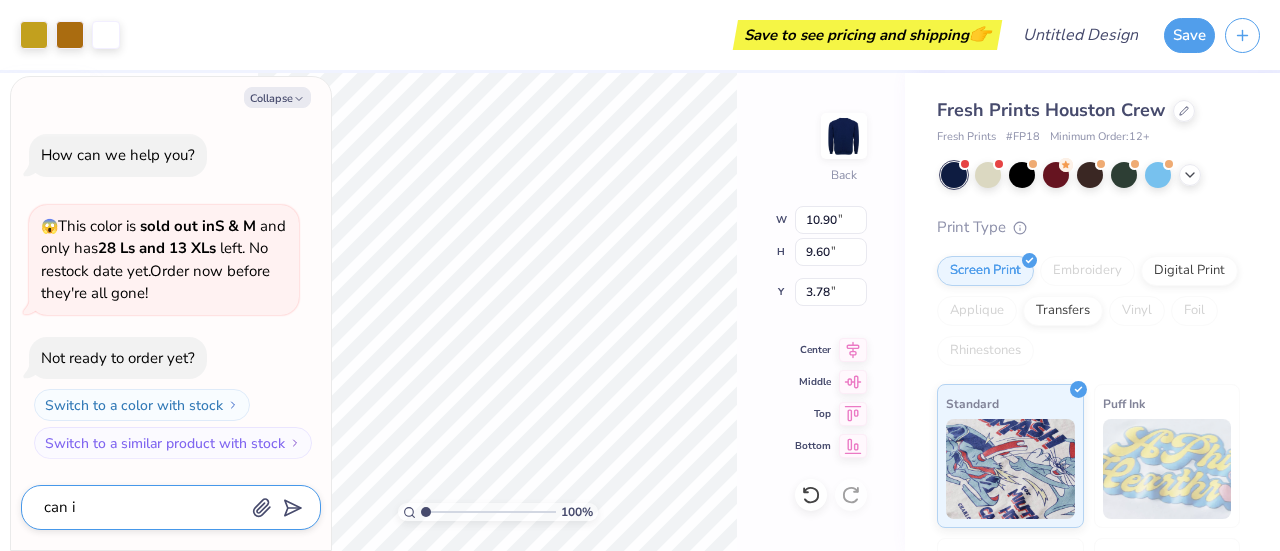 type on "can i" 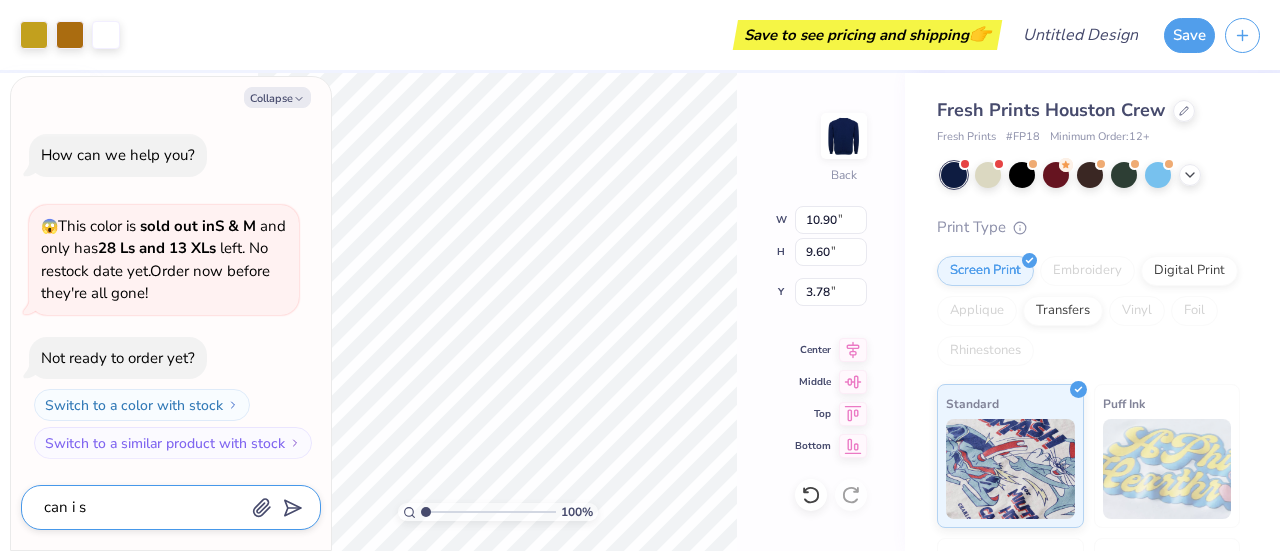 type on "can i sw" 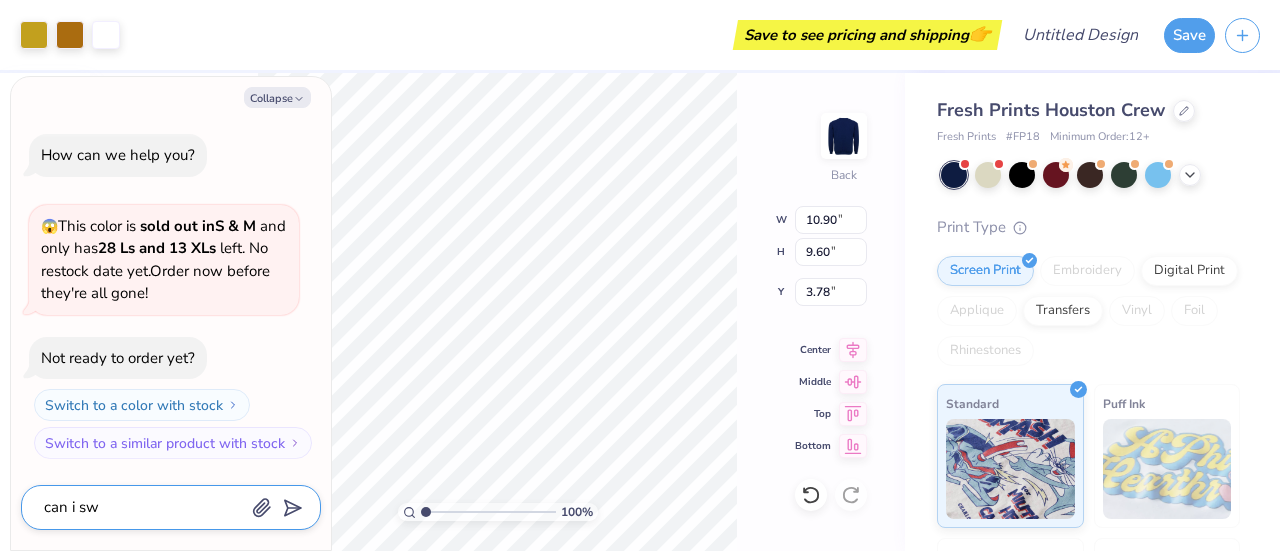 type on "can i swt" 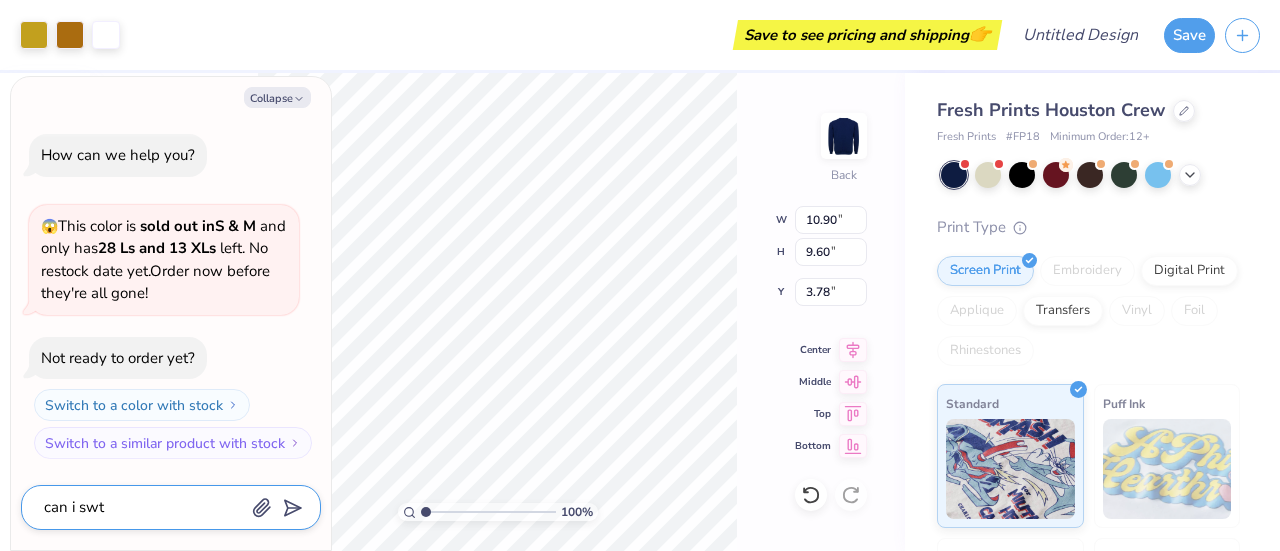 type on "can i swti" 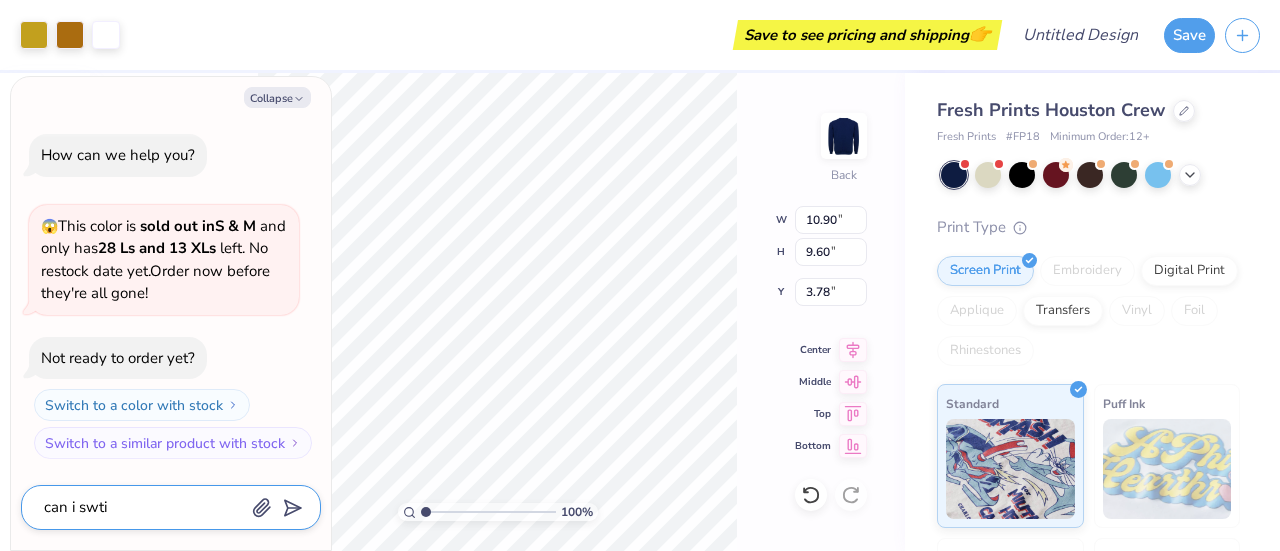 type on "can i swtic" 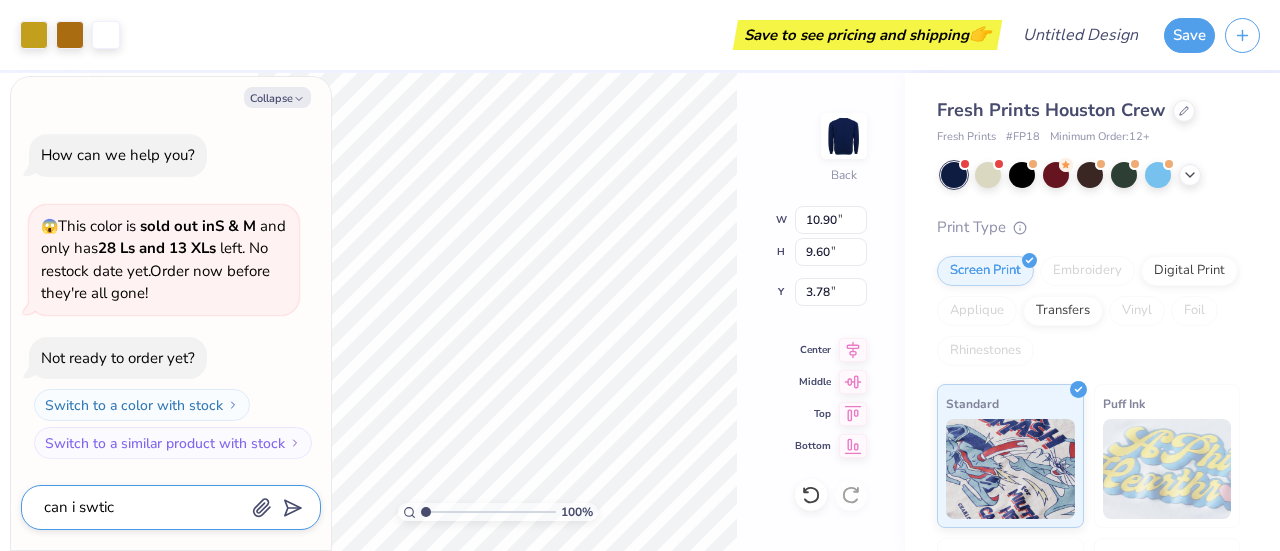 type on "can i swtich" 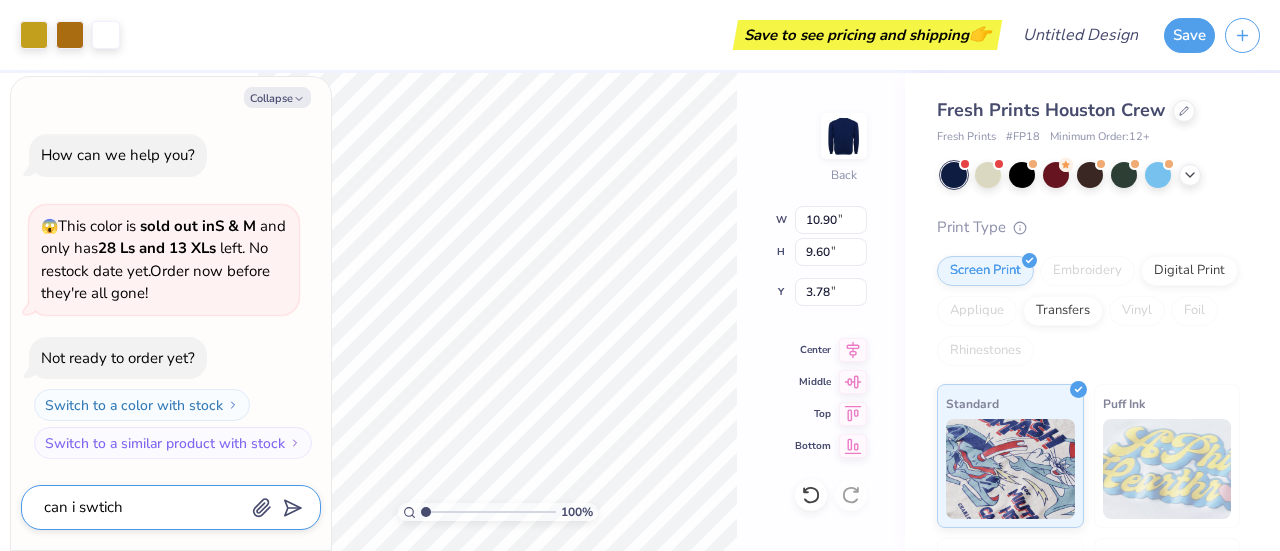 type on "can i swtich" 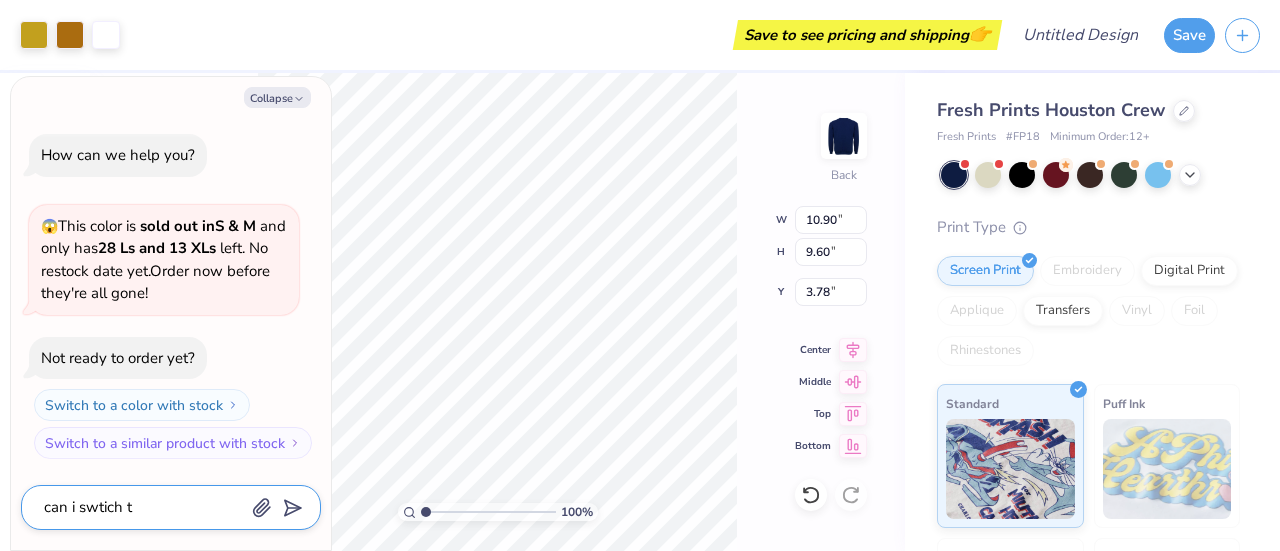type on "can i swtich th" 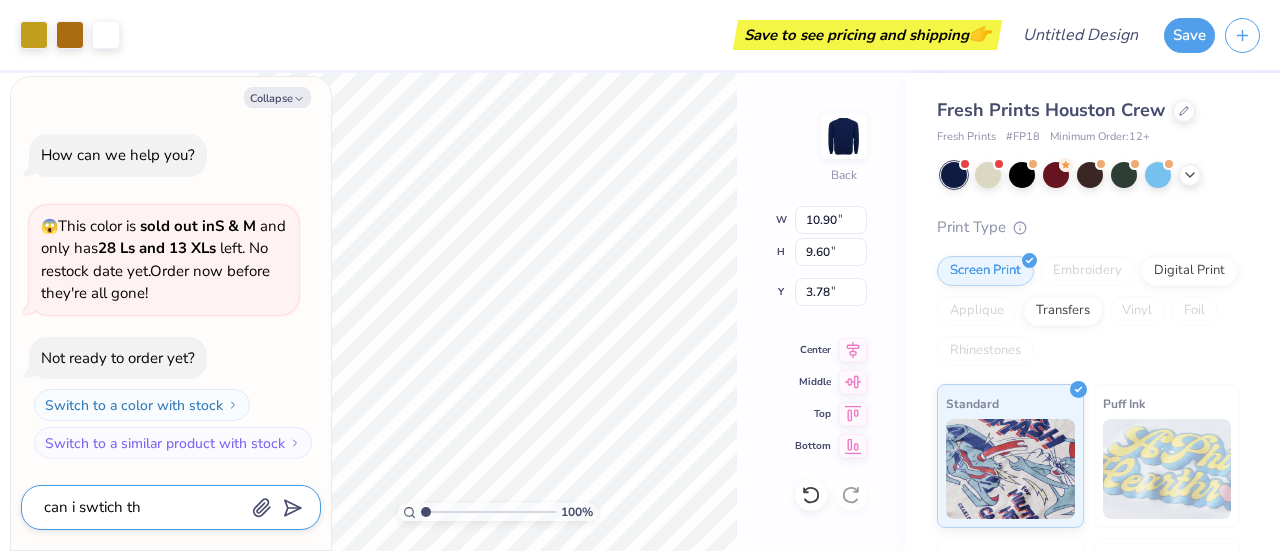 type on "can i swtich thi" 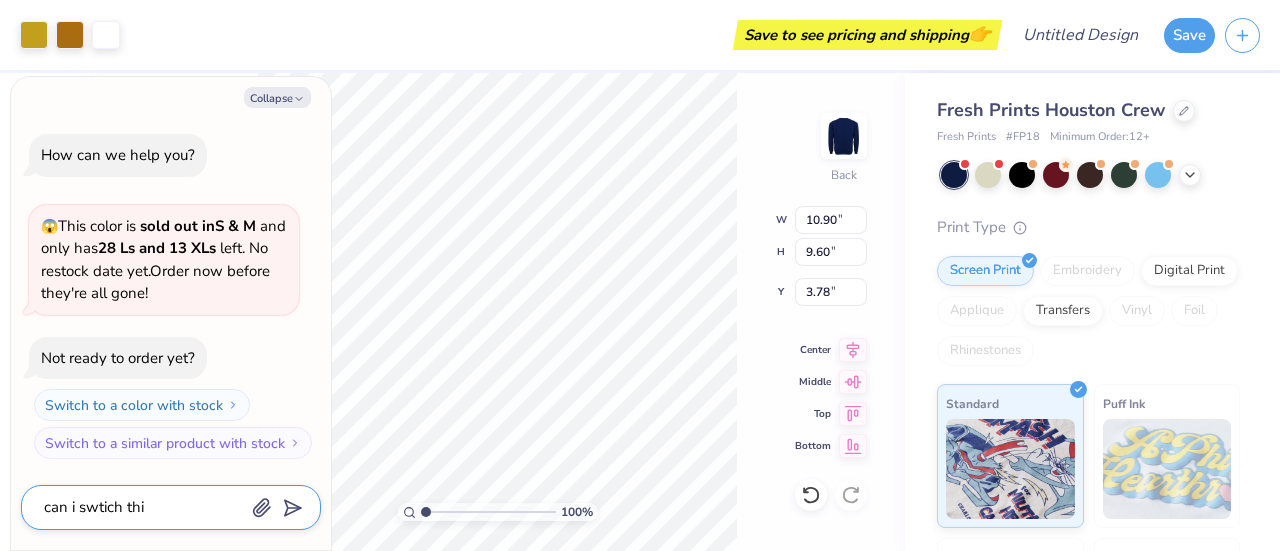 type on "can i swtich this" 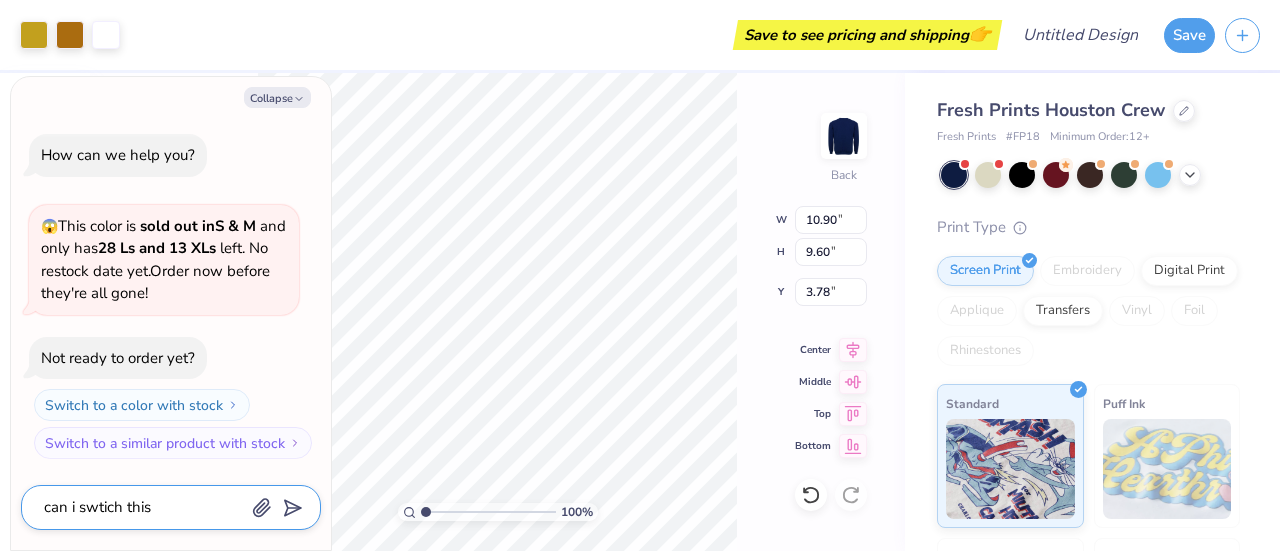 type on "can i swtich this" 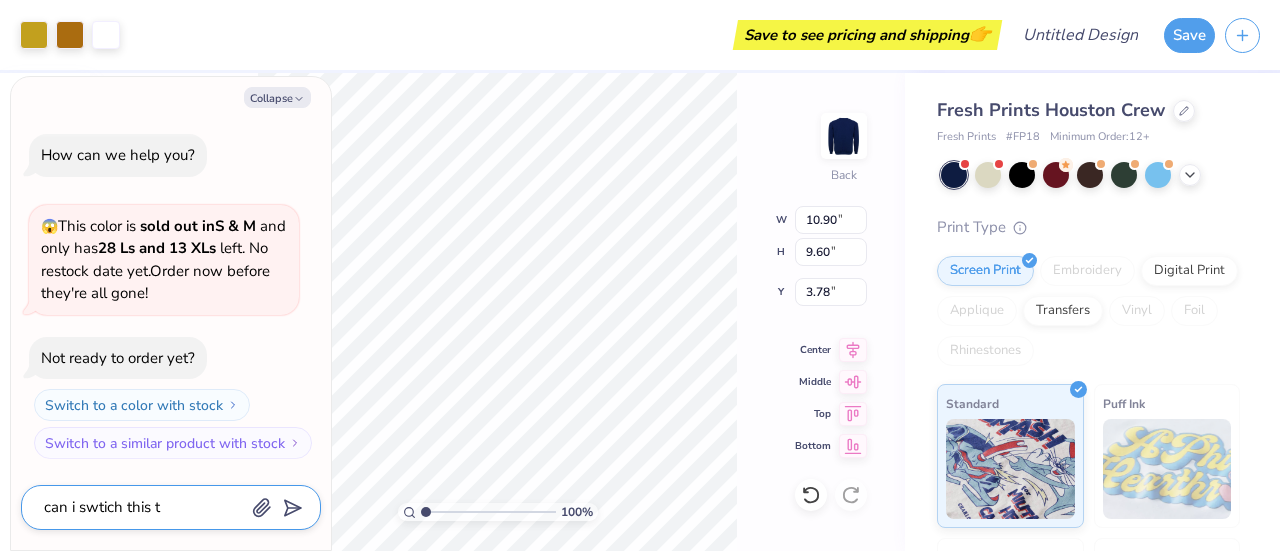 type on "can i swtich this to" 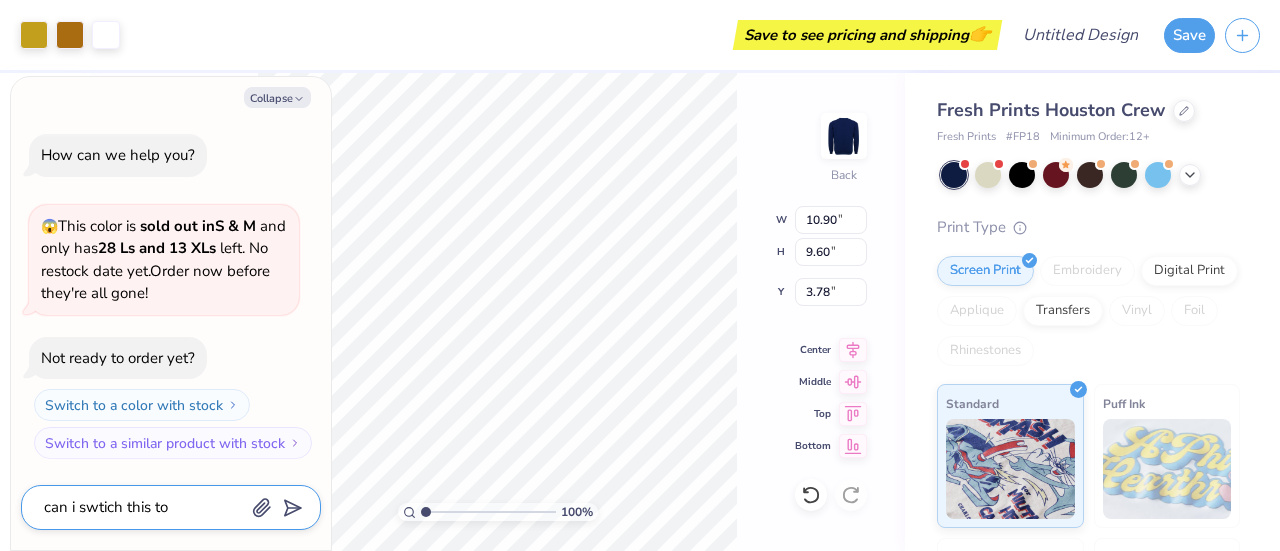 type on "can i swtich this to" 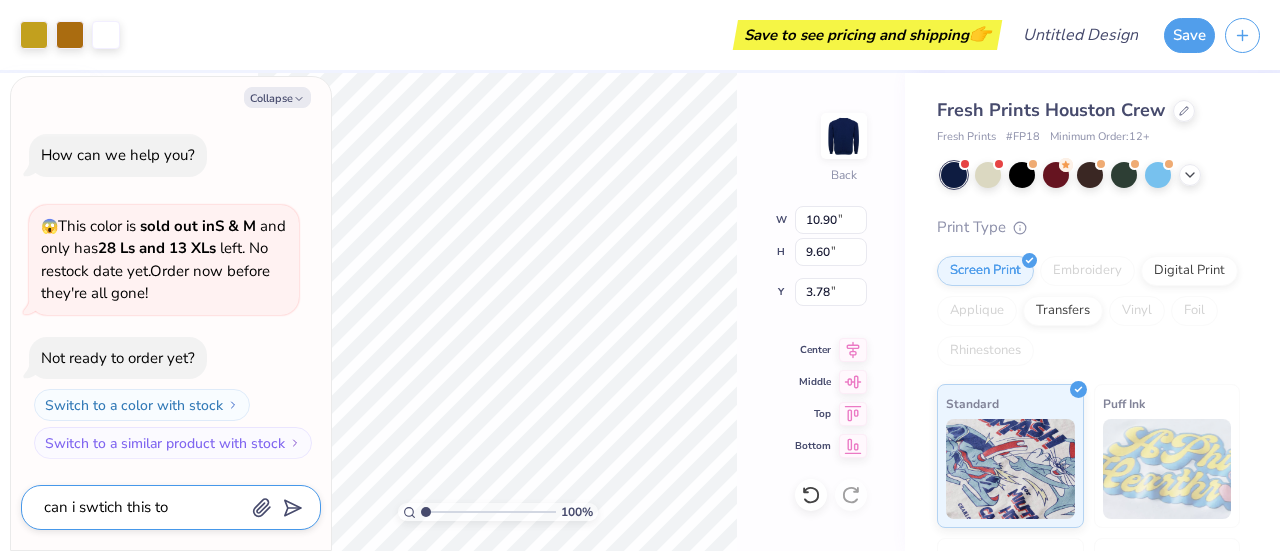 type on "can i swtich this to s" 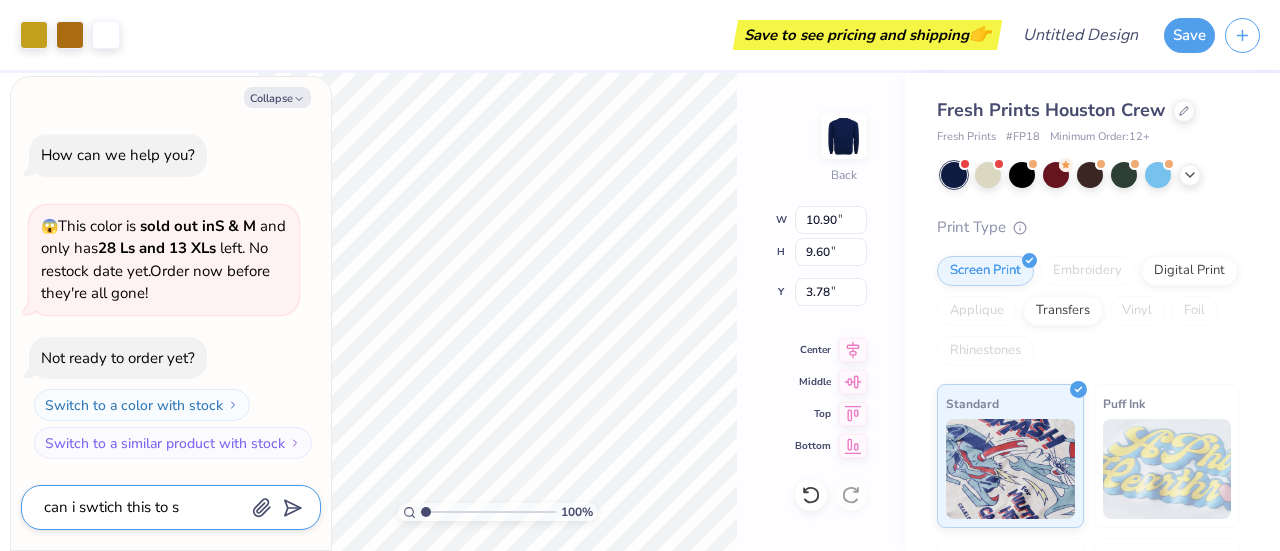 type on "can i swtich this to sa" 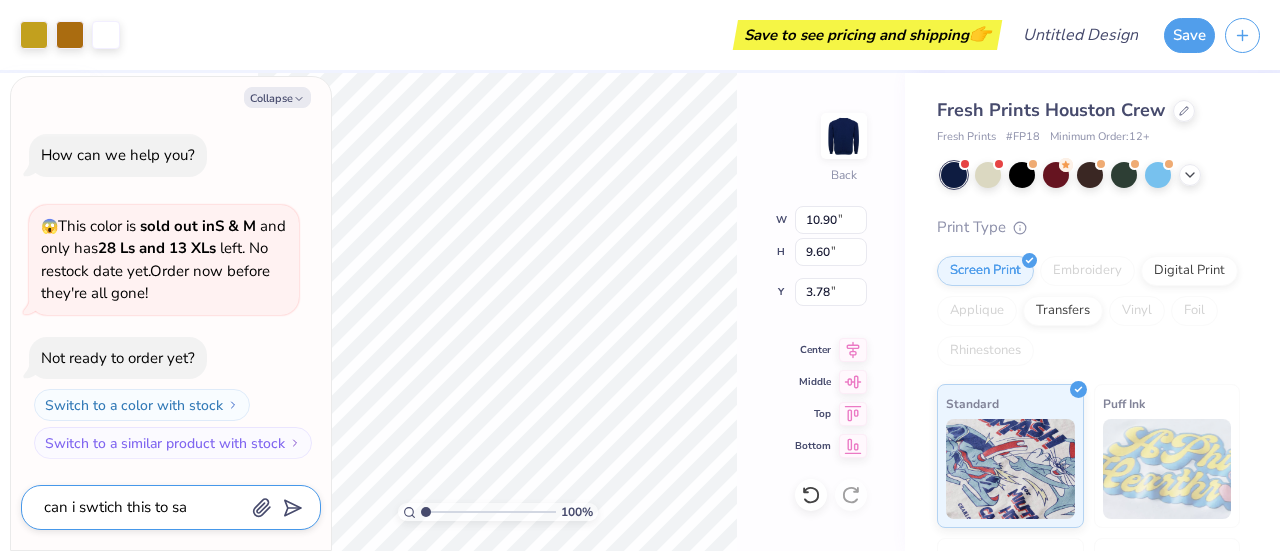 type on "can i swtich this to say" 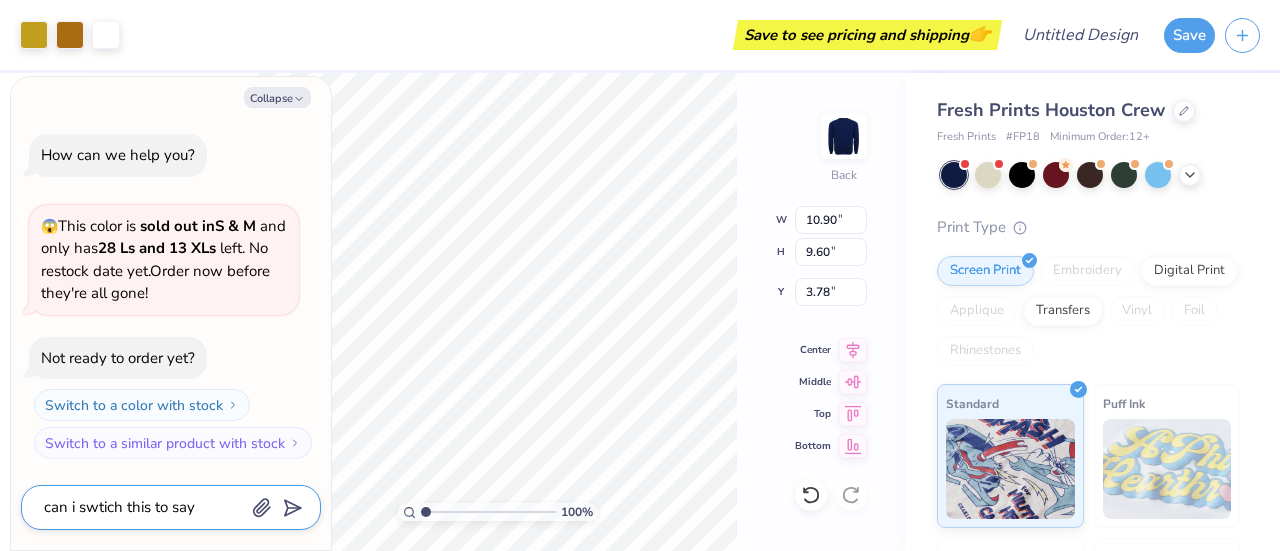type on "can i swtich this to say" 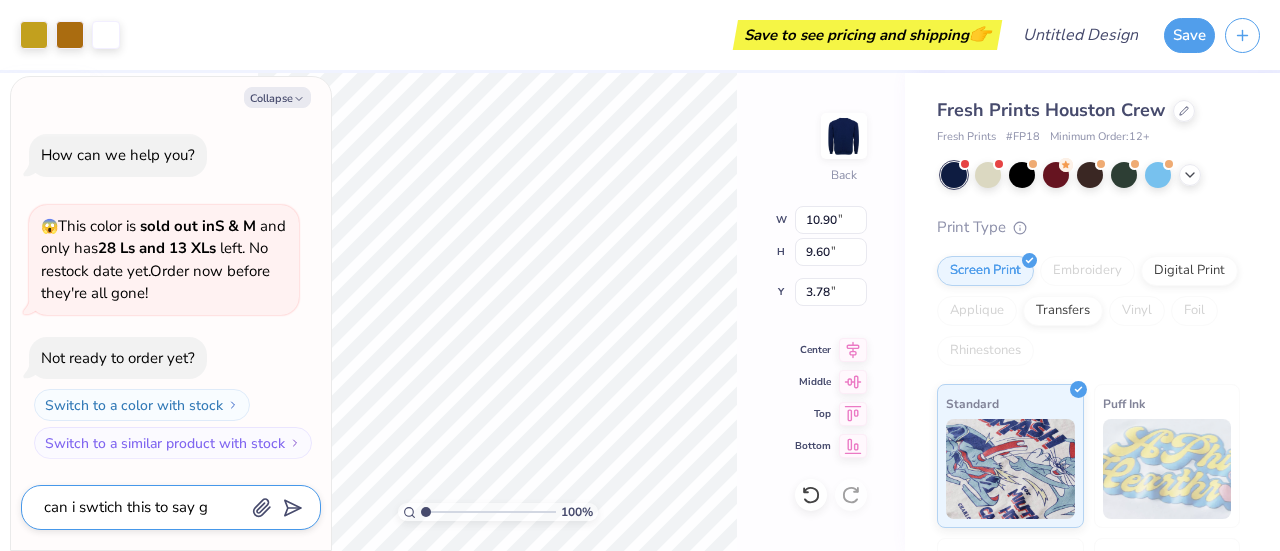 type on "can i swtich this to say go" 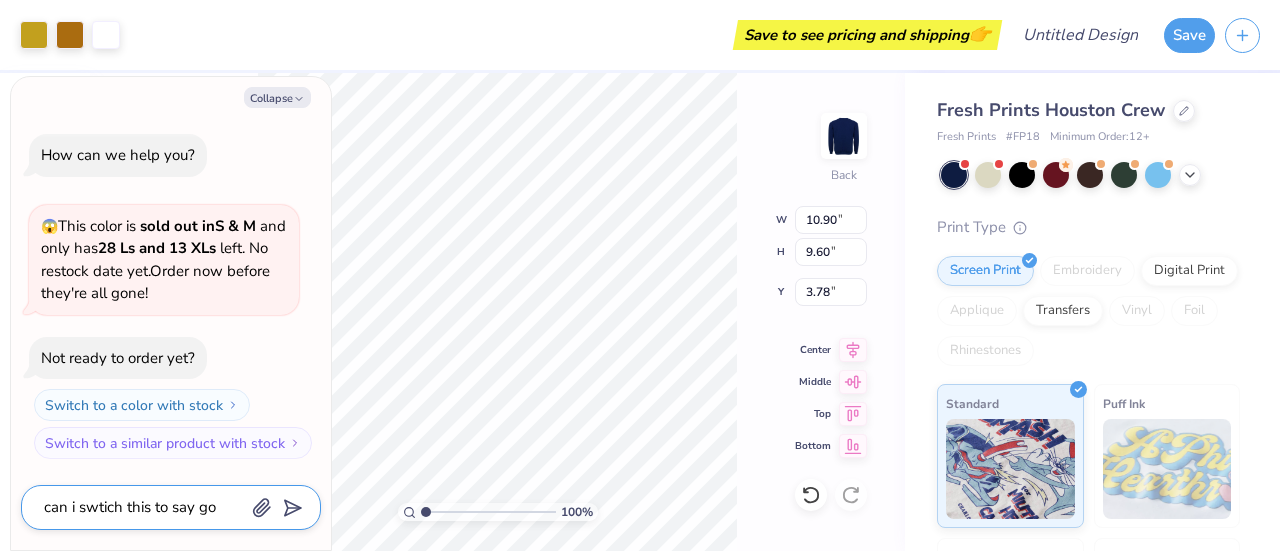 type on "can i swtich this to say go" 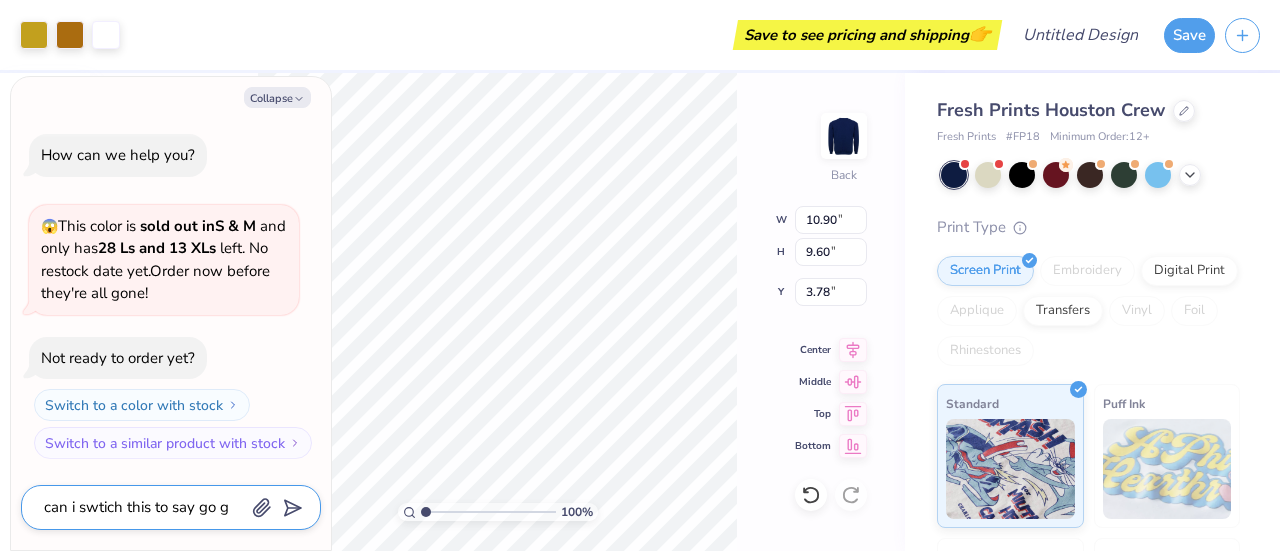 type on "can i swtich this to say go gr" 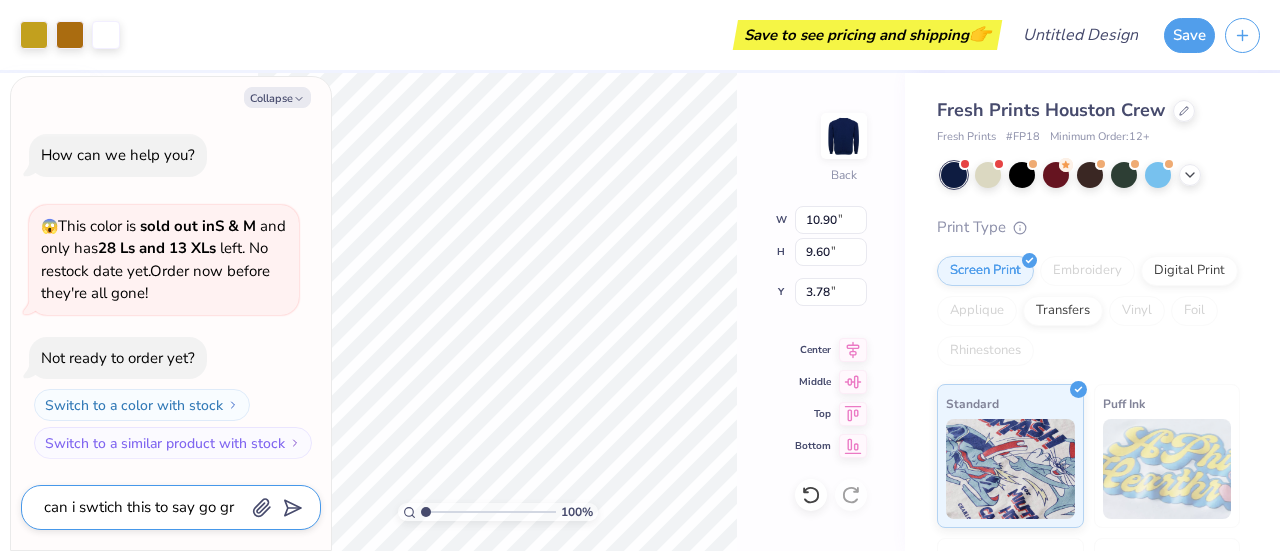 type on "can i swtich this to say go gre" 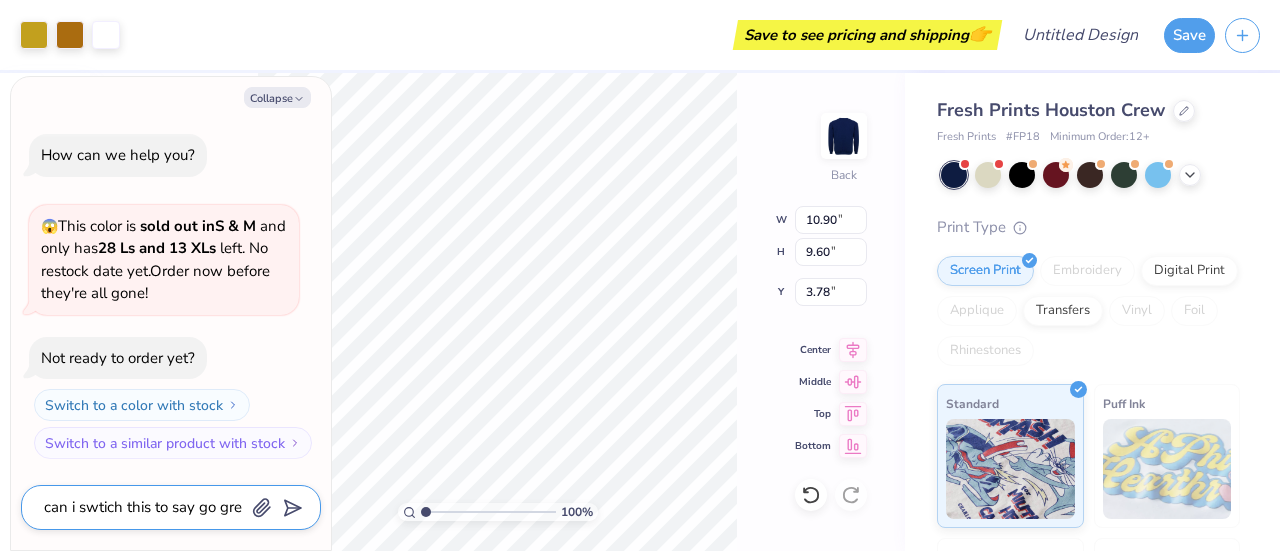type on "can i swtich this to say go gree" 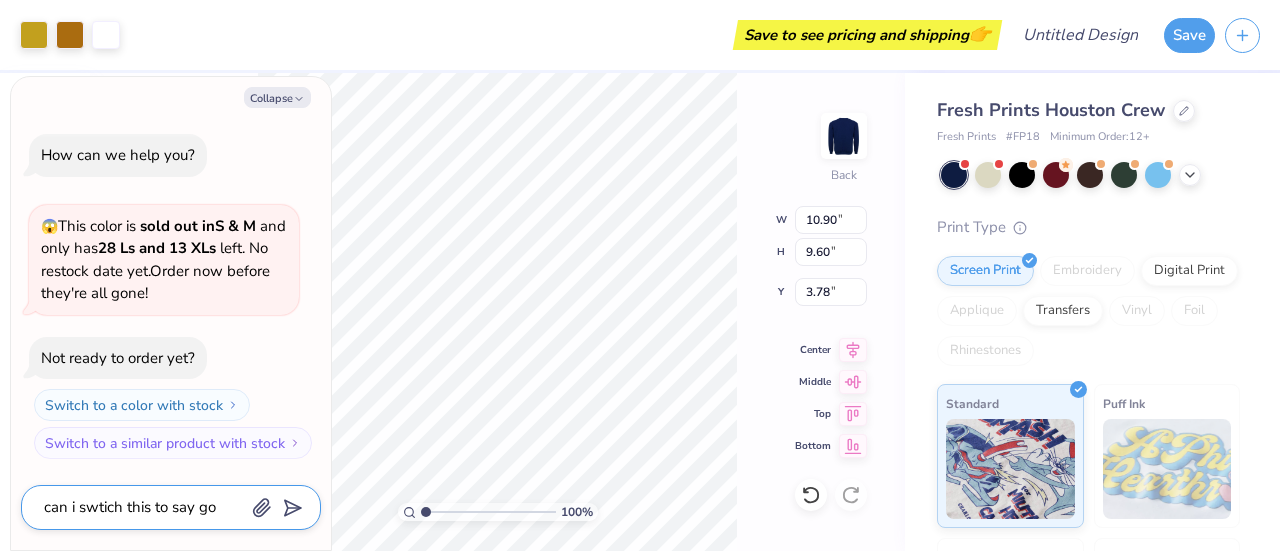type on "can i swtich this to say go greek" 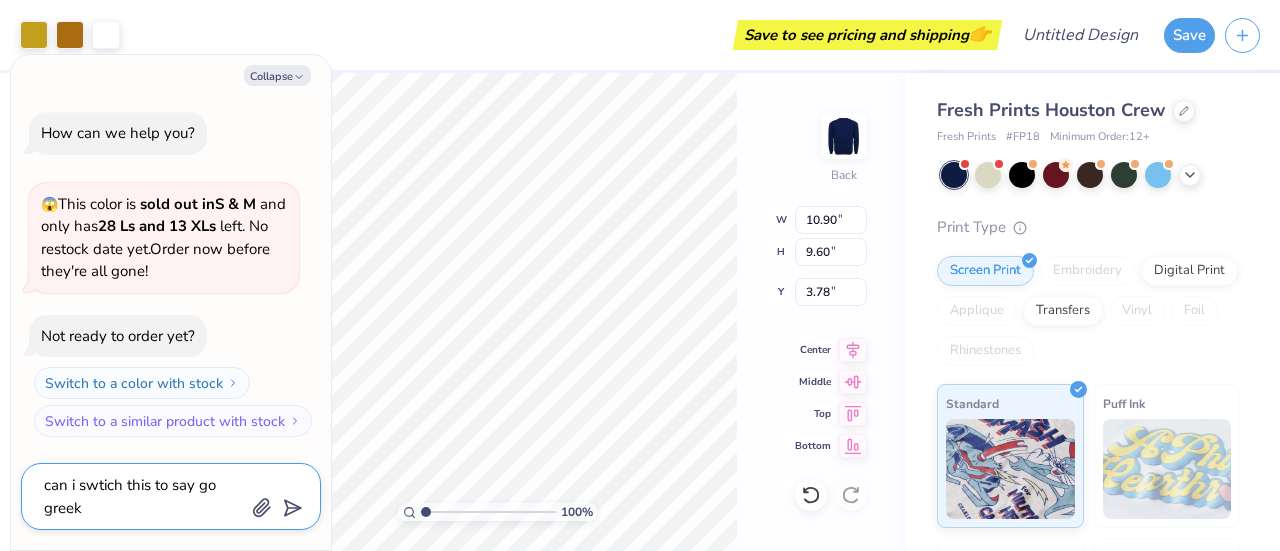 type on "can i swtich this to say go greek?" 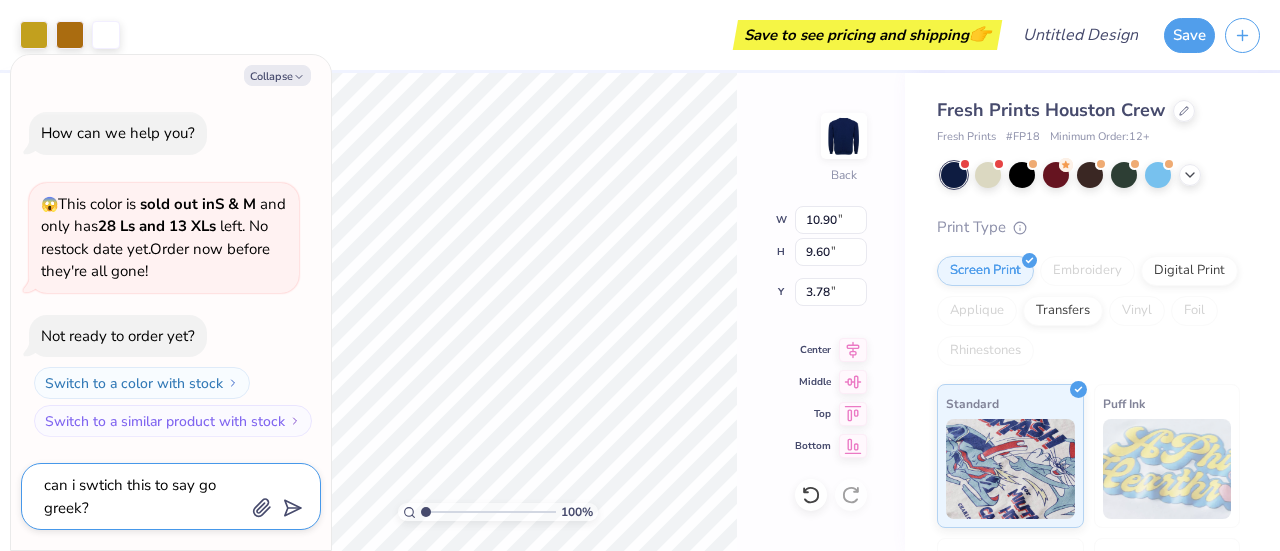 type on "can i swtich this to say go greek?" 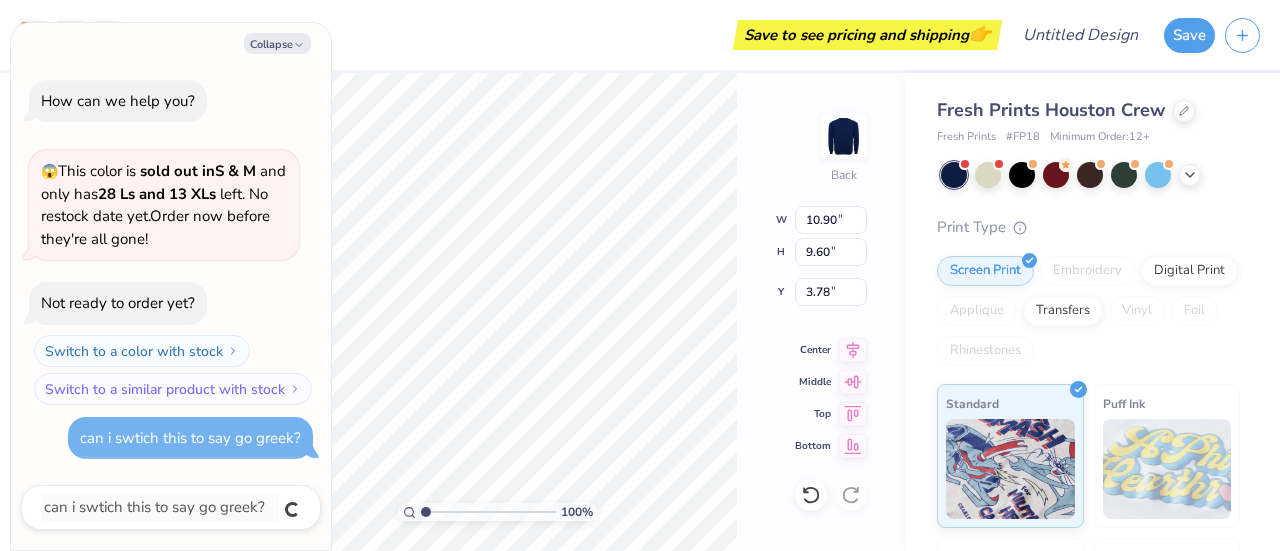 type on "x" 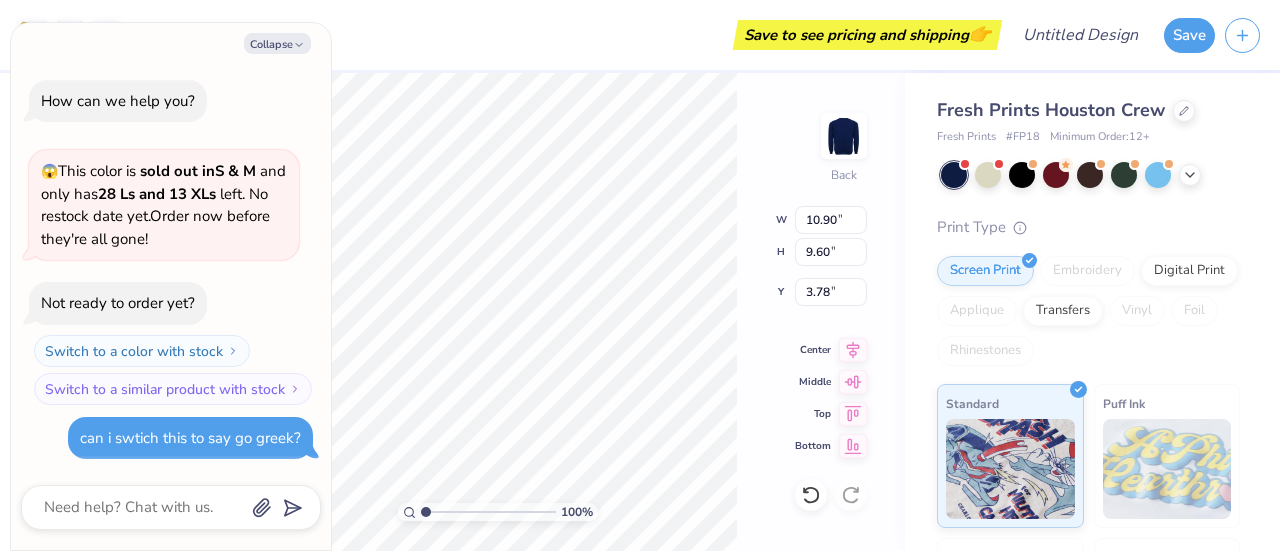 scroll, scrollTop: 284, scrollLeft: 0, axis: vertical 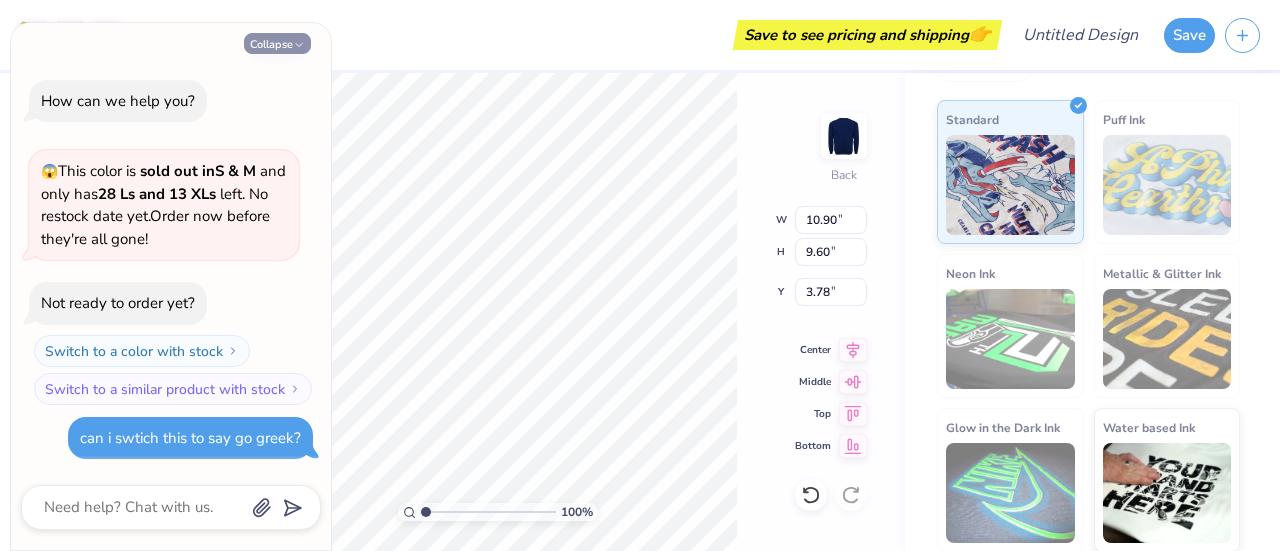 click on "Collapse" at bounding box center [277, 43] 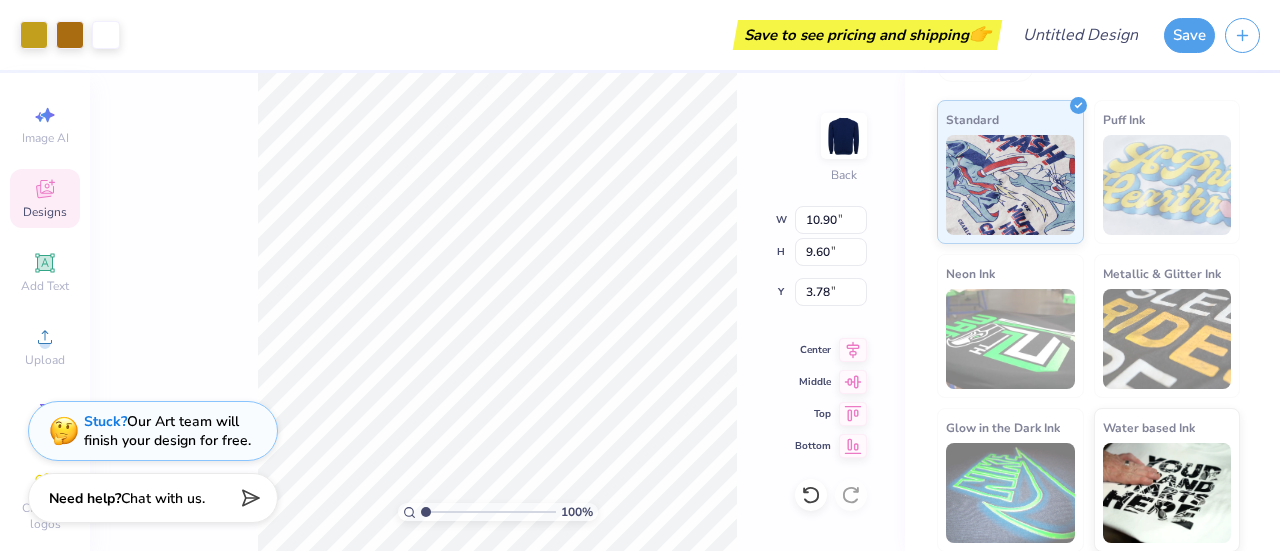 scroll, scrollTop: 0, scrollLeft: 0, axis: both 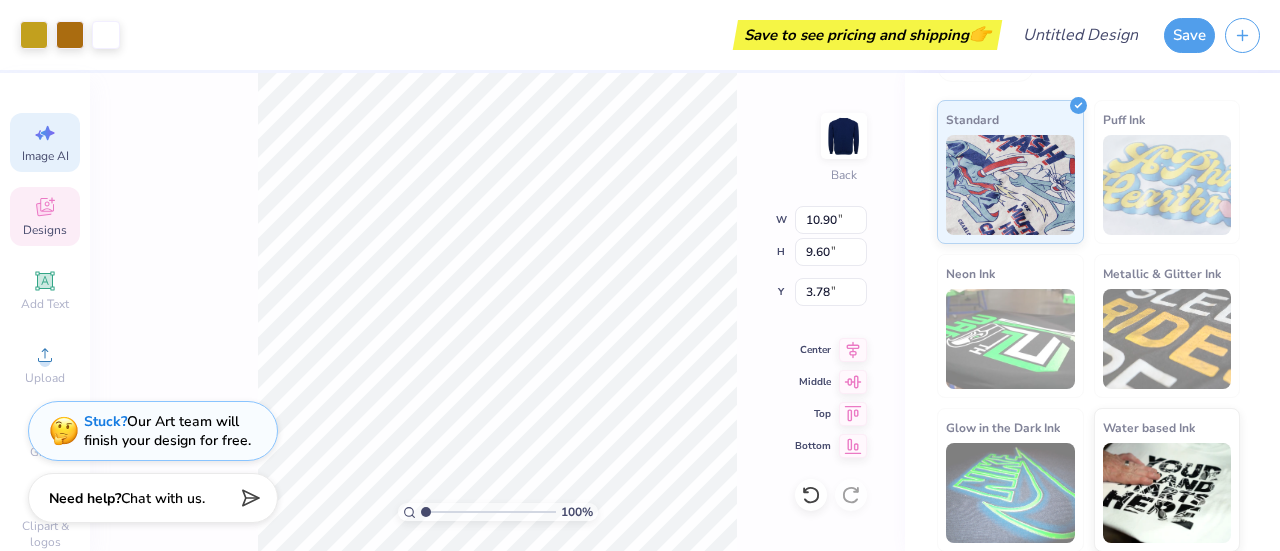 click 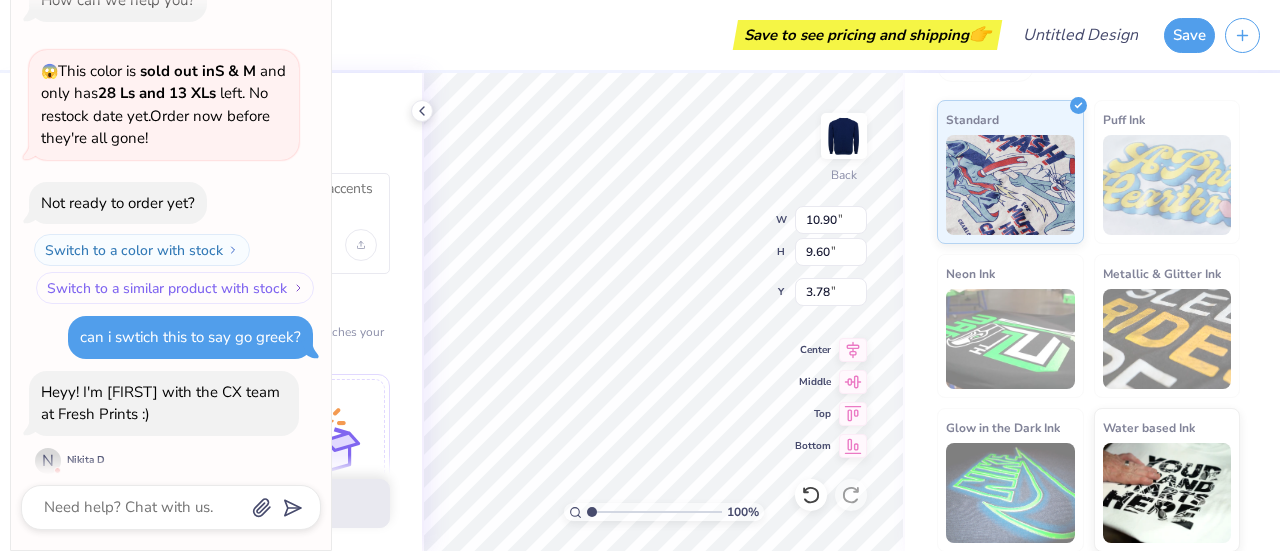 scroll, scrollTop: 43, scrollLeft: 0, axis: vertical 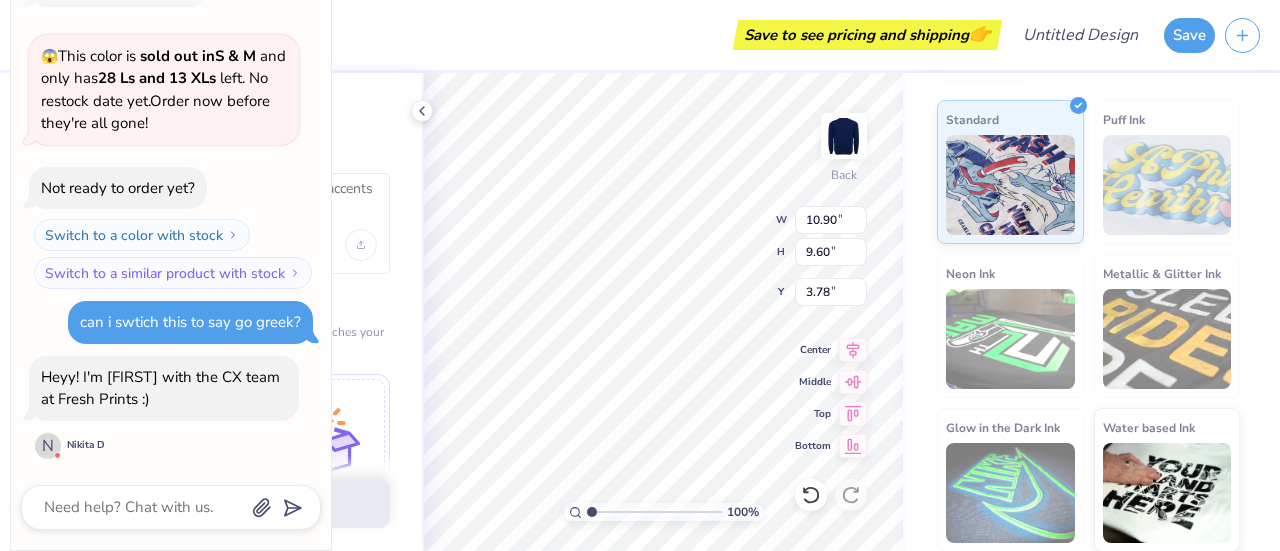 click on "Save to see pricing and shipping  👉" at bounding box center (563, 35) 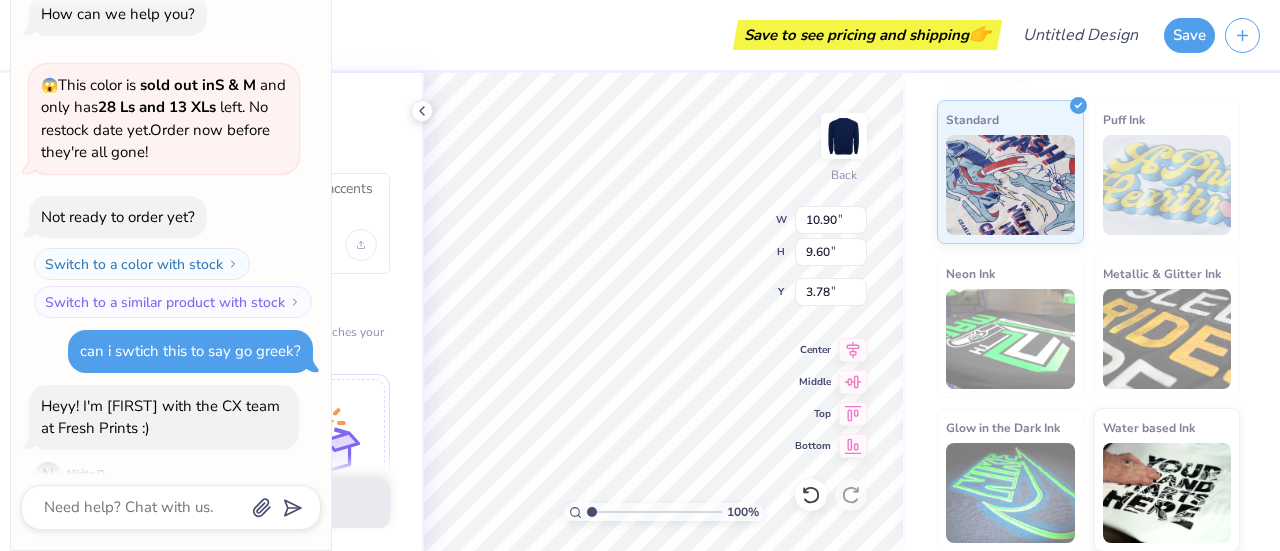 scroll, scrollTop: 0, scrollLeft: 0, axis: both 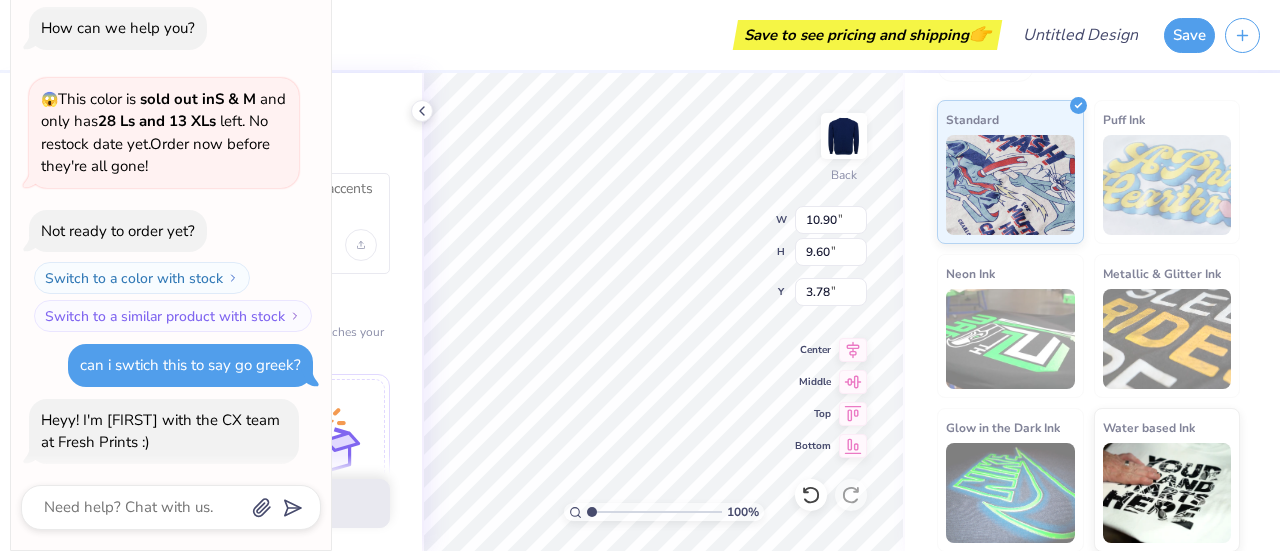 drag, startPoint x: 396, startPoint y: 45, endPoint x: 392, endPoint y: 55, distance: 10.770329 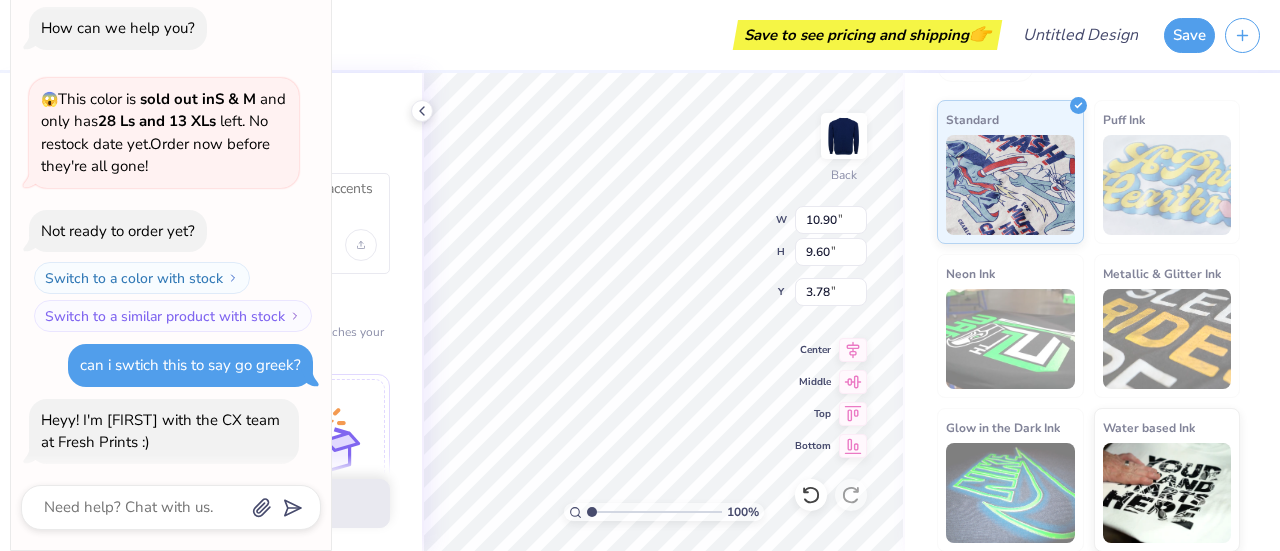 click 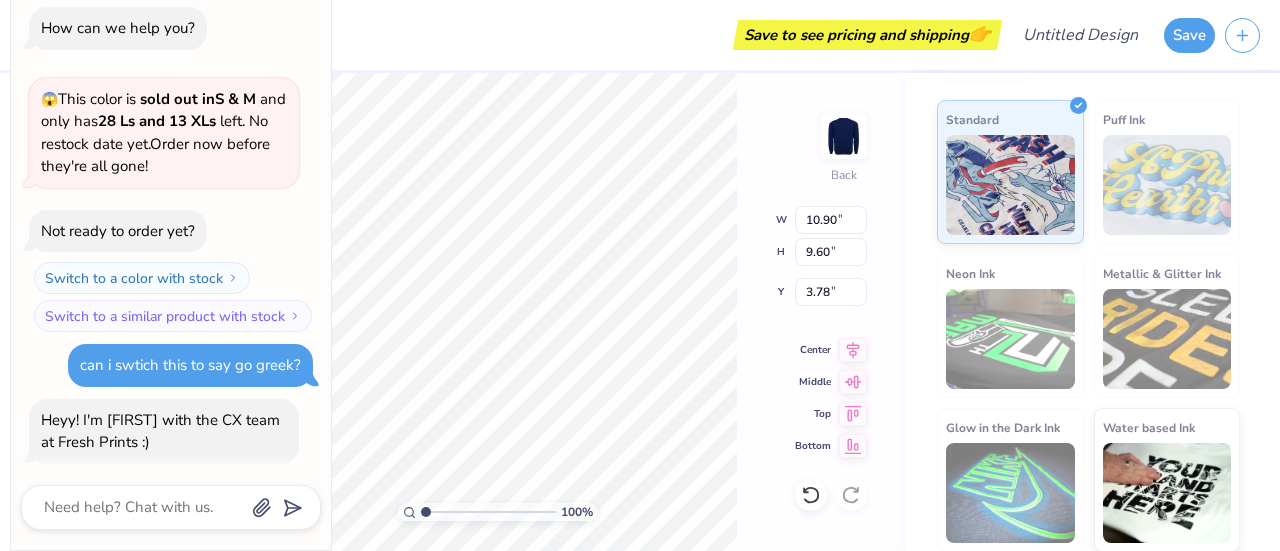 drag, startPoint x: 522, startPoint y: 1, endPoint x: 525, endPoint y: 28, distance: 27.166155 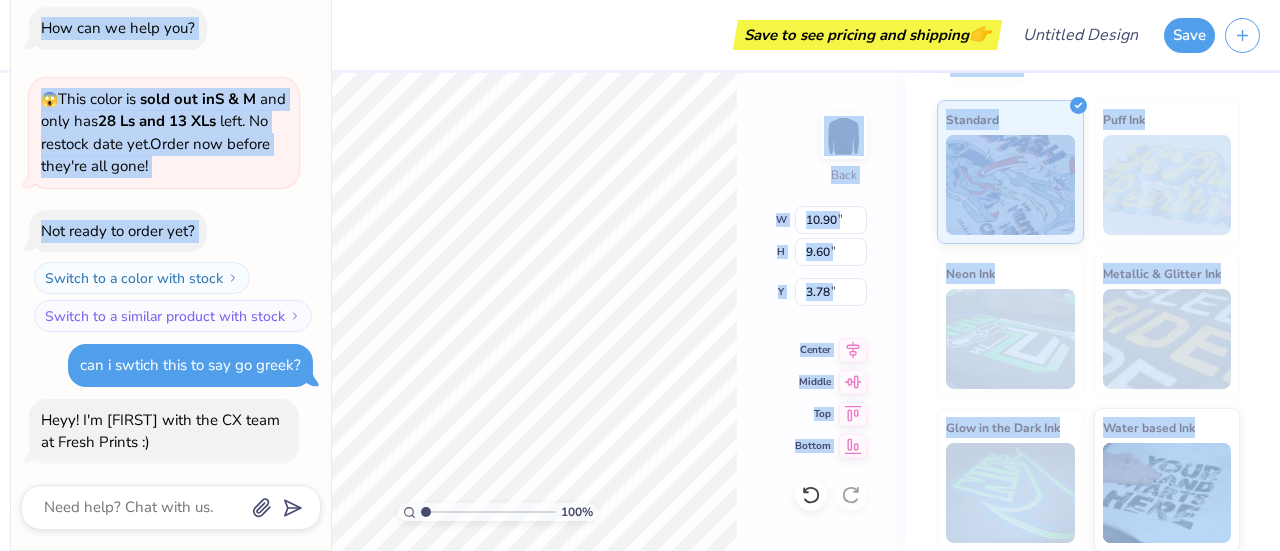 click on "Art colors Save to see pricing and shipping  👉 Design Title Save Image AI Designs Add Text Upload Greek Clipart & logos Decorate Generate Design Describe the Graphic Apply a Style (Optional) Upload or choose an aesthetic that matches your vision to get a better result Reference Image Surprise Me Text-Based Photorealistic 60s & 70s 80s & 90s Cartoons Classic Grunge Handdrawn Minimalist Varsity Y2K Max # of Colors Fewer colors means lower prices. 1 2 3 4 5 6 7 8 Generate Design 100  % Back W 10.90 10.90 " H 9.60 9.60 " Y 3.78 3.78 " Center Middle Top Bottom Fresh Prints Houston Crew Fresh Prints # FP18 Minimum Order:  12 +   Print Type Screen Print Embroidery Digital Print Applique Transfers Vinyl Foil Rhinestones Standard Puff Ink Neon Ink Metallic & Glitter Ink Glow in the Dark Ink Water based Ink Stuck?  Our Art team will finish your design for free. Need help?  Chat with us.
x Collapse How can we help you? 😱 This color is   sold out in  S & M     left N" at bounding box center [640, 275] 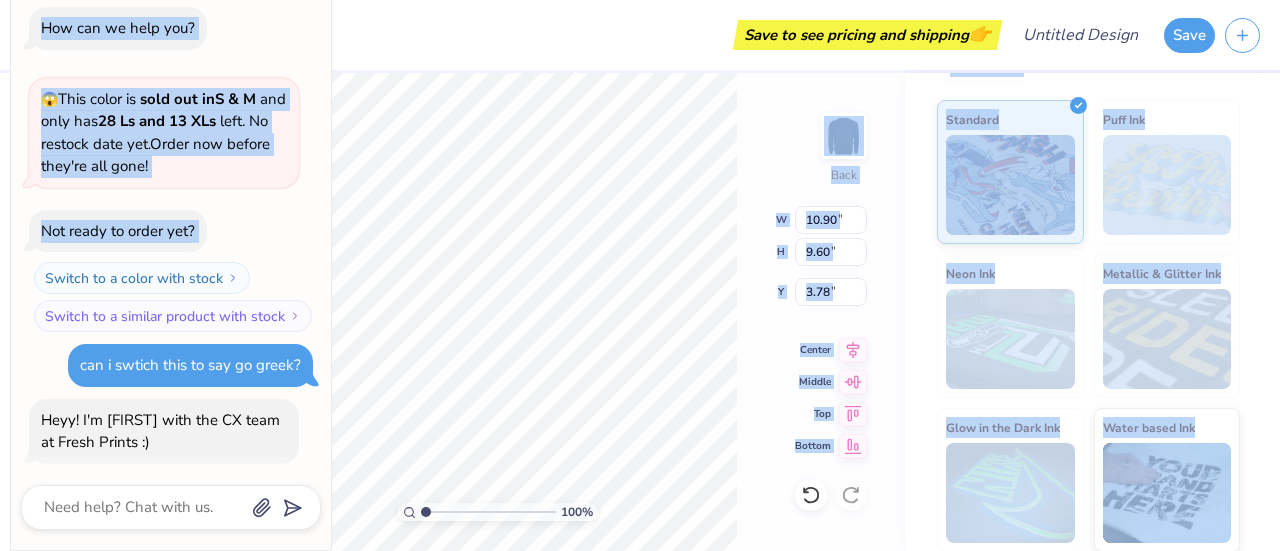 click on "Switch to a color with stock Switch to a similar product with stock" at bounding box center (164, 297) 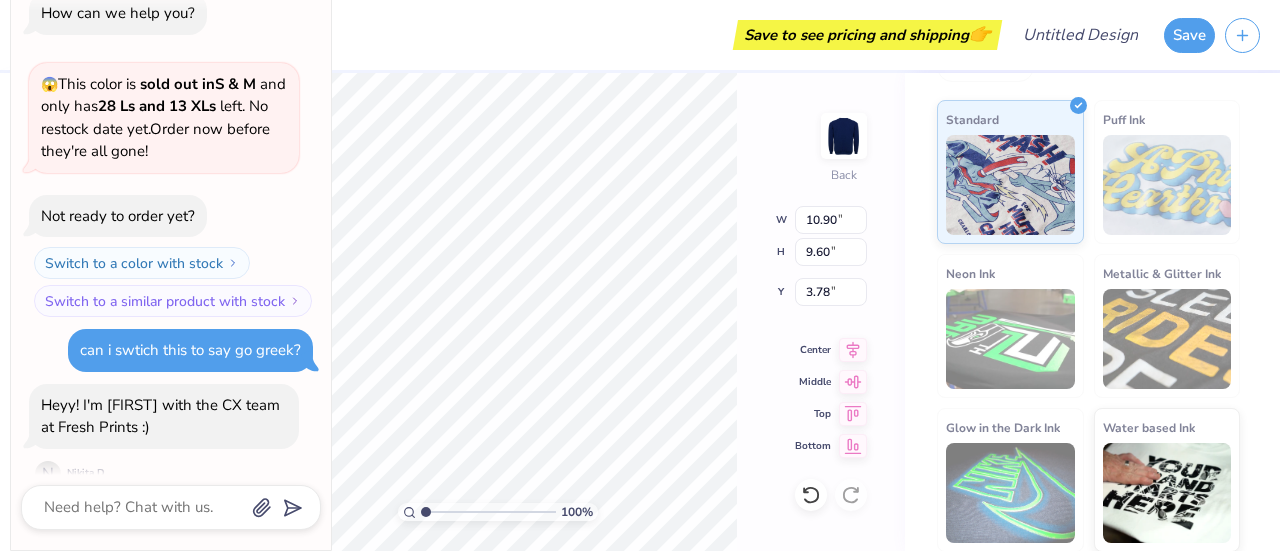 scroll, scrollTop: 0, scrollLeft: 0, axis: both 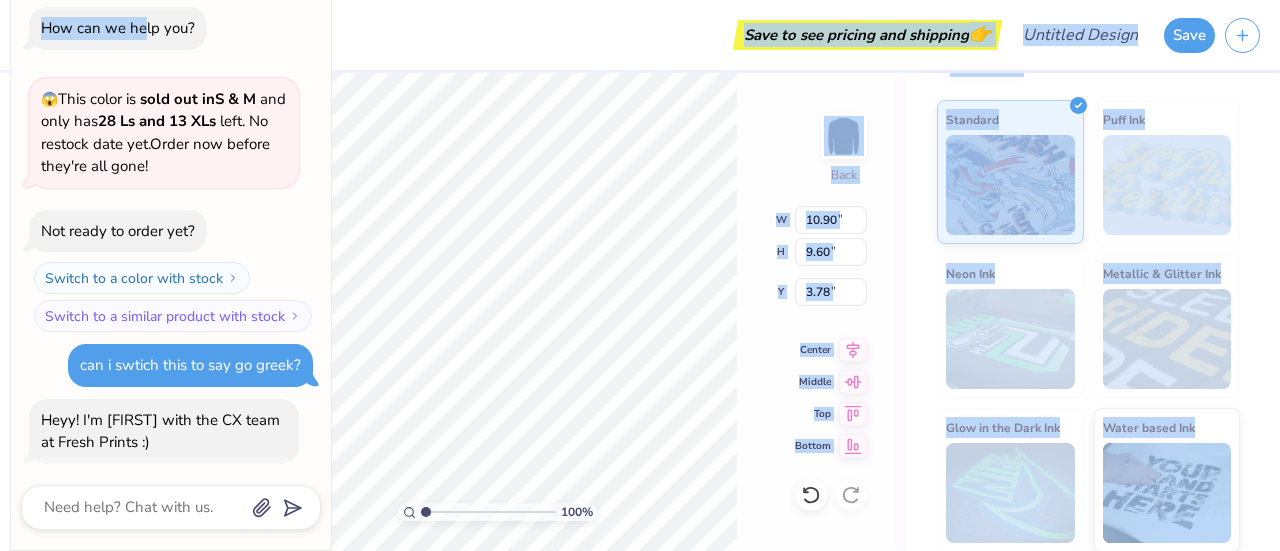 drag, startPoint x: 204, startPoint y: 45, endPoint x: 299, endPoint y: 58, distance: 95.885345 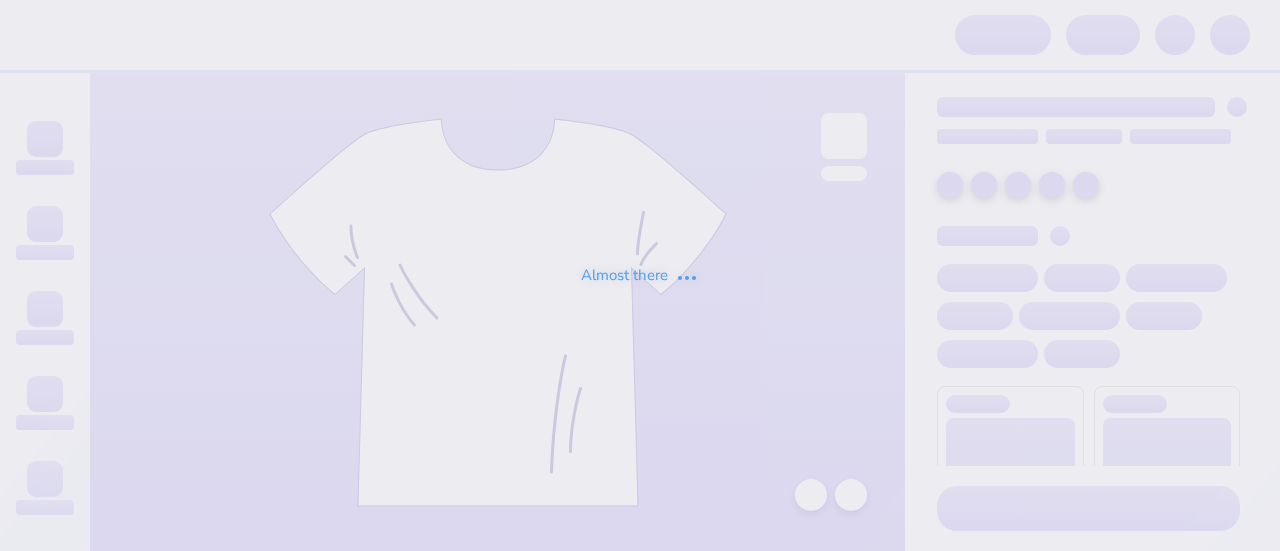 scroll, scrollTop: 0, scrollLeft: 0, axis: both 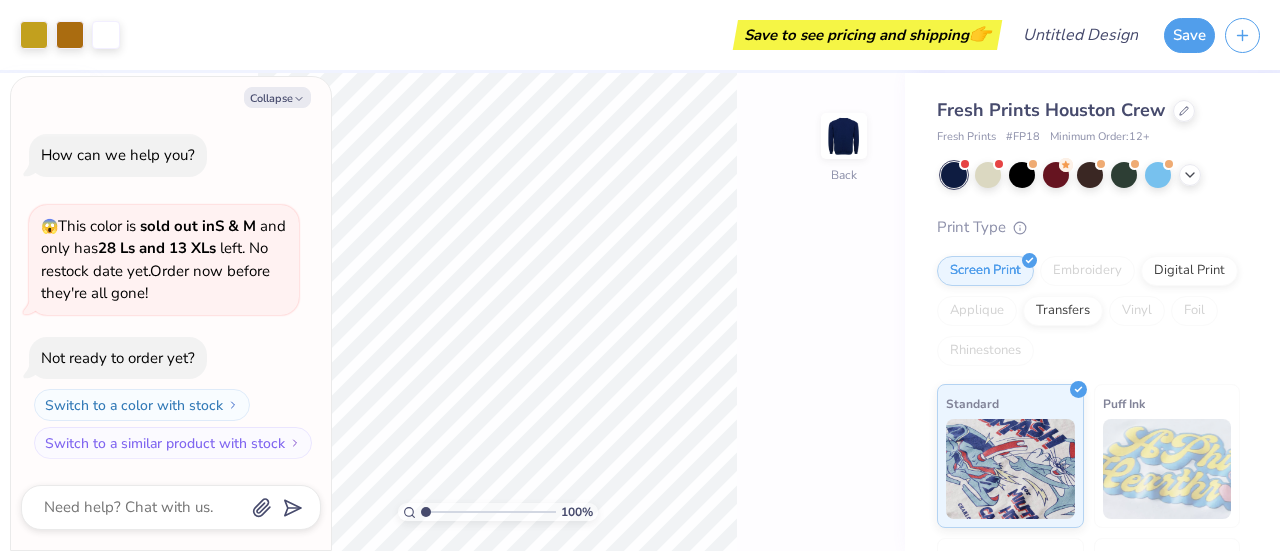 click on "Collapse How can we help you? 😱 This color is   sold out in  S & M   and only has  28 Ls and 13 XLs   left . No restock date yet.  Order now before they're all gone! Not ready to order yet? Switch to a color with stock Switch to a similar product with stock" at bounding box center [171, 313] 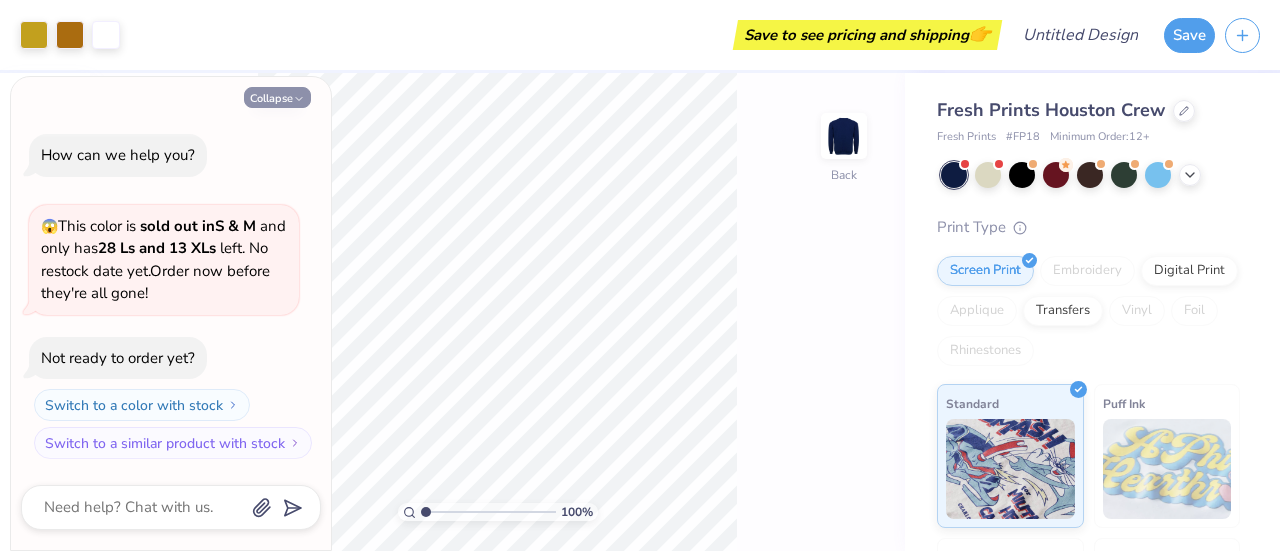 click on "Collapse" at bounding box center (277, 97) 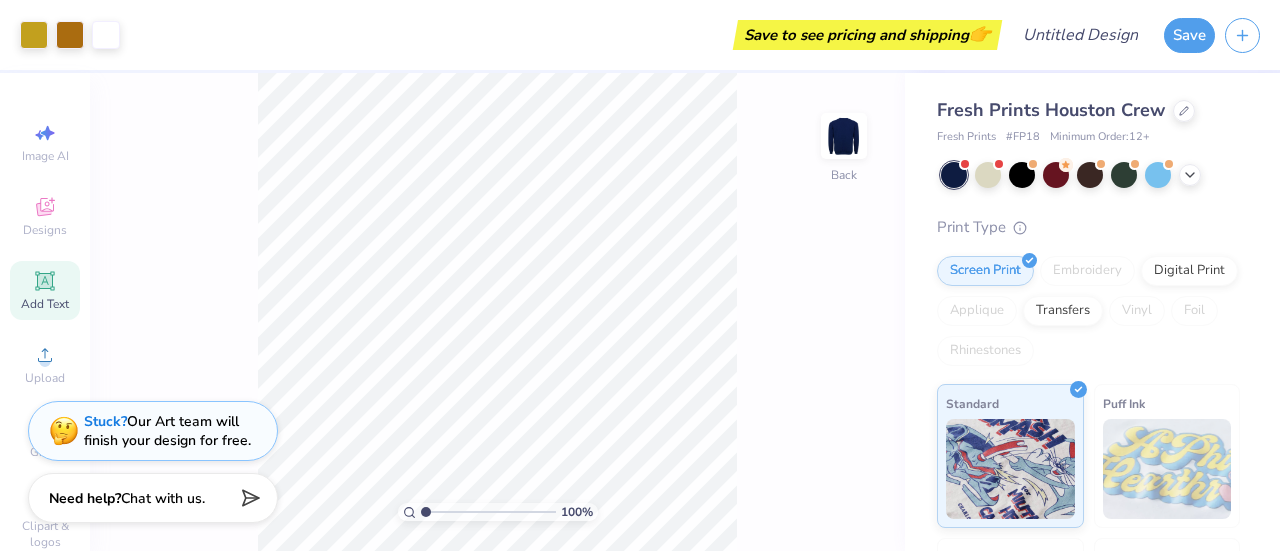 click on "Add Text" at bounding box center (45, 290) 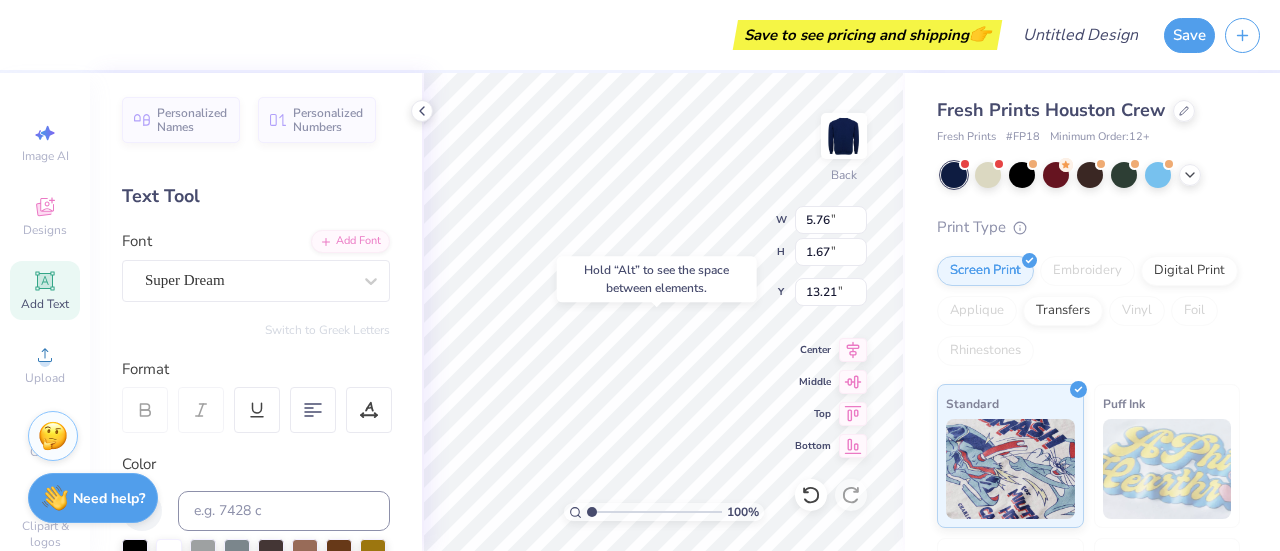 type on "13.21" 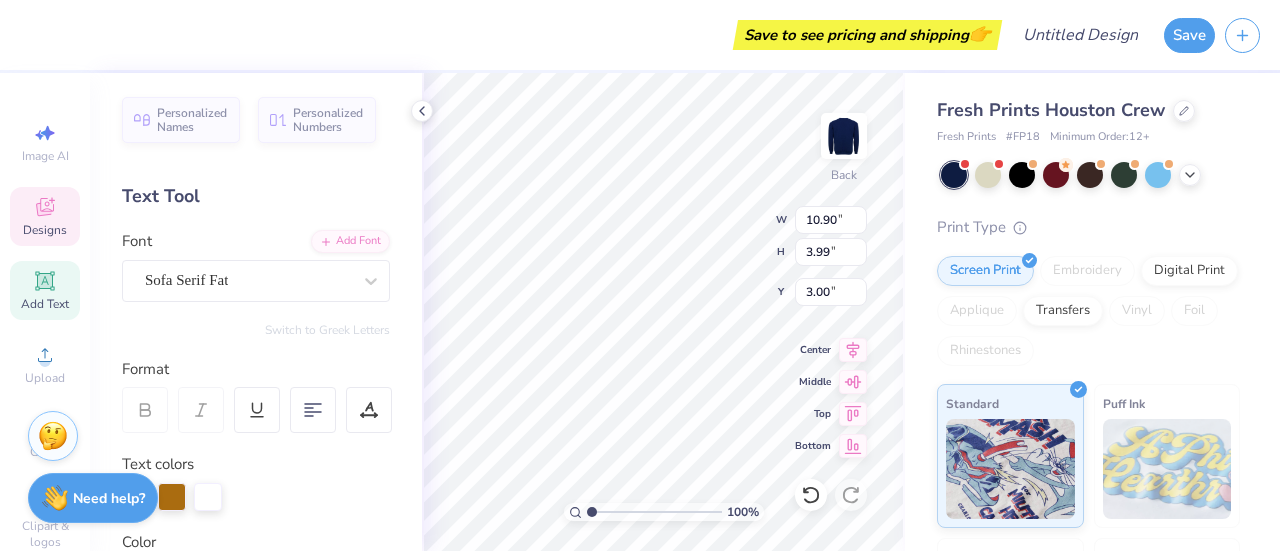 scroll, scrollTop: 16, scrollLeft: 2, axis: both 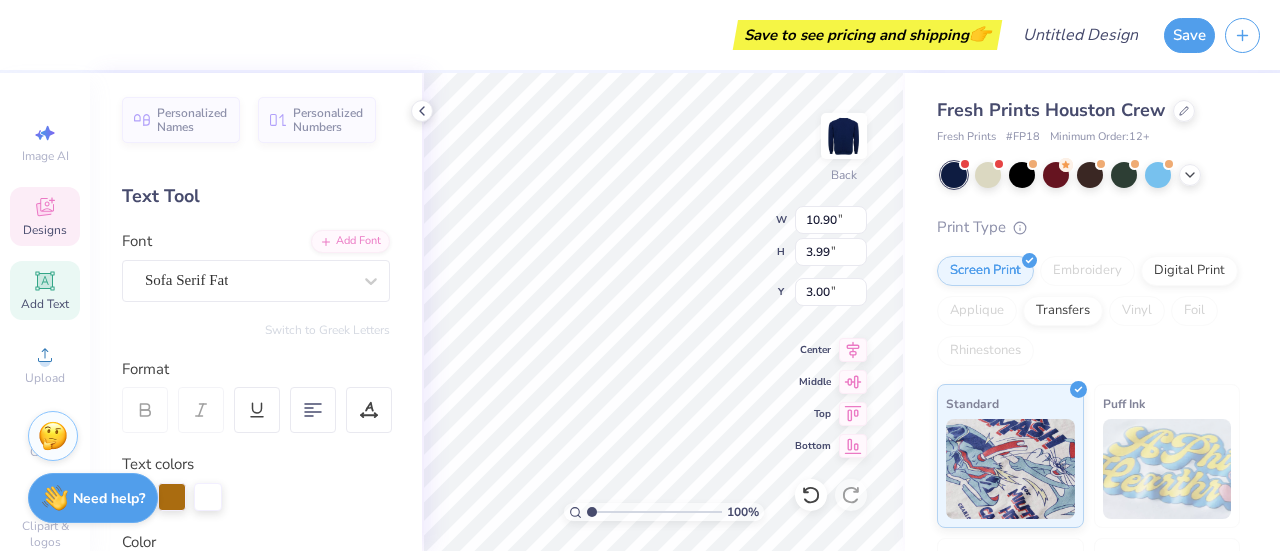 type on "P" 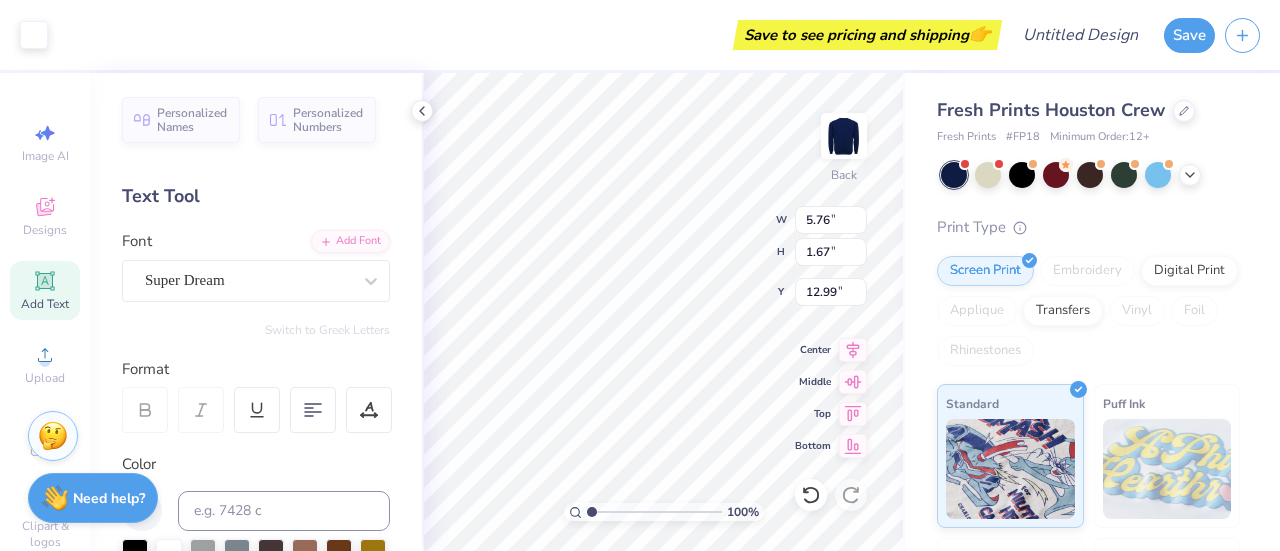 scroll, scrollTop: 16, scrollLeft: 2, axis: both 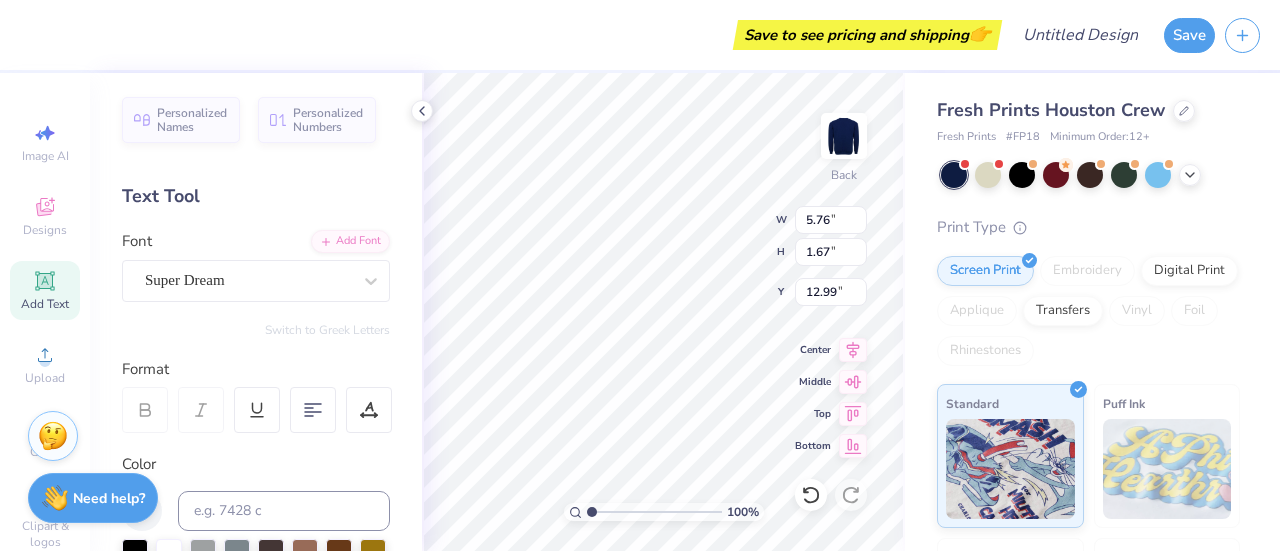 type on "T" 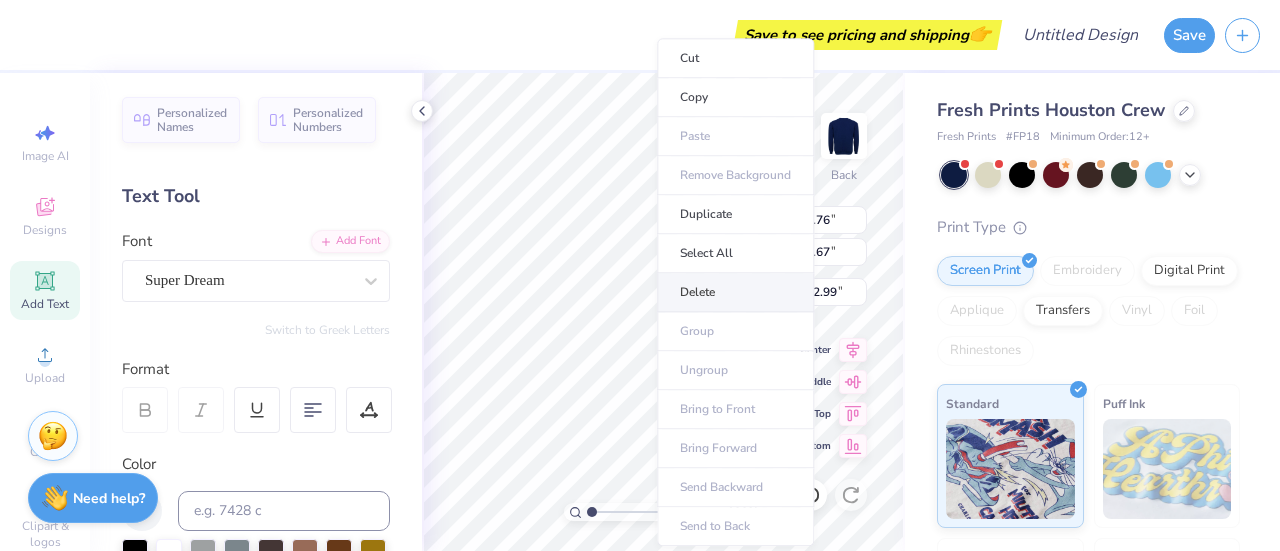click on "Delete" at bounding box center [735, 292] 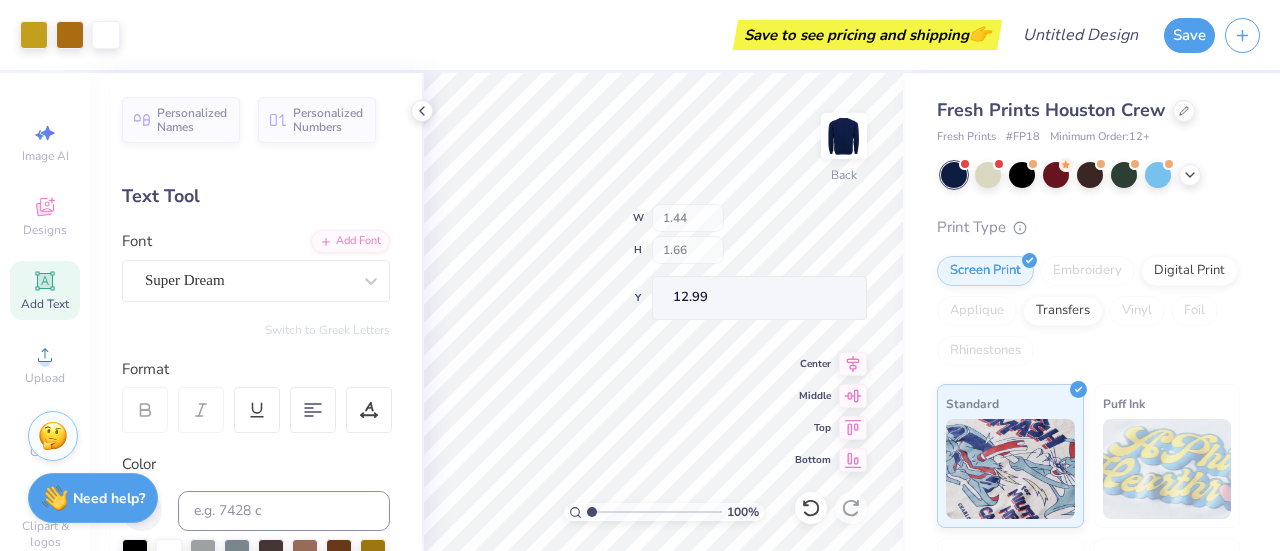 type on "1.44" 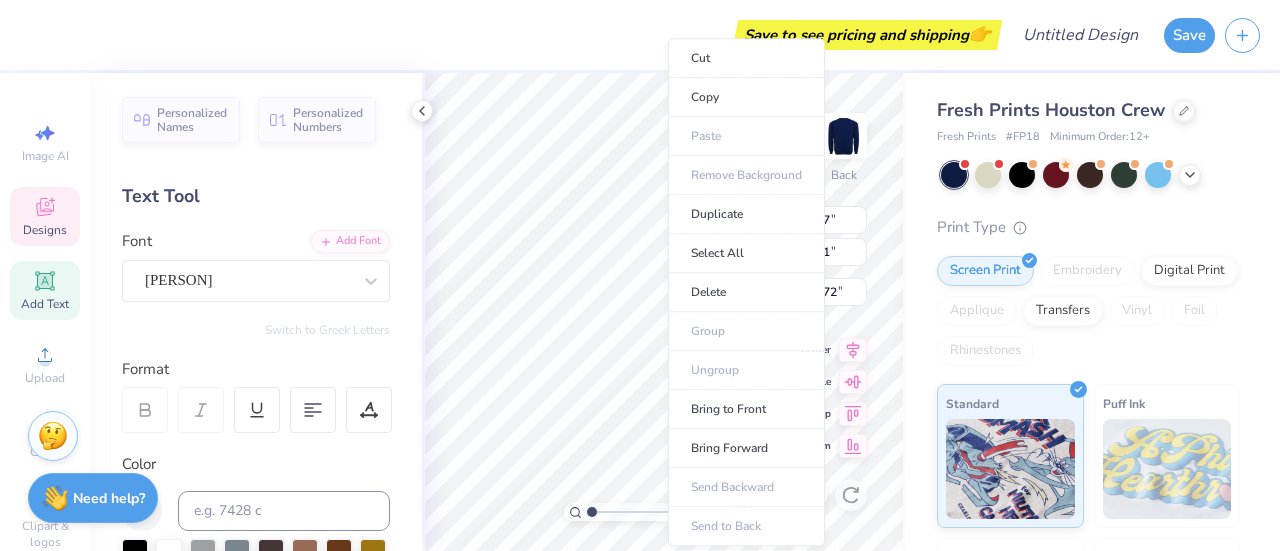 type on "12.63" 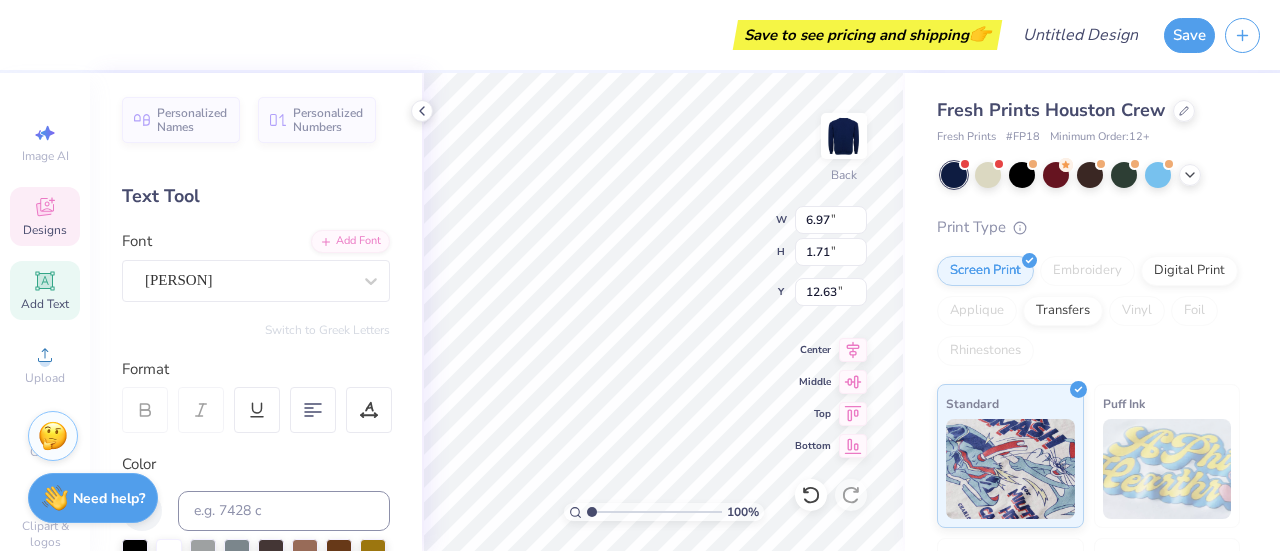 scroll, scrollTop: 16, scrollLeft: 2, axis: both 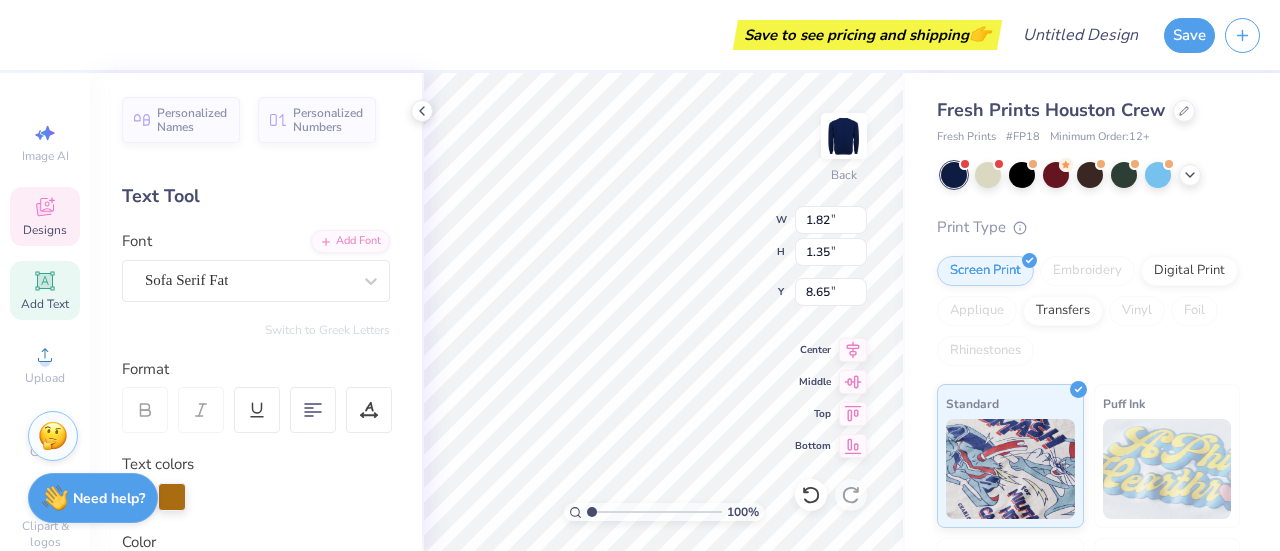 type on "25" 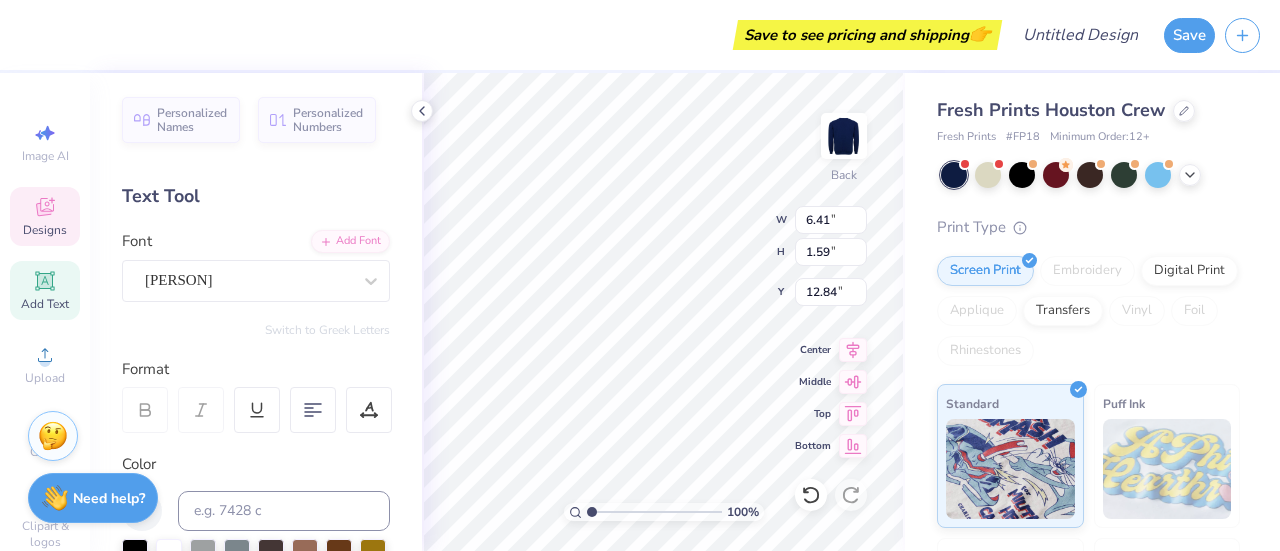 type on "6.41" 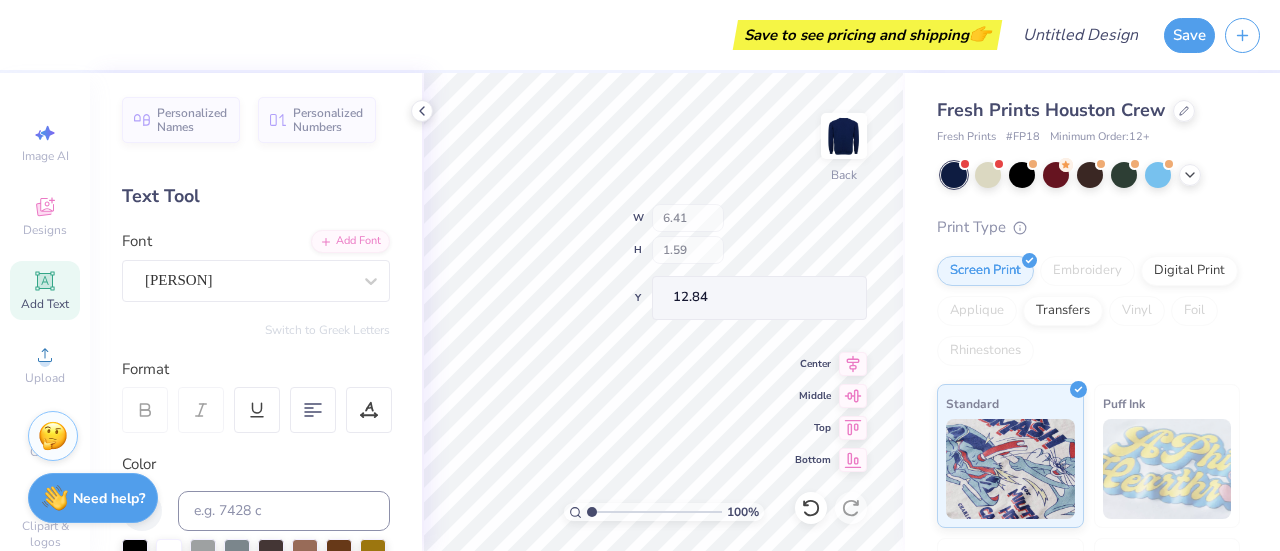 type on "12.06" 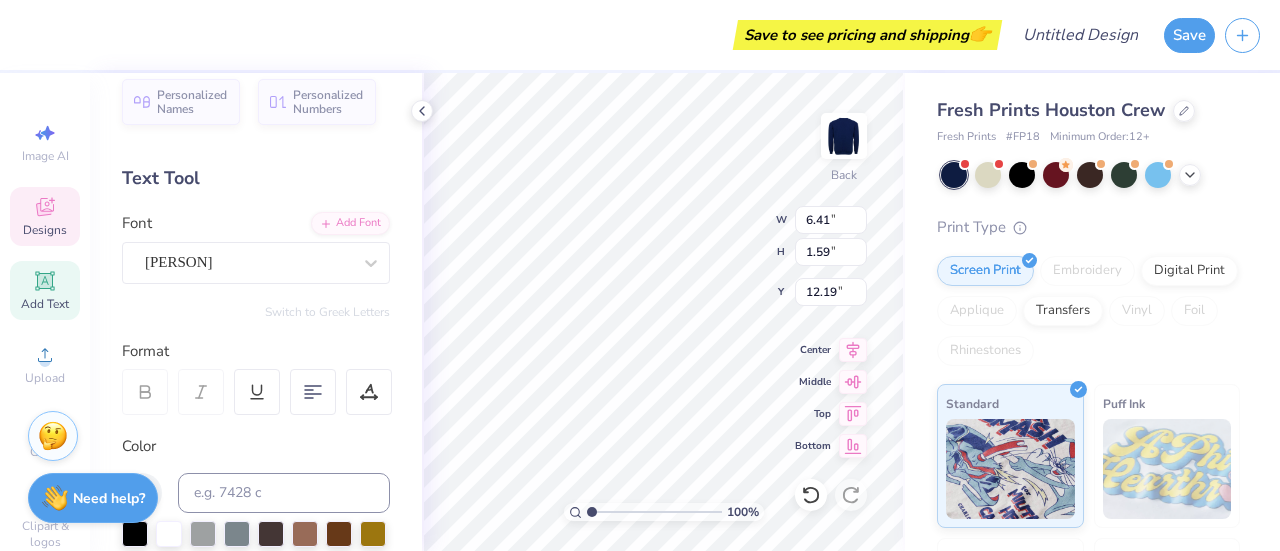 scroll, scrollTop: 0, scrollLeft: 0, axis: both 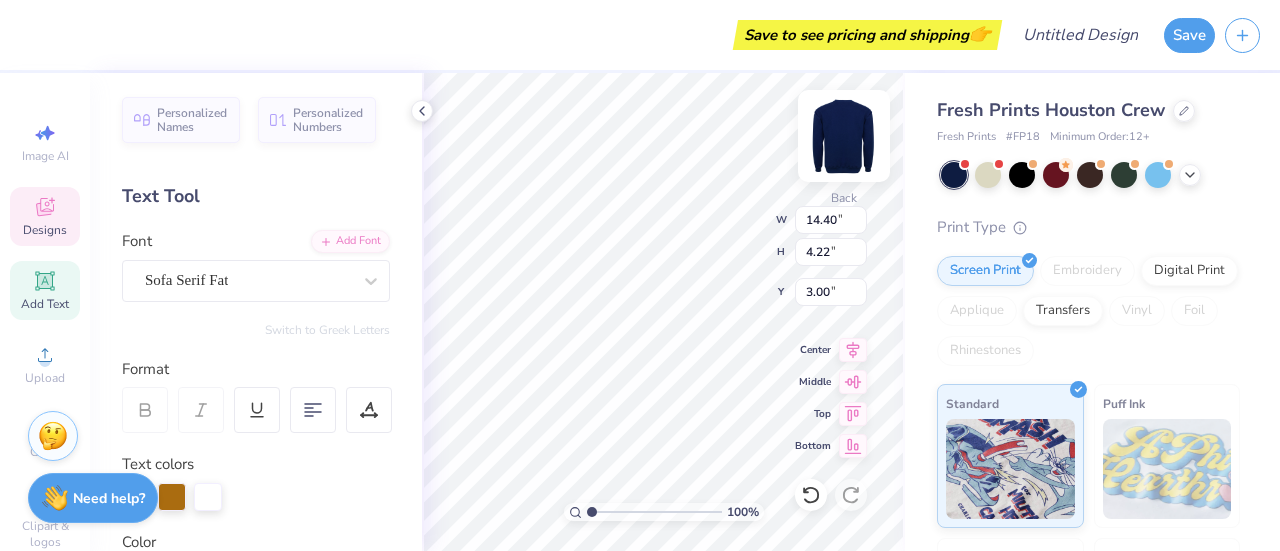 type on "Greek Life" 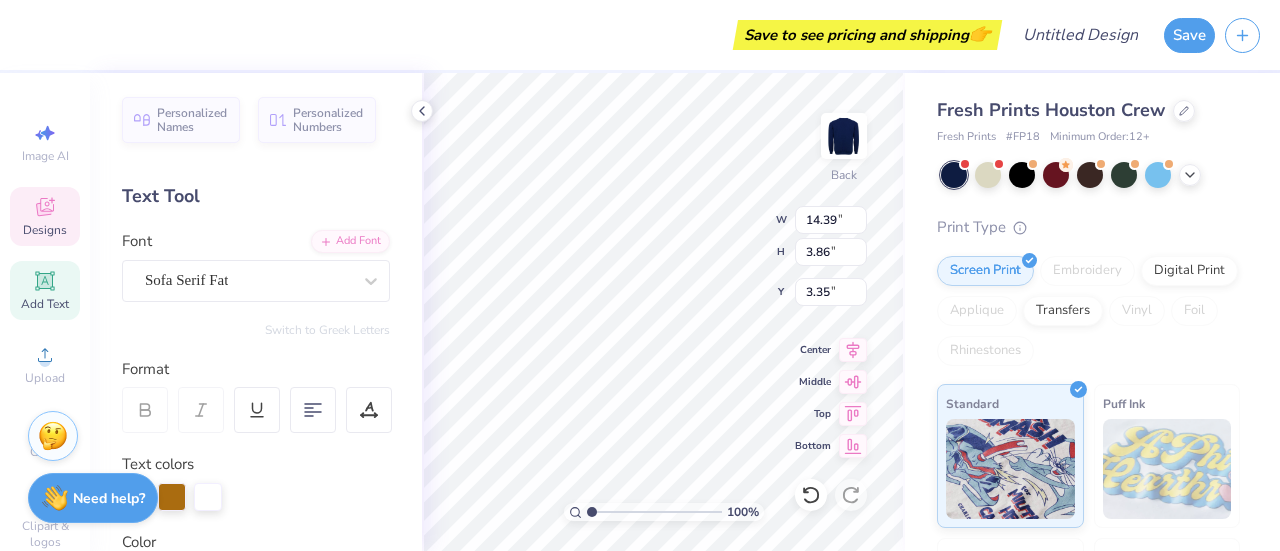type on "3.00" 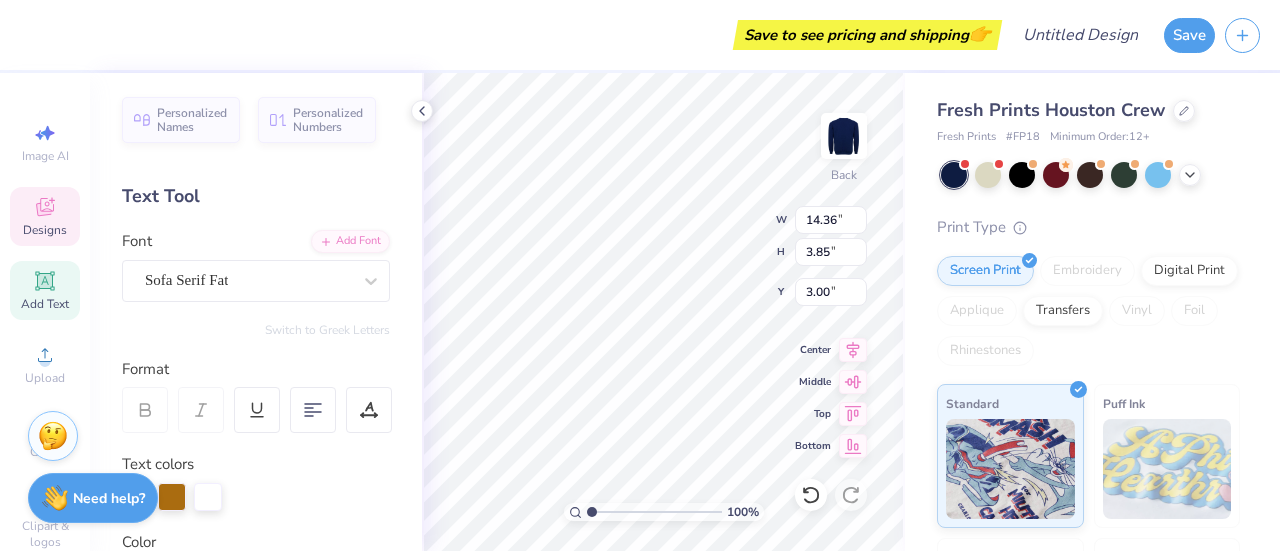 type on "14.36" 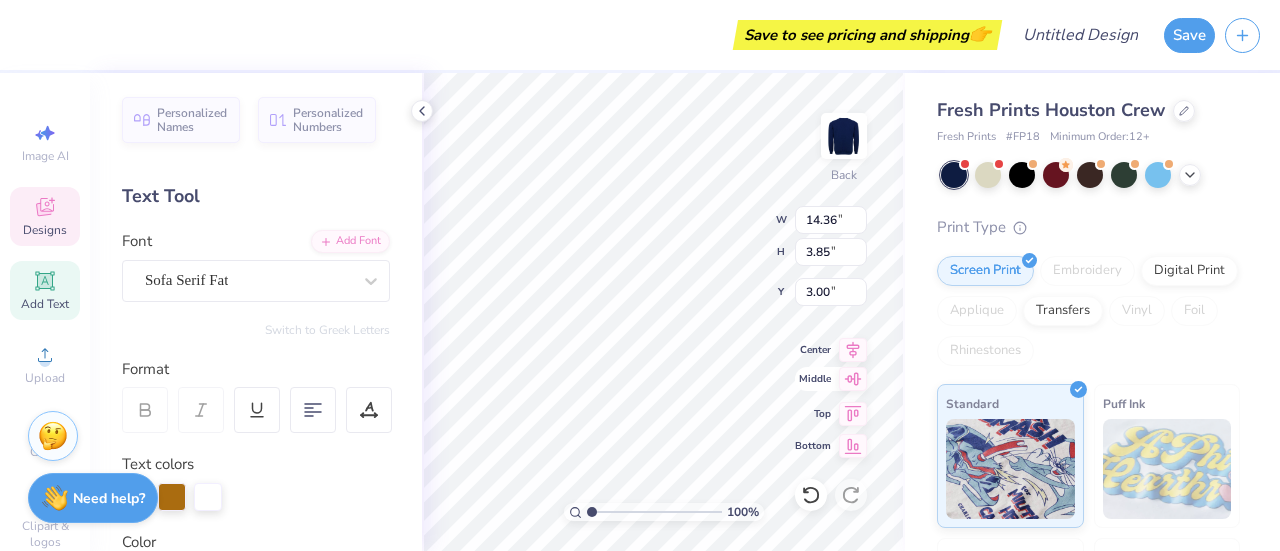 type on "6.41" 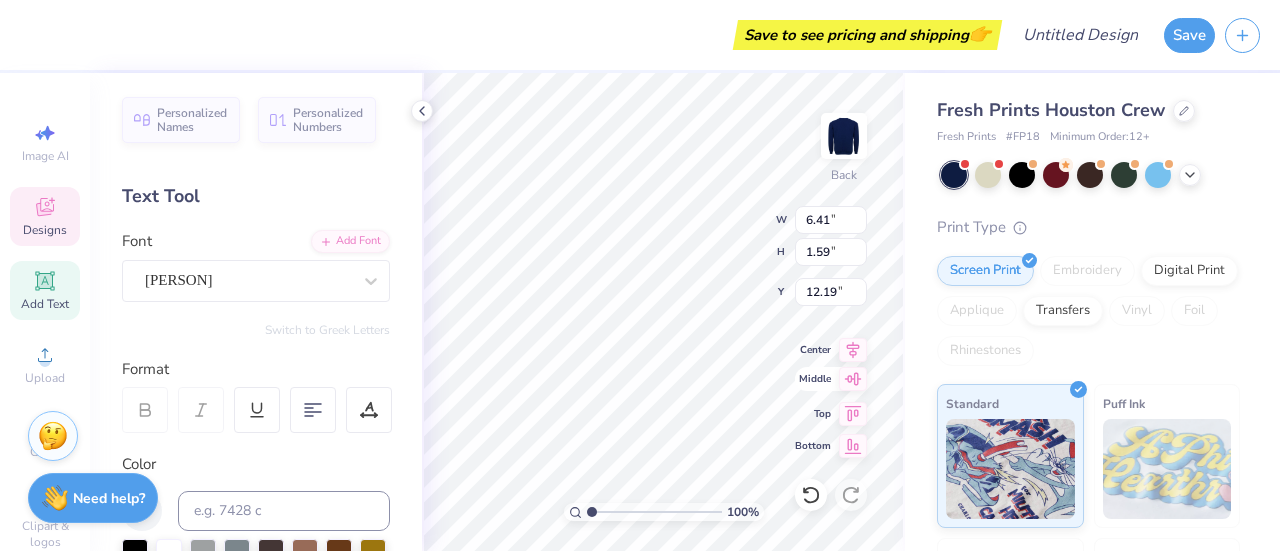 scroll, scrollTop: 16, scrollLeft: 2, axis: both 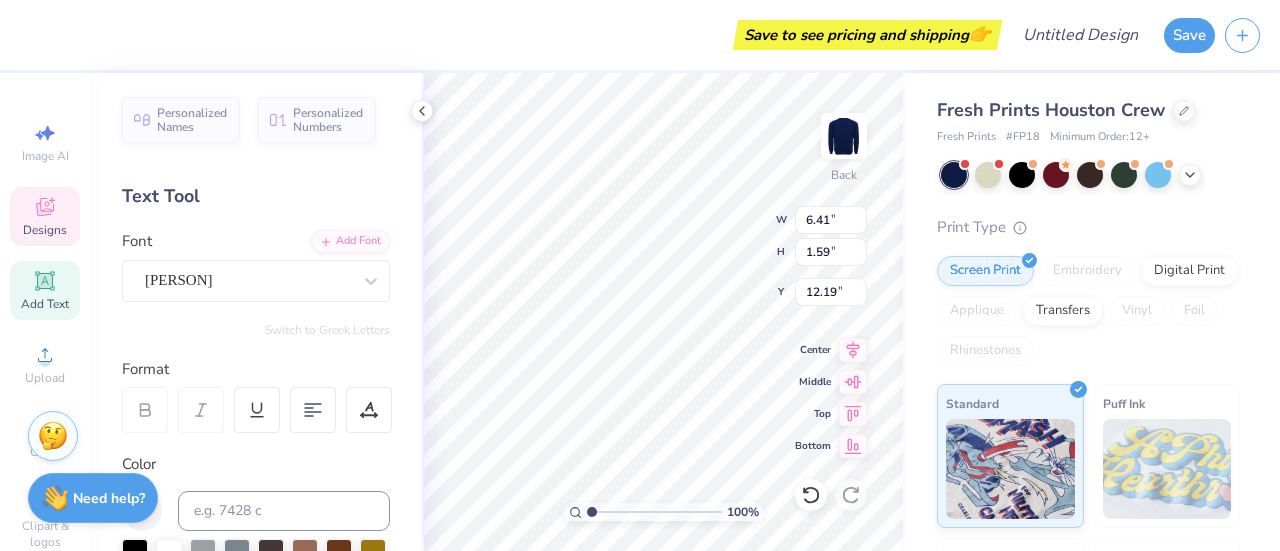 click on "Save to see pricing and shipping  👉" at bounding box center [513, 35] 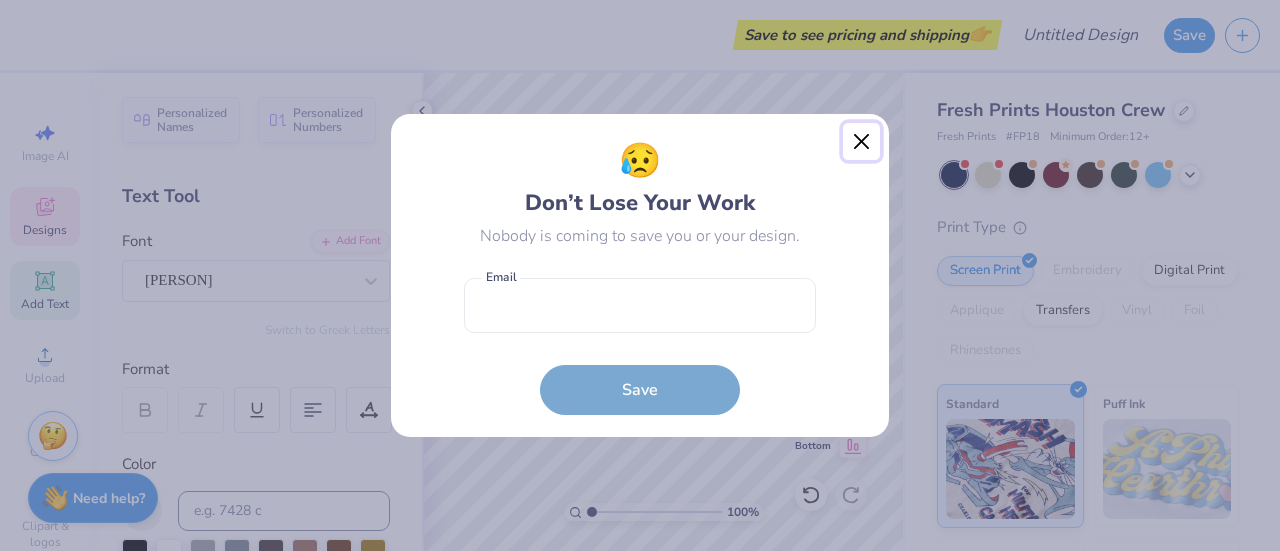 click at bounding box center (862, 142) 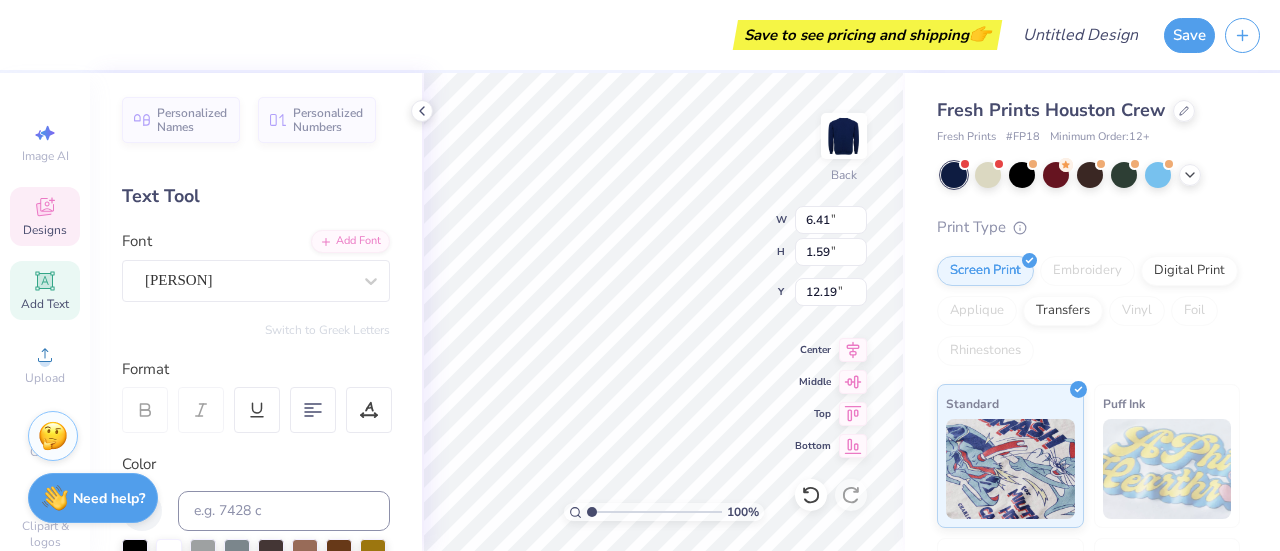 click on "Save to see pricing and shipping  👉" at bounding box center [513, 35] 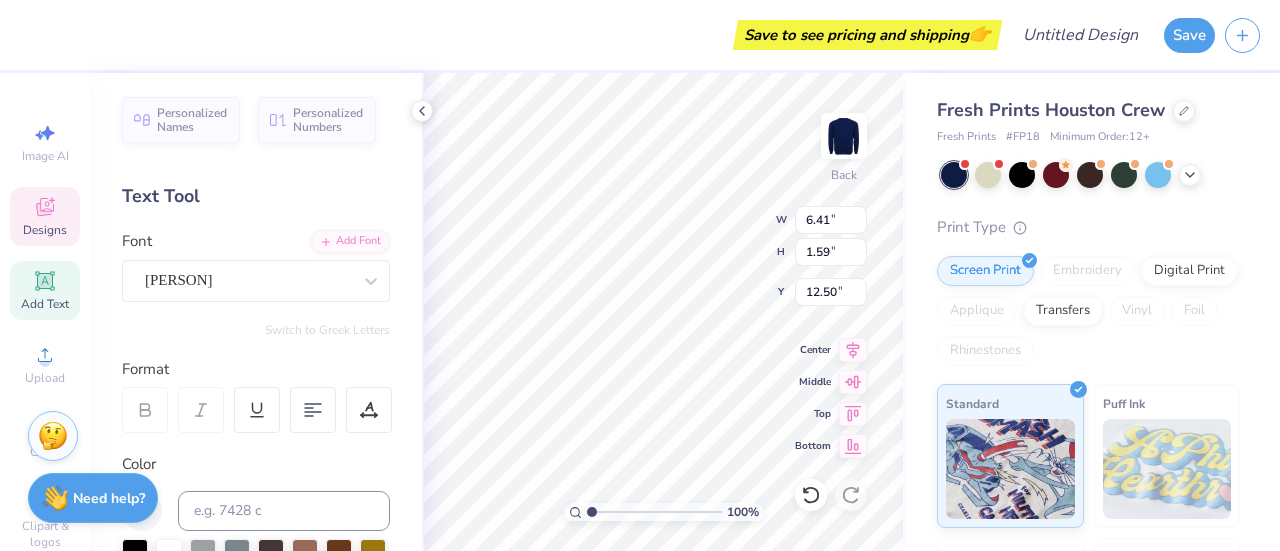 type on "12.50" 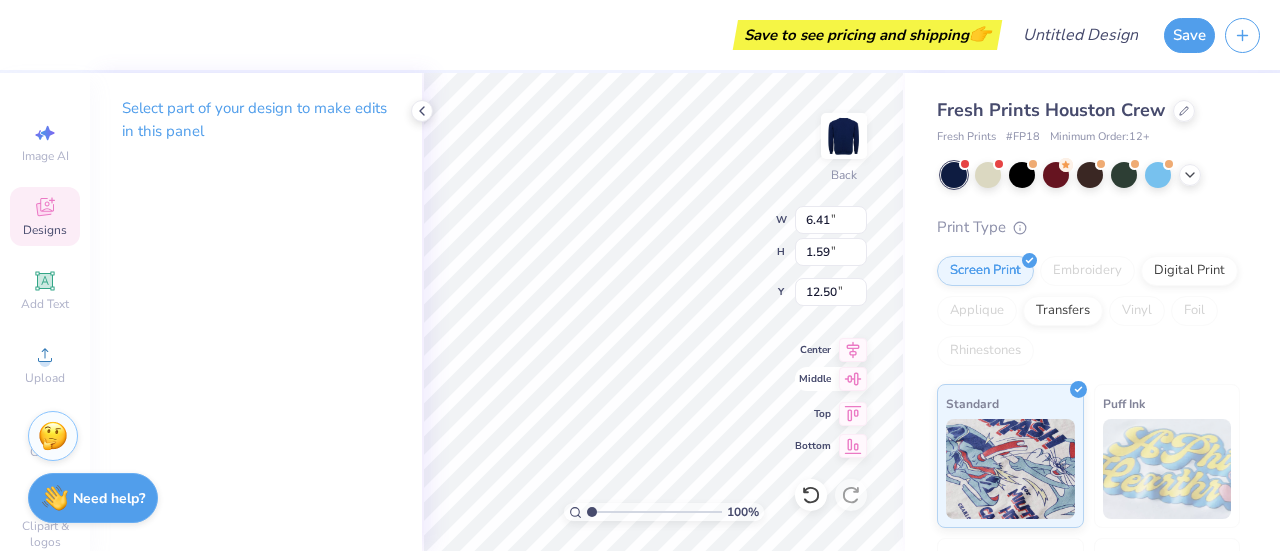 scroll, scrollTop: 16, scrollLeft: 8, axis: both 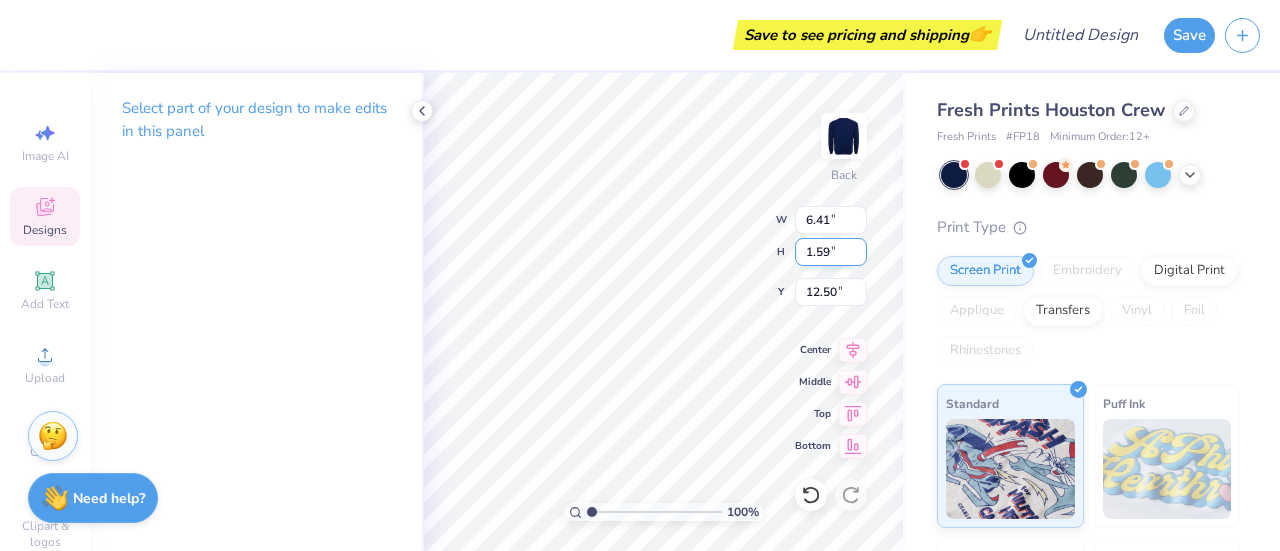 type on "1.6" 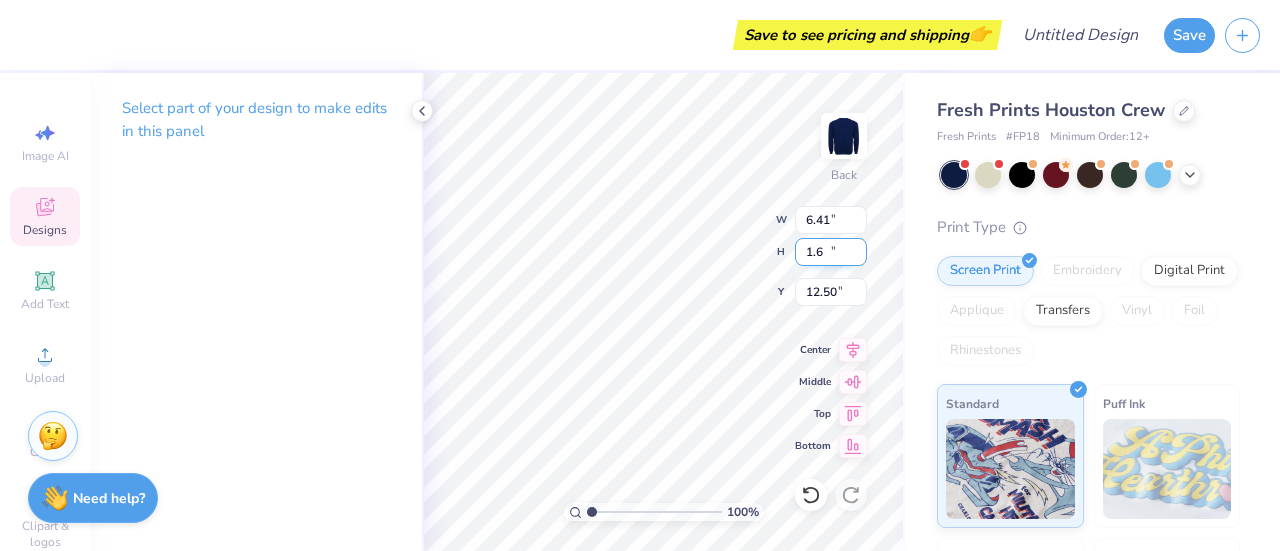 click on "1.6" at bounding box center [831, 252] 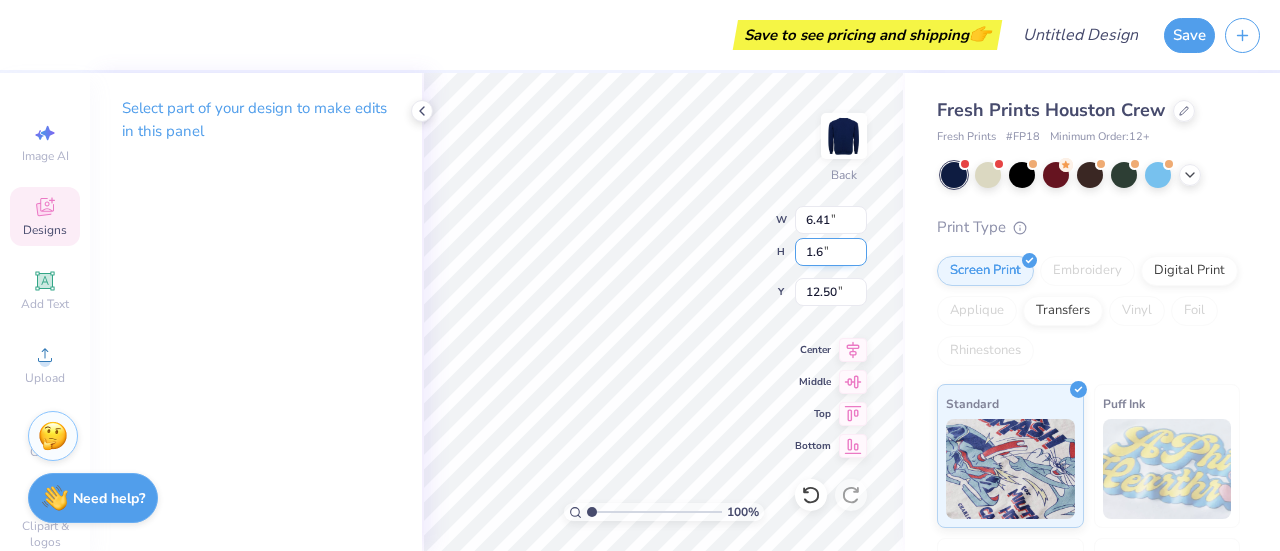 click on "1.6" at bounding box center (831, 252) 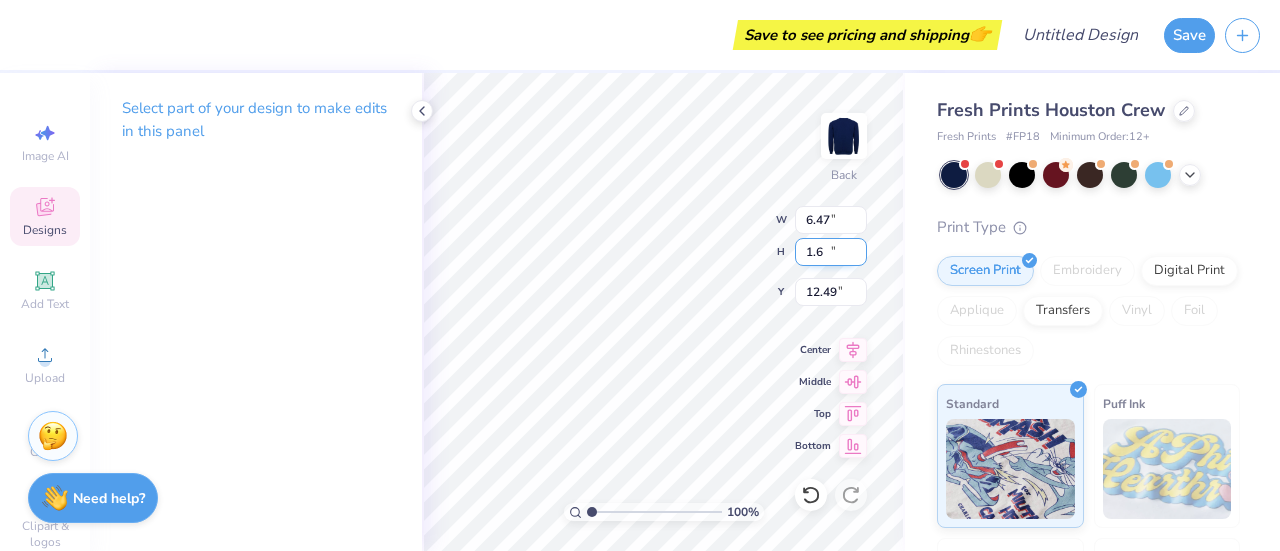 type on "6.47" 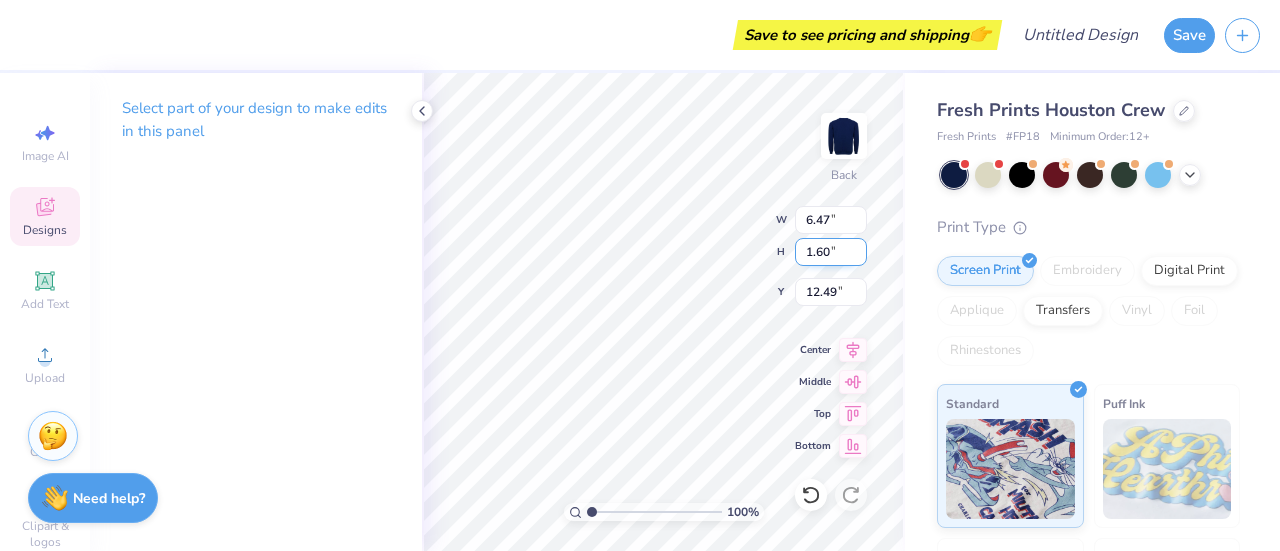 scroll, scrollTop: 16, scrollLeft: 2, axis: both 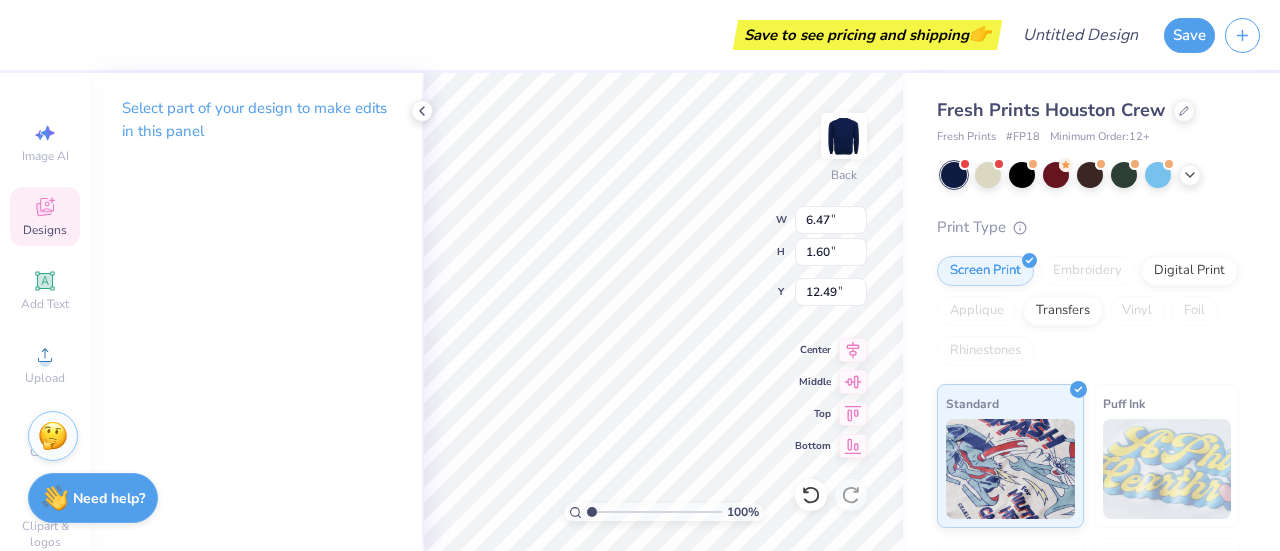 type on "9.58" 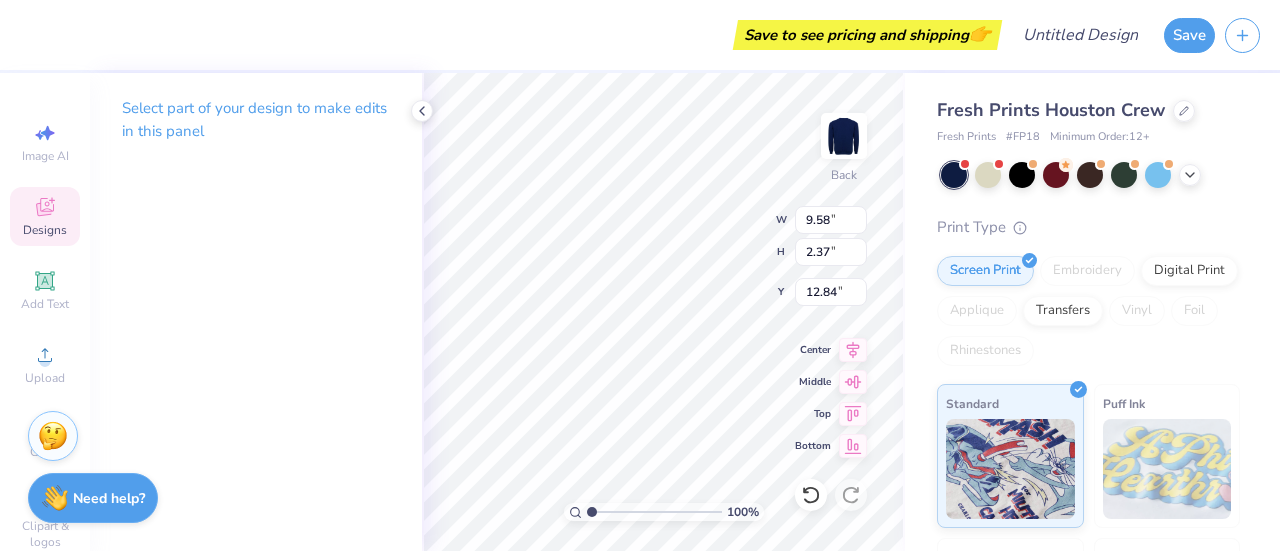 type on "12.93" 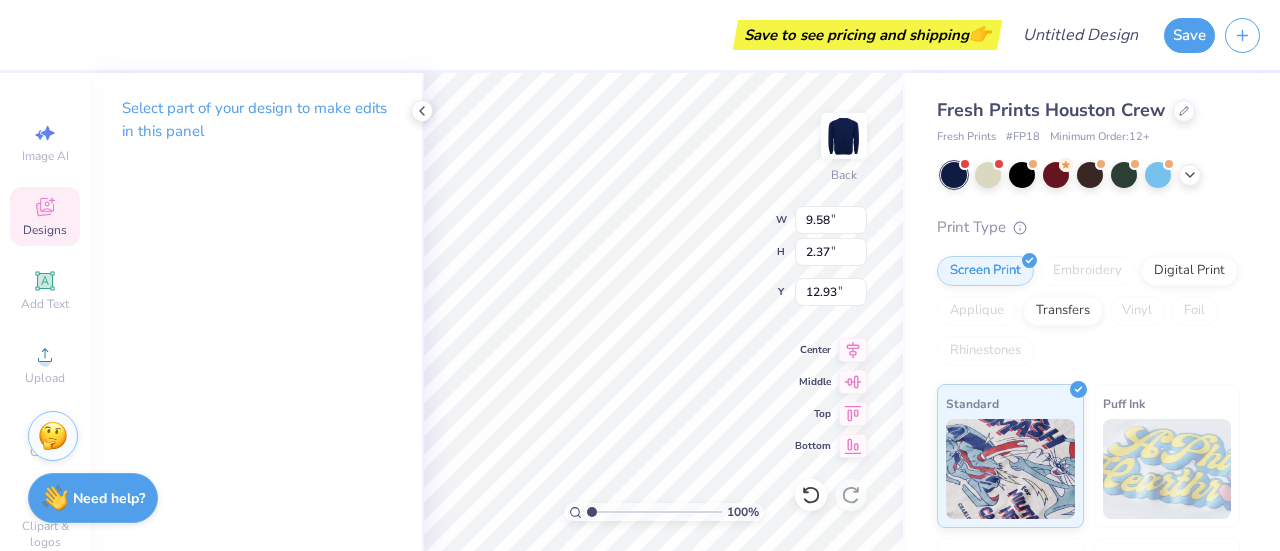 type on "11.80" 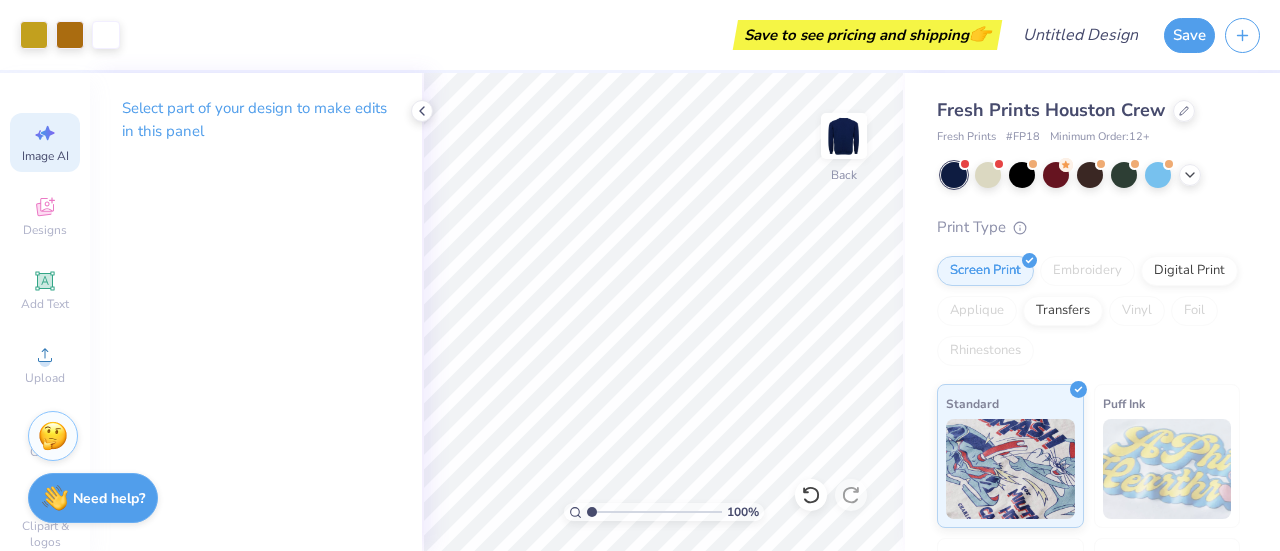 click on "Image AI" at bounding box center [45, 142] 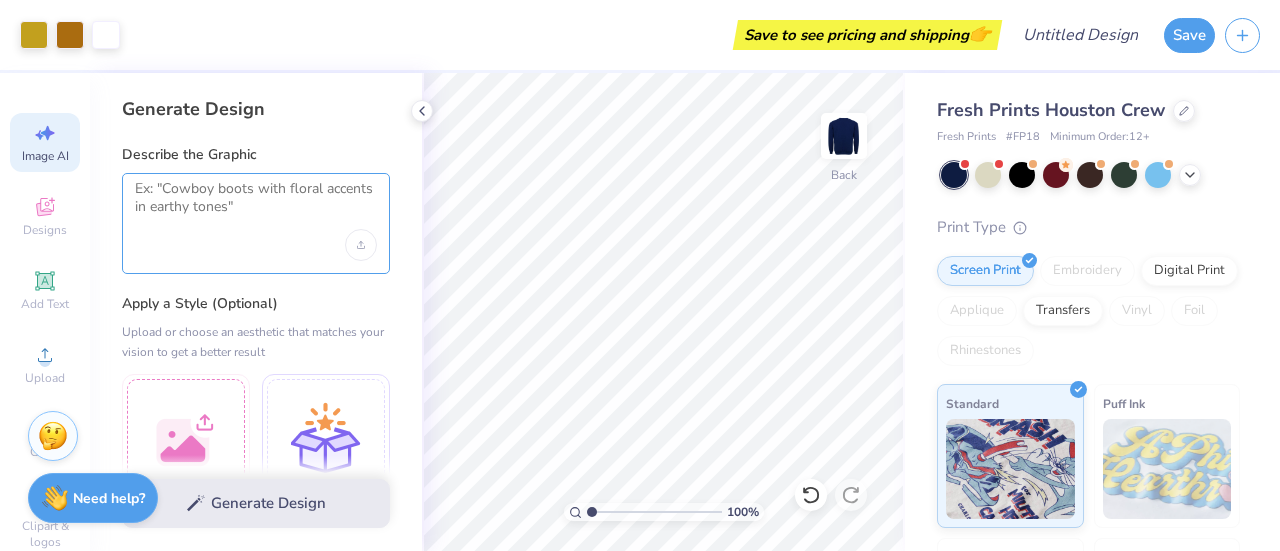 click at bounding box center (256, 205) 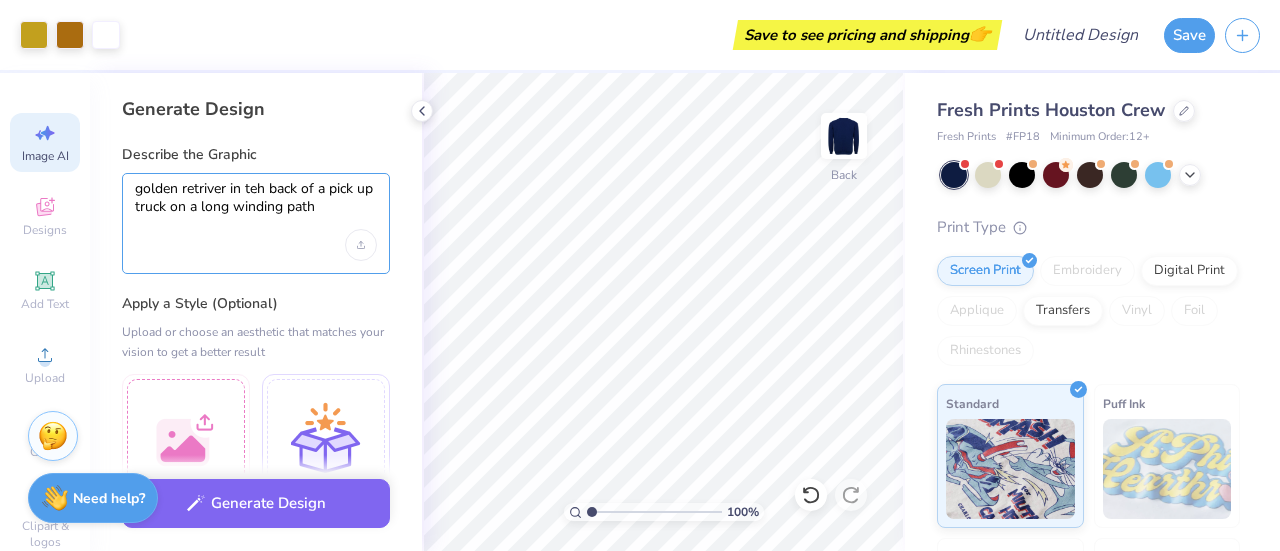 click on "golden retriver in teh back of a pick up truck on a long winding path" at bounding box center (256, 205) 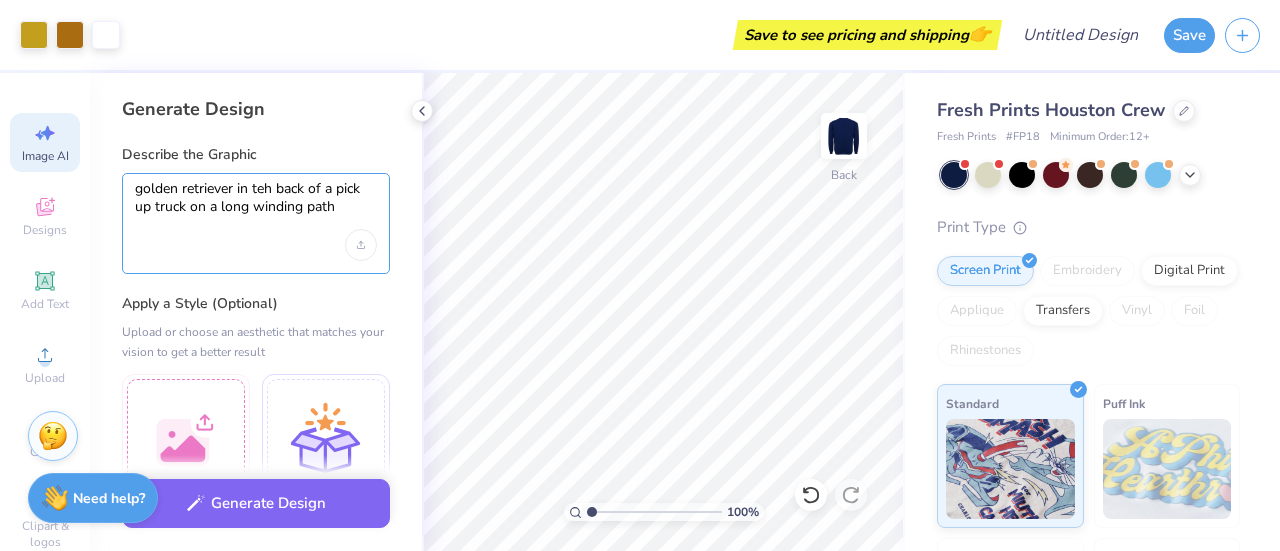 click on "golden retriever in teh back of a pick up truck on a long winding path" at bounding box center (256, 205) 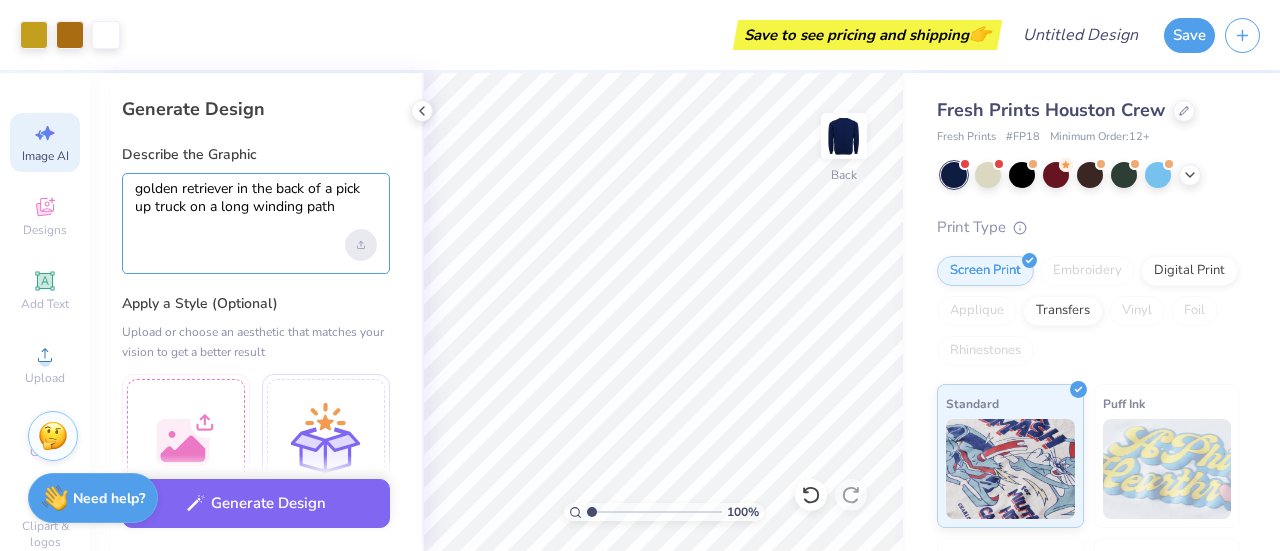 type on "golden retriever in the back of a pick up truck on a long winding path" 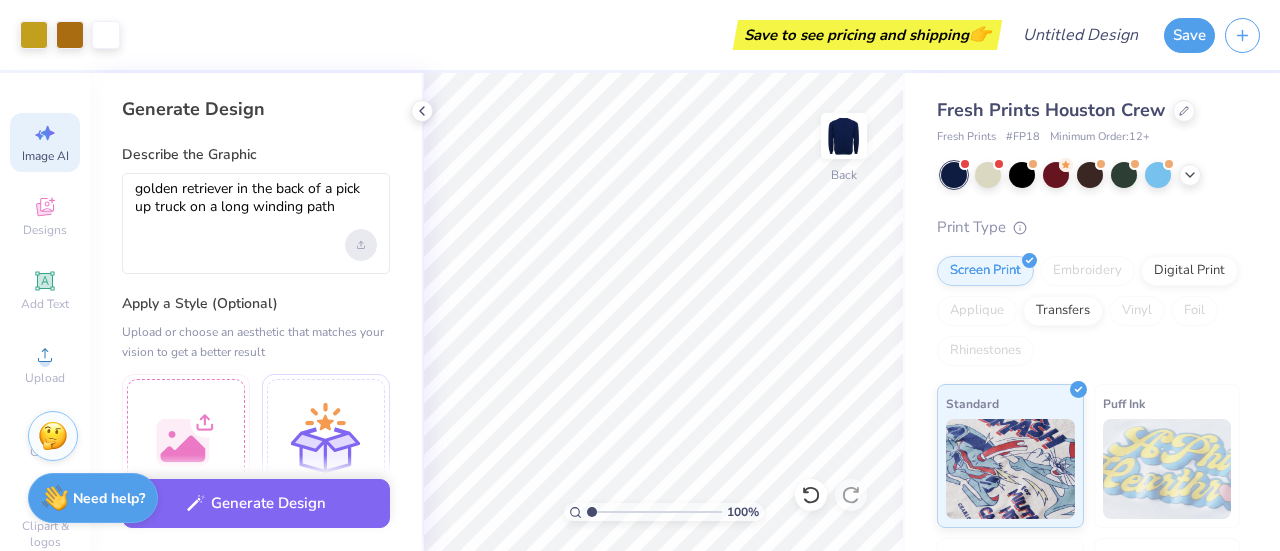 click at bounding box center [361, 245] 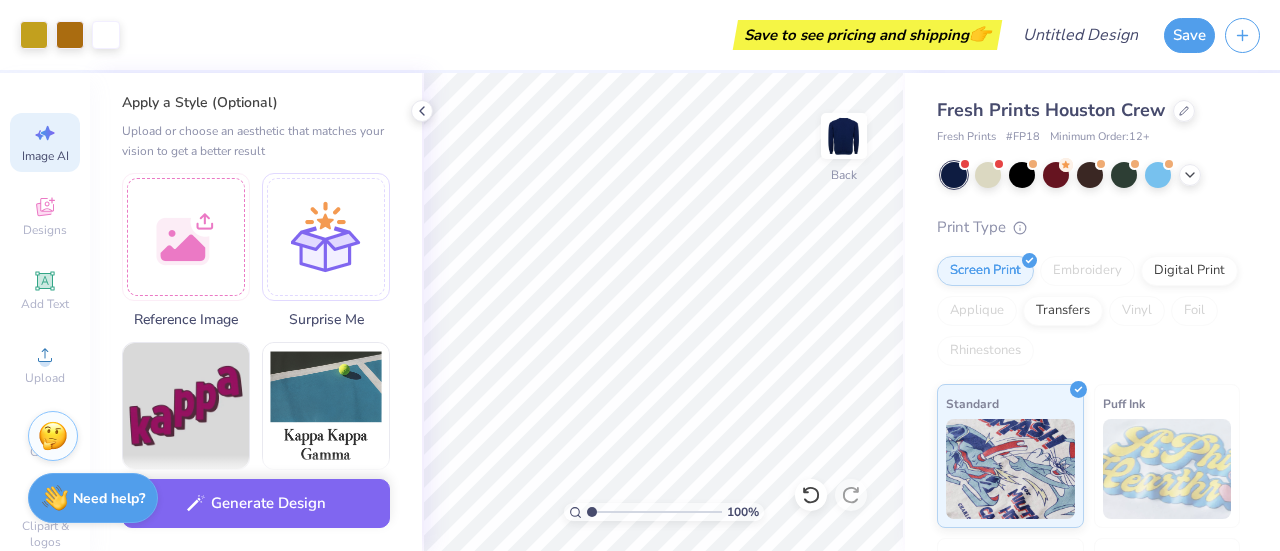 scroll, scrollTop: 300, scrollLeft: 0, axis: vertical 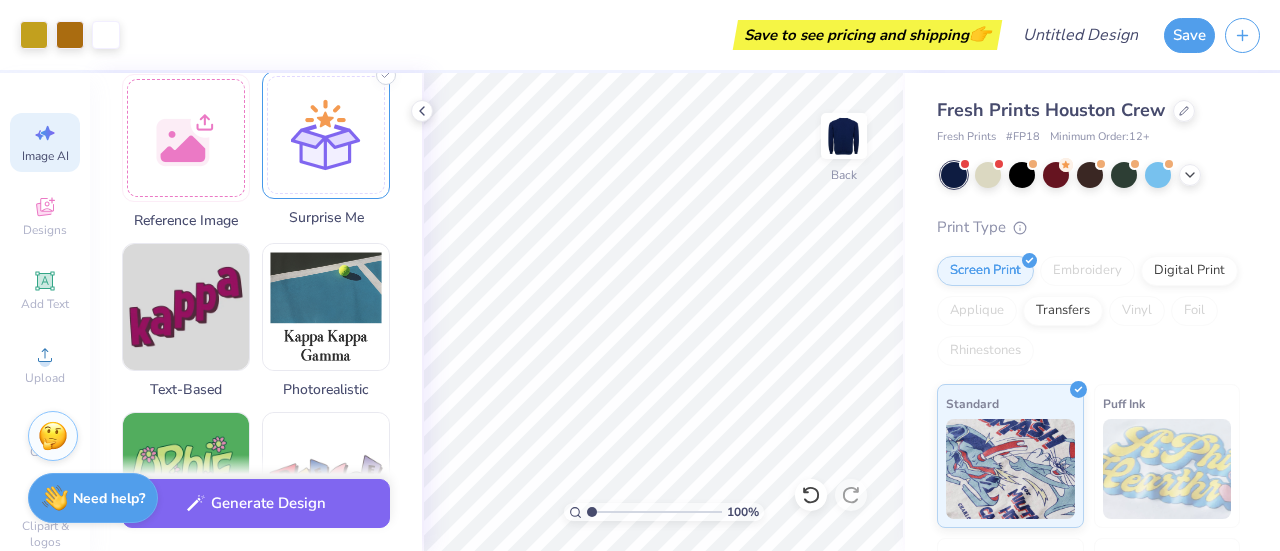 click at bounding box center [326, 135] 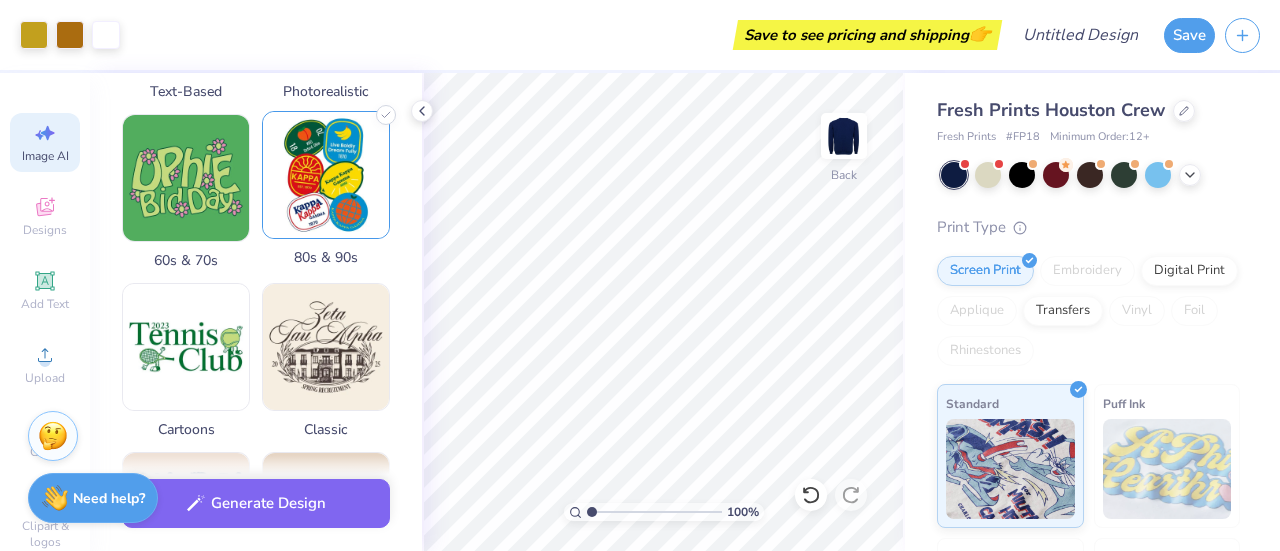 scroll, scrollTop: 600, scrollLeft: 0, axis: vertical 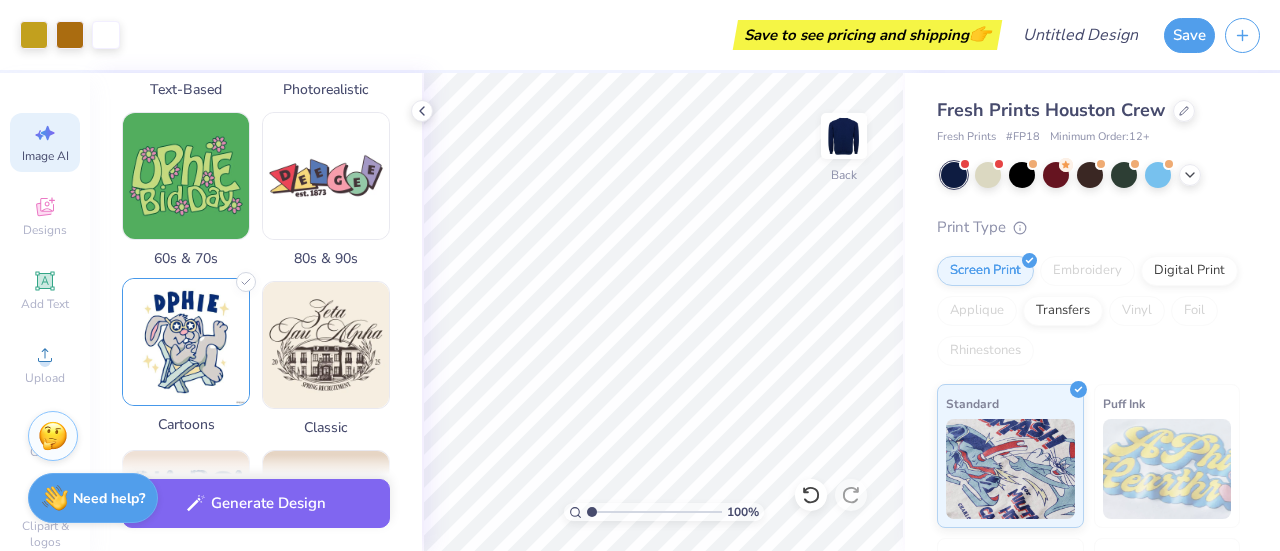 click at bounding box center (186, 342) 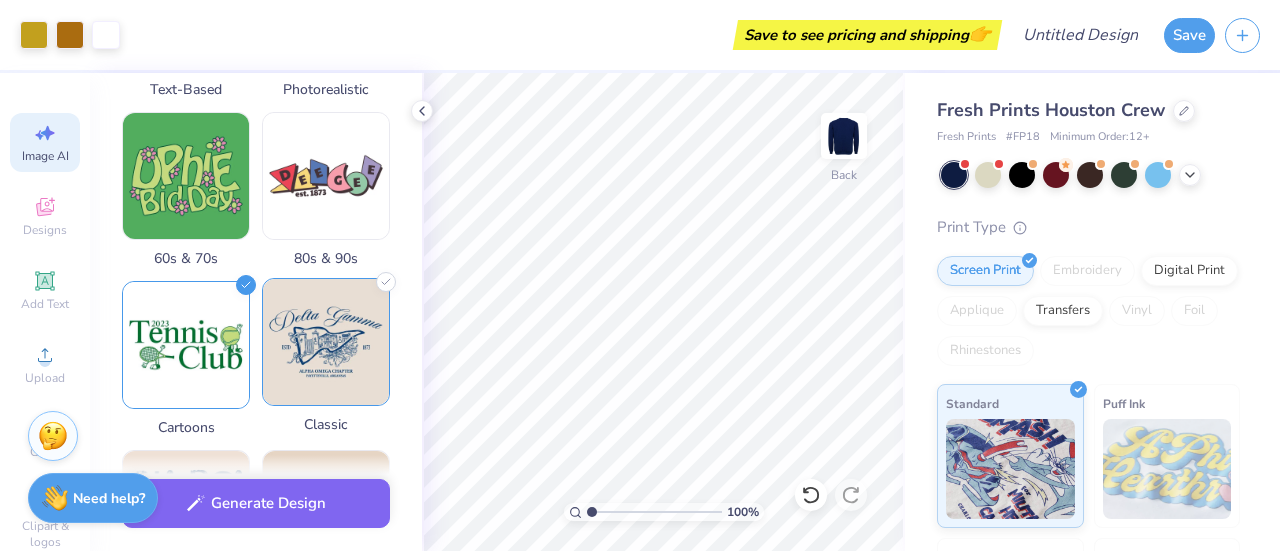 click at bounding box center [326, 342] 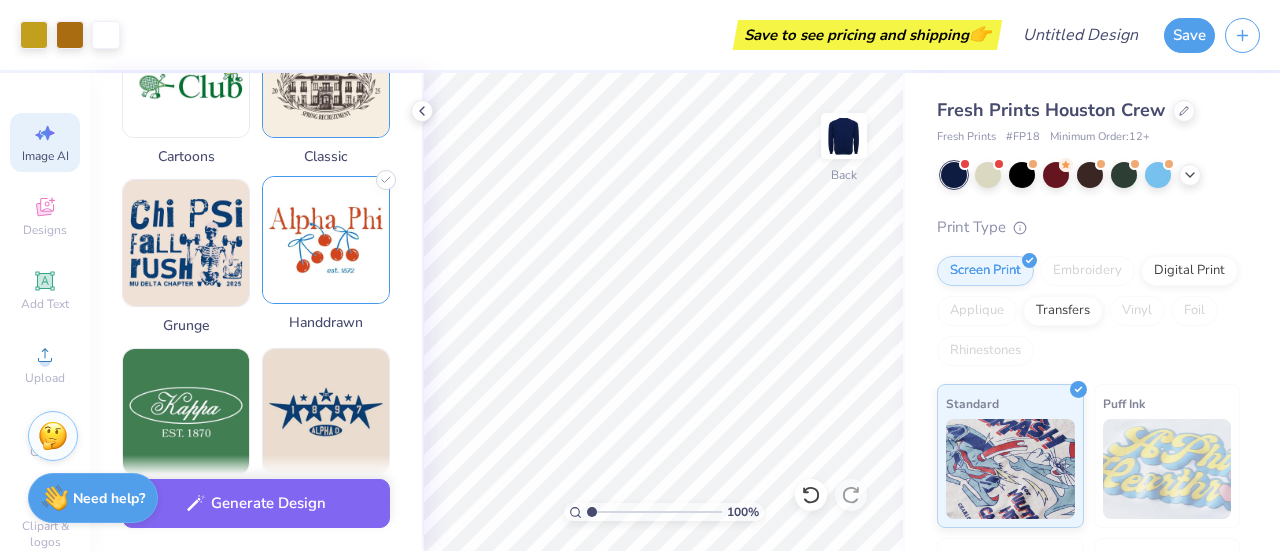 scroll, scrollTop: 900, scrollLeft: 0, axis: vertical 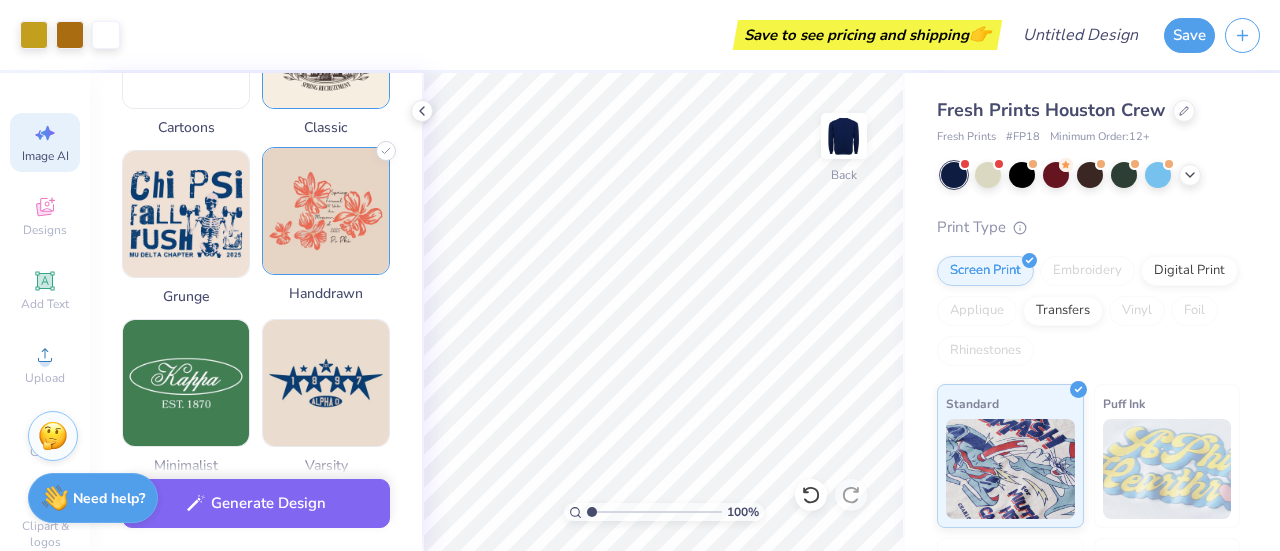 click at bounding box center [326, 211] 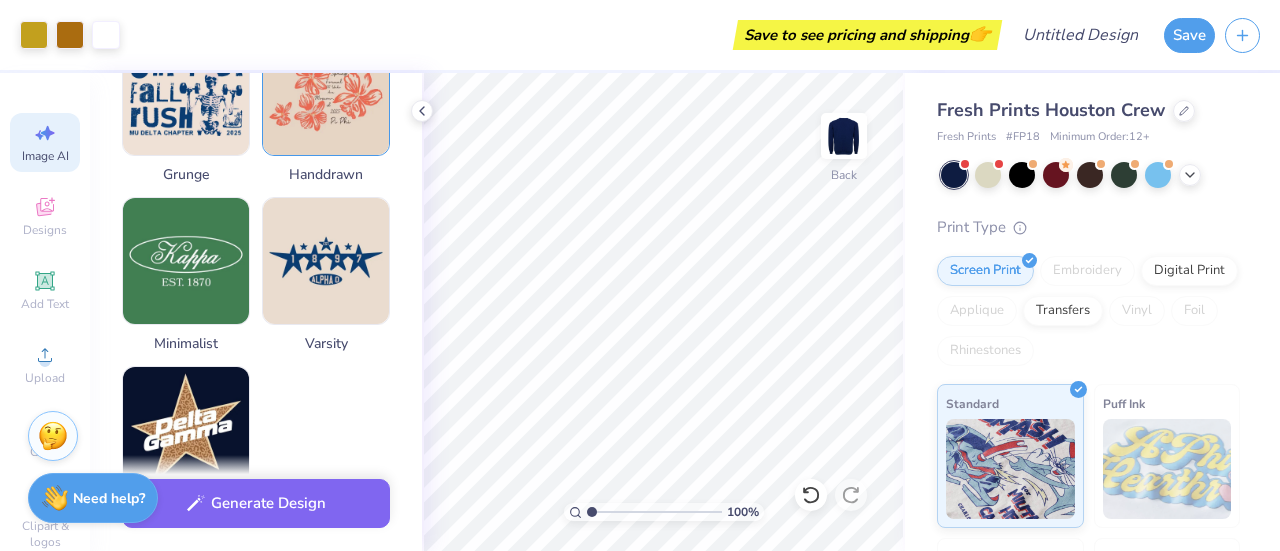 scroll, scrollTop: 1100, scrollLeft: 0, axis: vertical 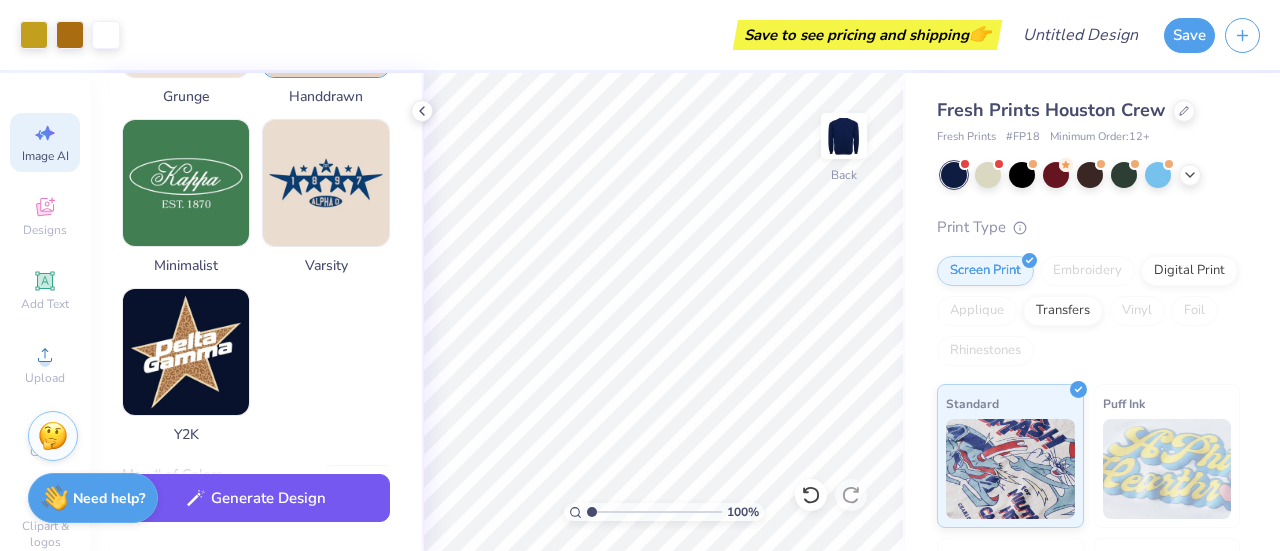click on "Generate Design" at bounding box center [256, 498] 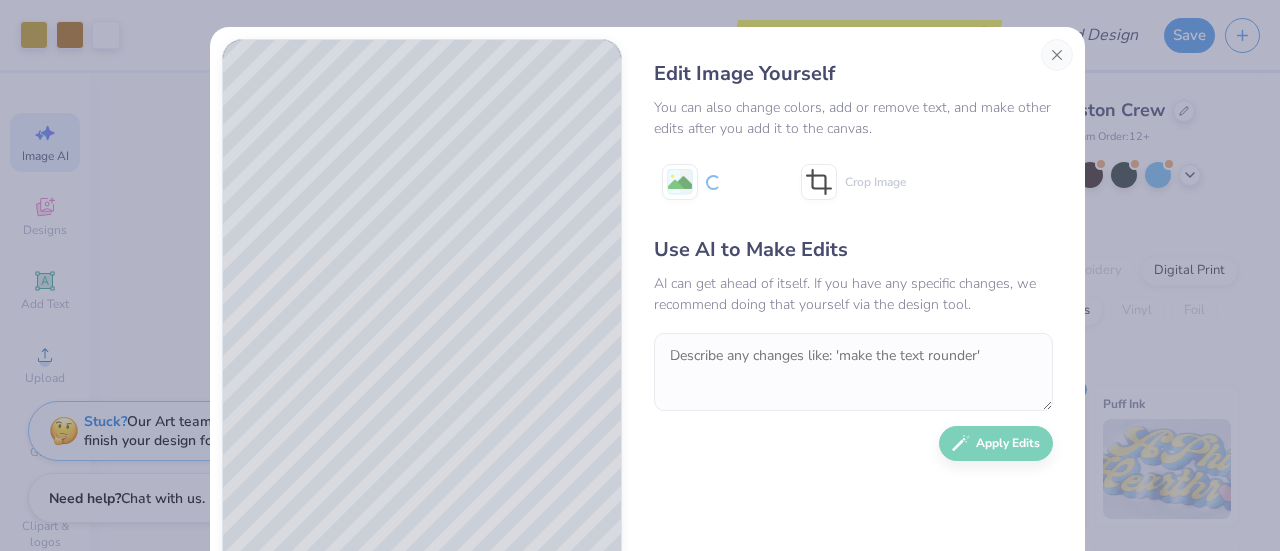 scroll, scrollTop: 0, scrollLeft: 0, axis: both 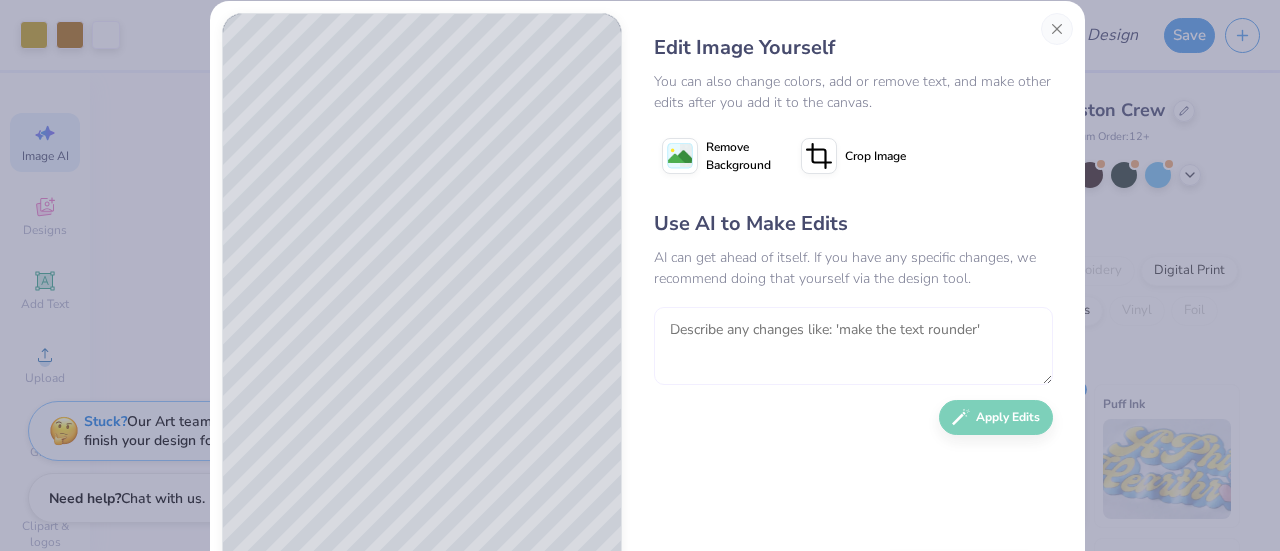 click at bounding box center [853, 346] 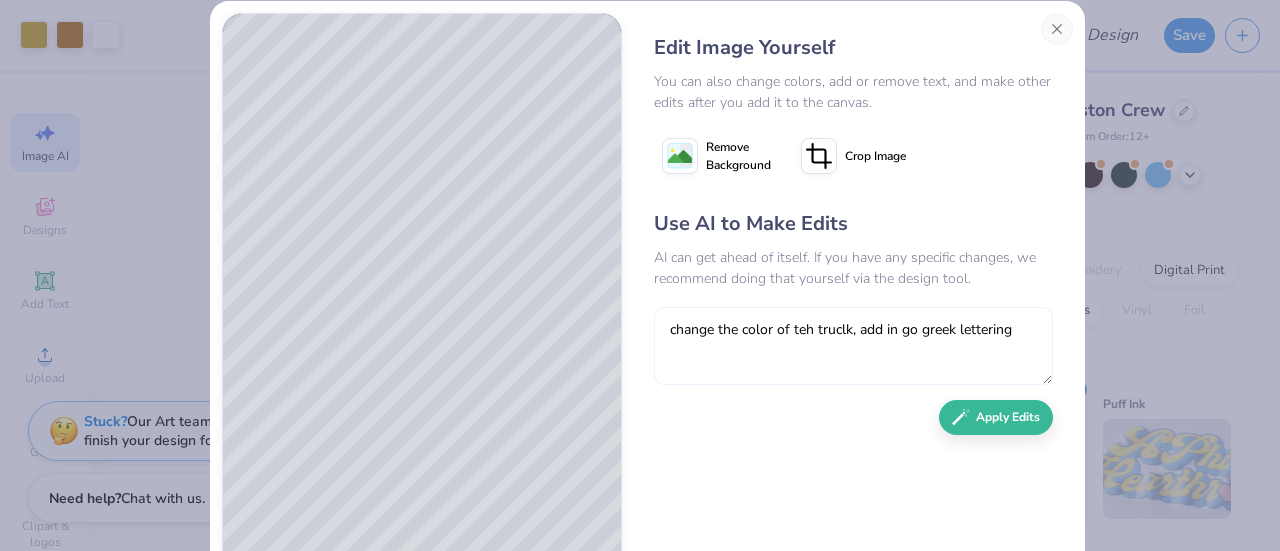 click on "change the color of teh truclk, add in go greek lettering" at bounding box center [853, 346] 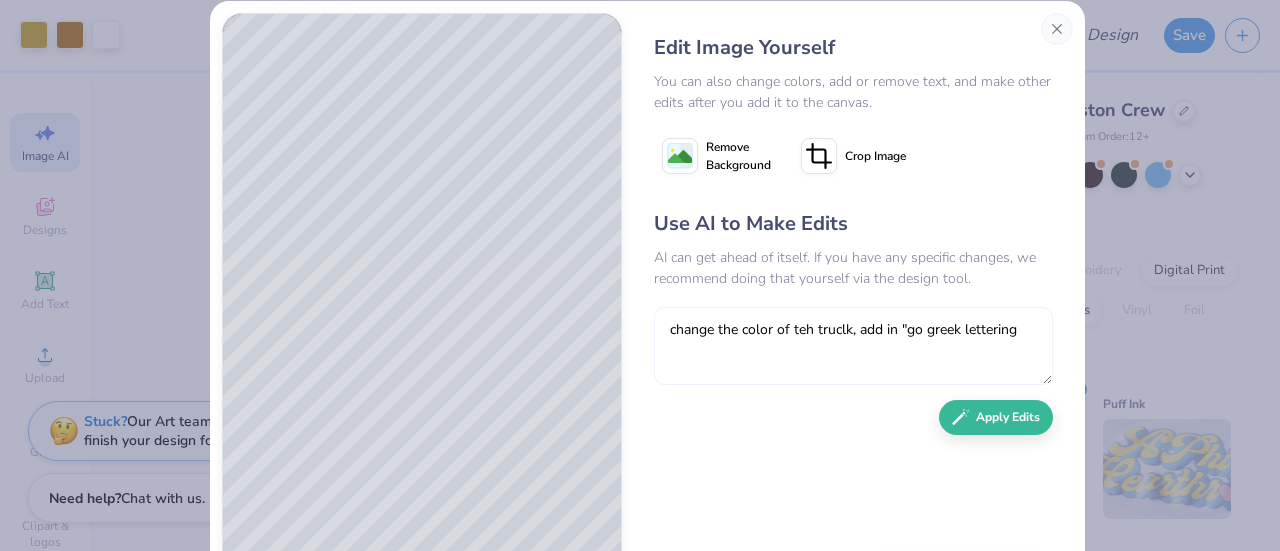 click on "change the color of teh truclk, add in "go greek lettering" at bounding box center (853, 346) 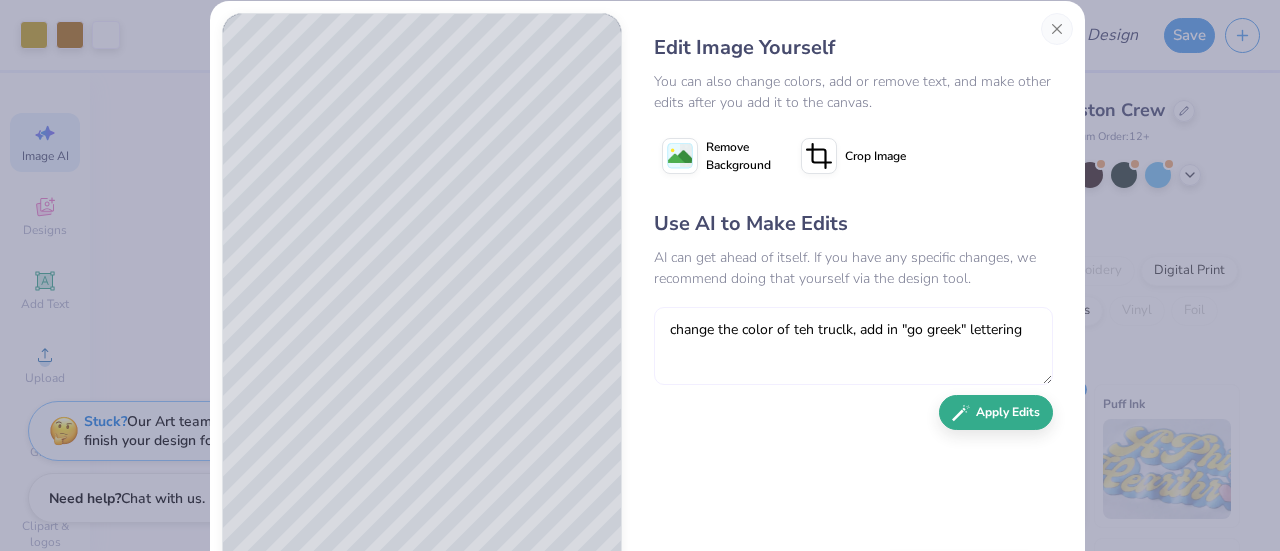 type on "change the color of teh truclk, add in "go greek" lettering" 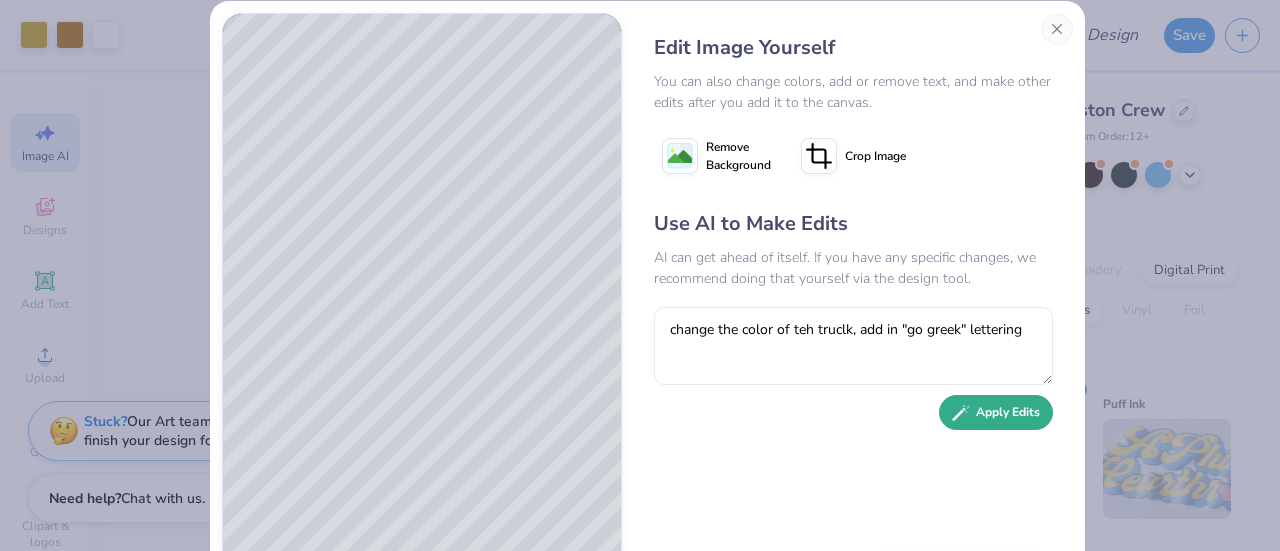 click on "Apply Edits" at bounding box center (996, 412) 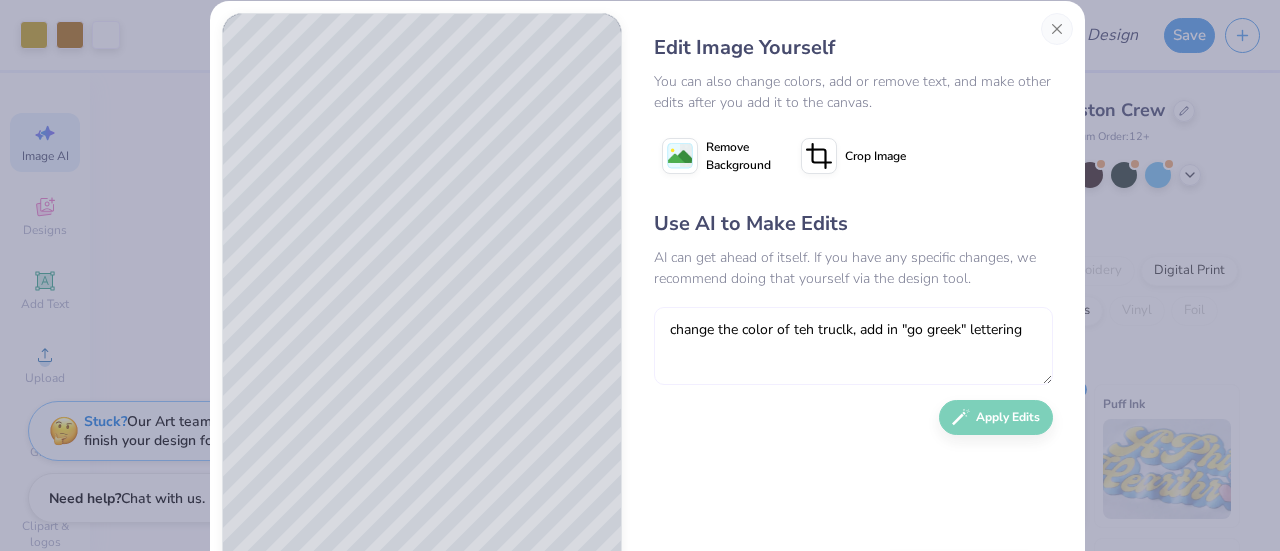 click on "change the color of teh truclk, add in "go greek" lettering" at bounding box center (853, 346) 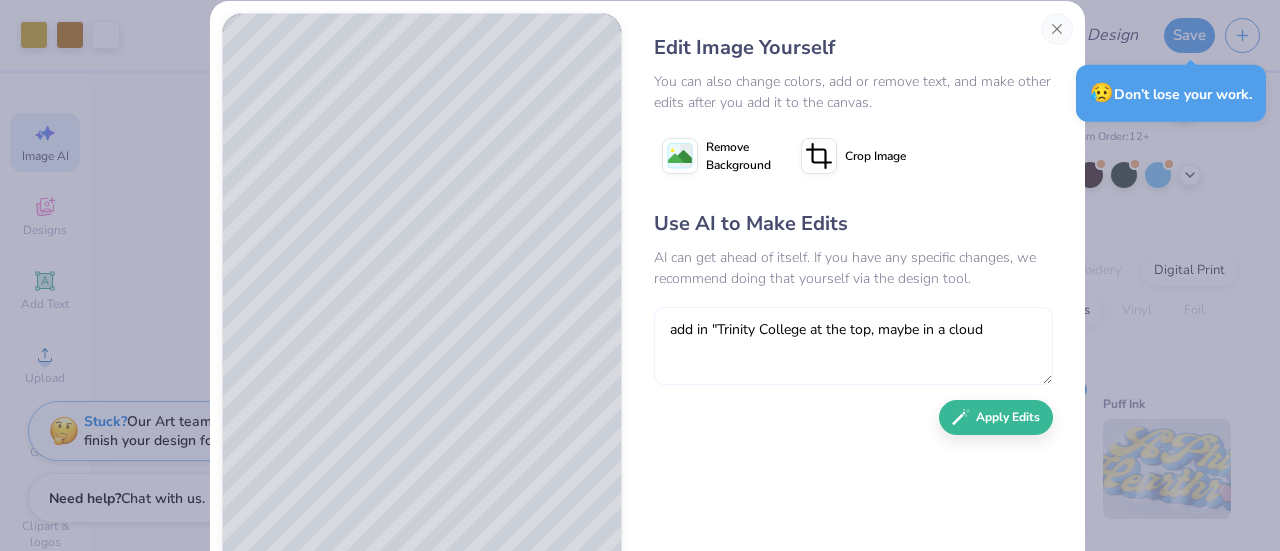 click on "add in "Trinity College at the top, maybe in a cloud" at bounding box center (853, 346) 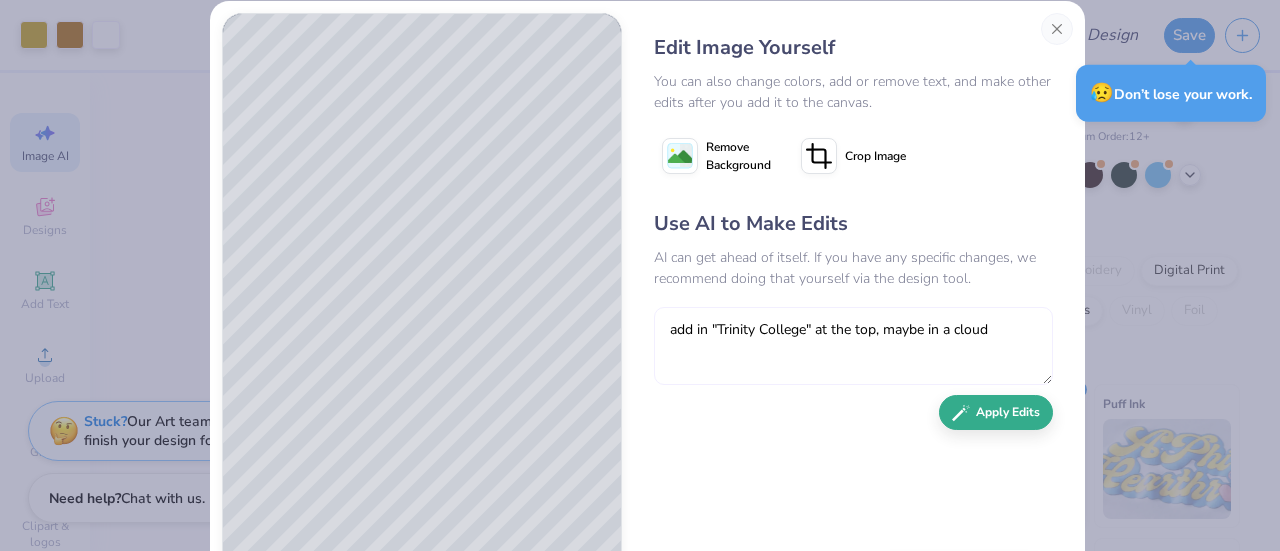 type on "add in "Trinity College" at the top, maybe in a cloud" 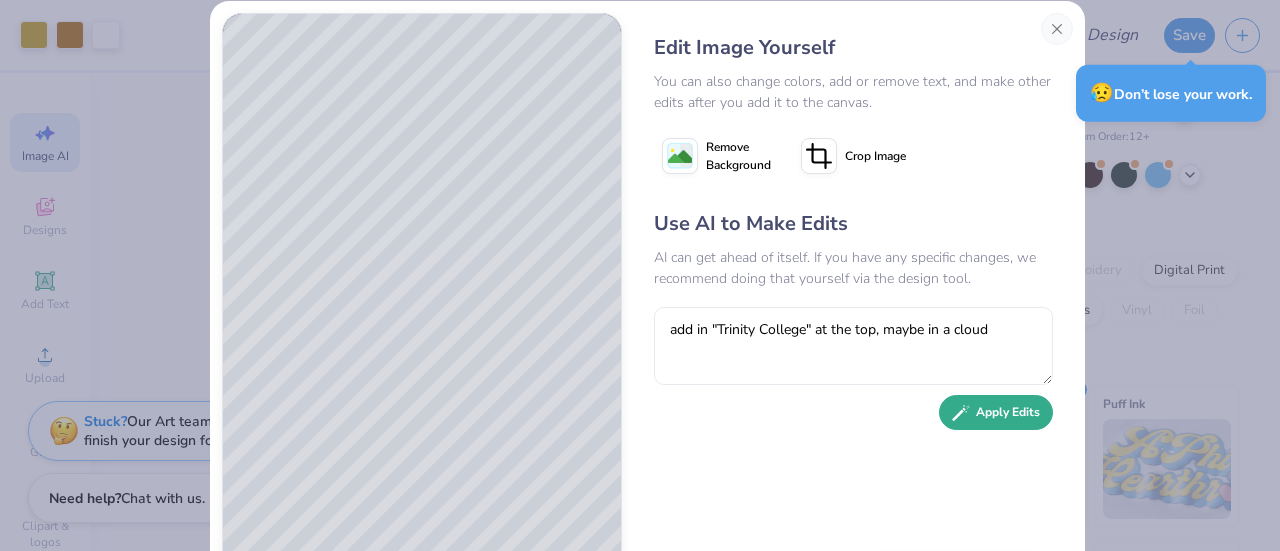 click 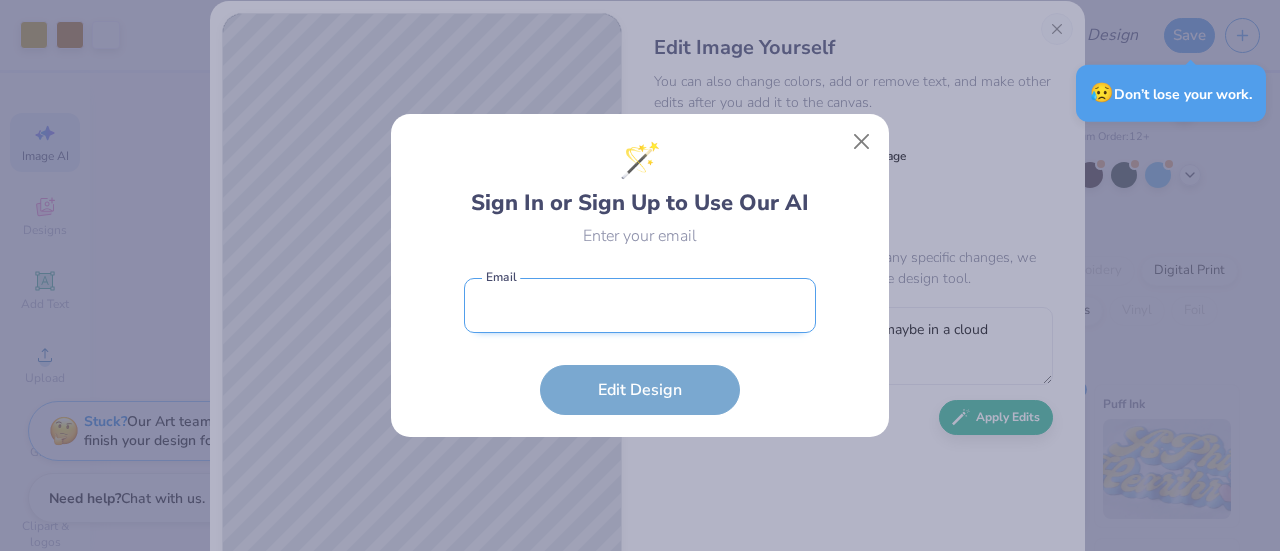click at bounding box center (640, 305) 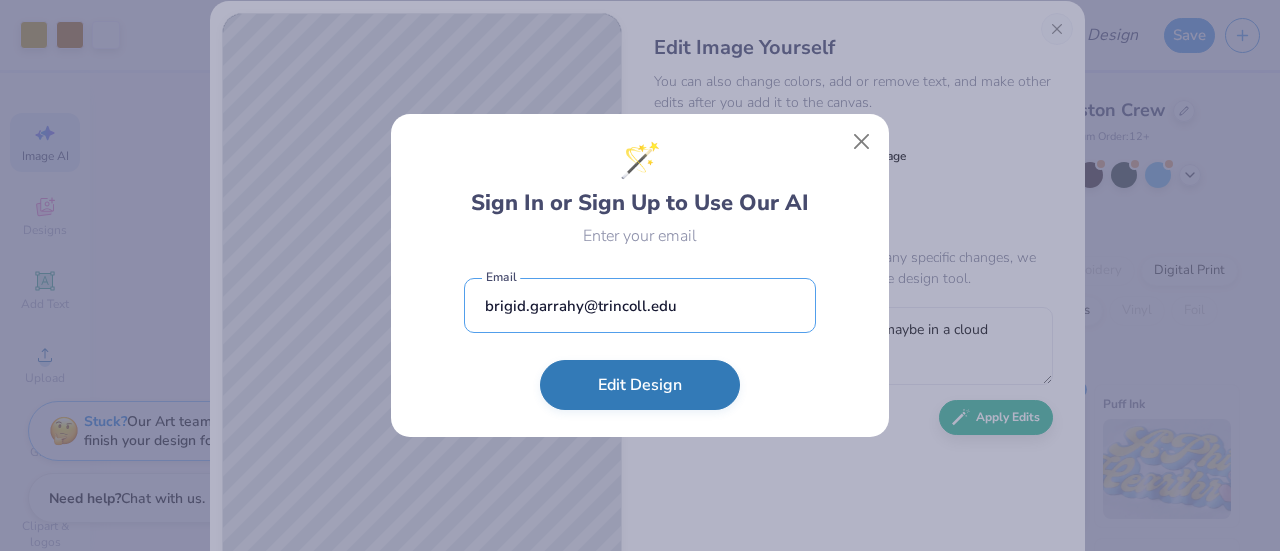 type on "brigid.garrahy@trincoll.edu" 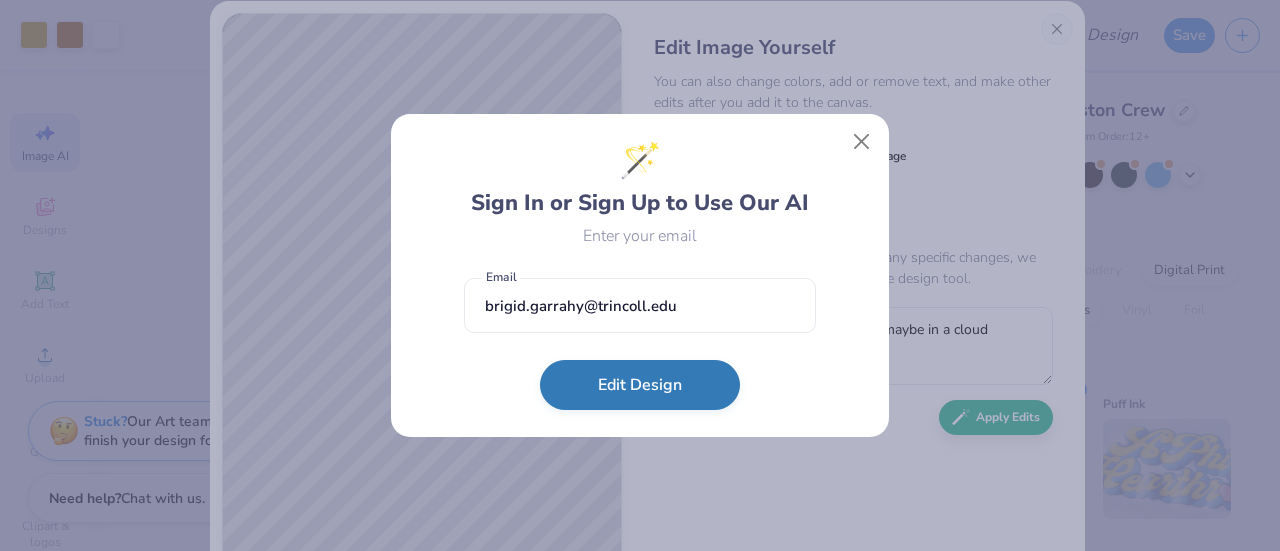 click on "Edit Design" at bounding box center (640, 385) 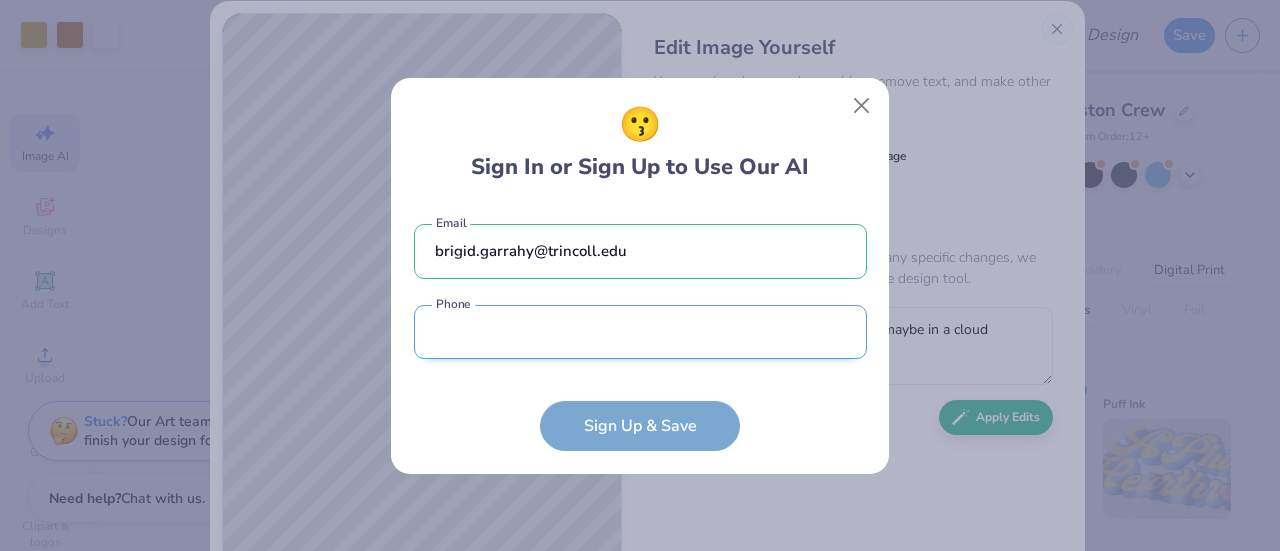 click at bounding box center [640, 332] 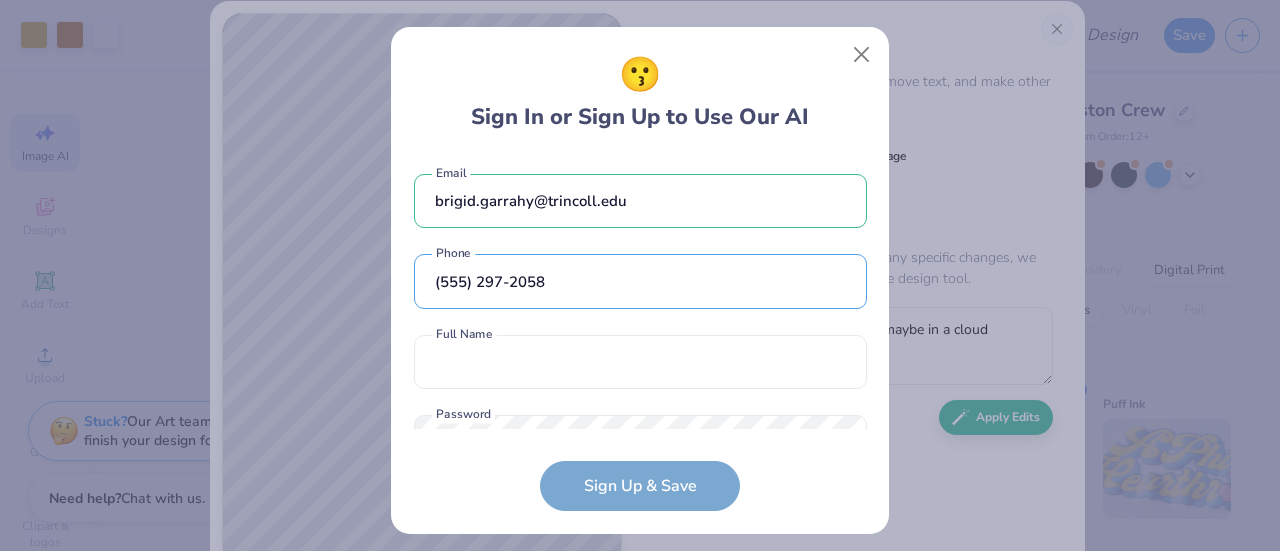scroll, scrollTop: 75, scrollLeft: 0, axis: vertical 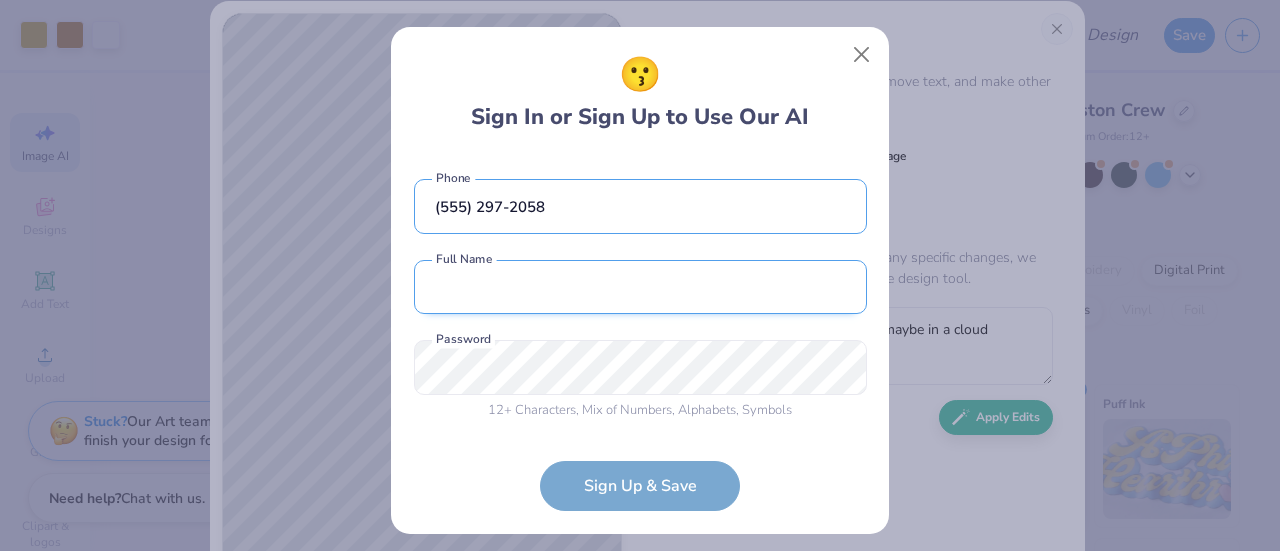 type on "(860) 297-2058" 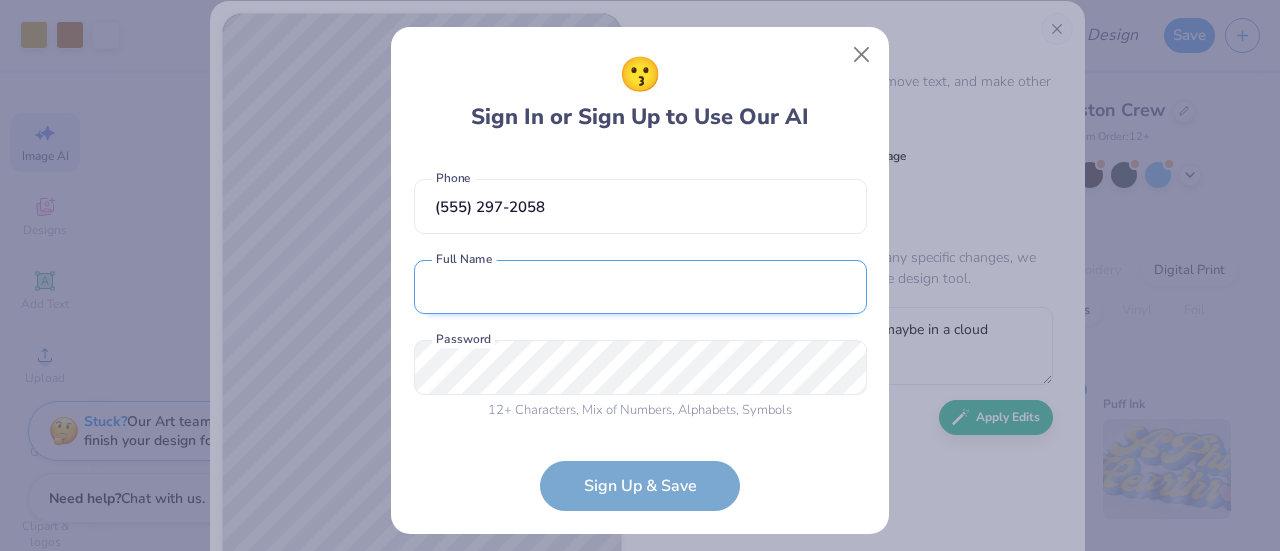 click at bounding box center (640, 287) 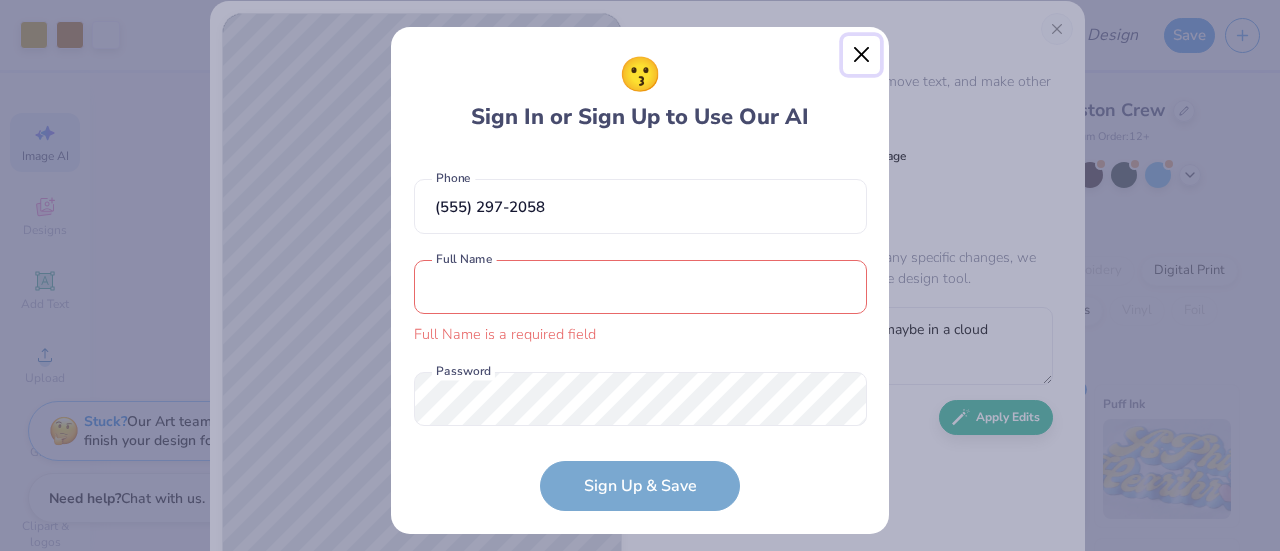 click at bounding box center [862, 55] 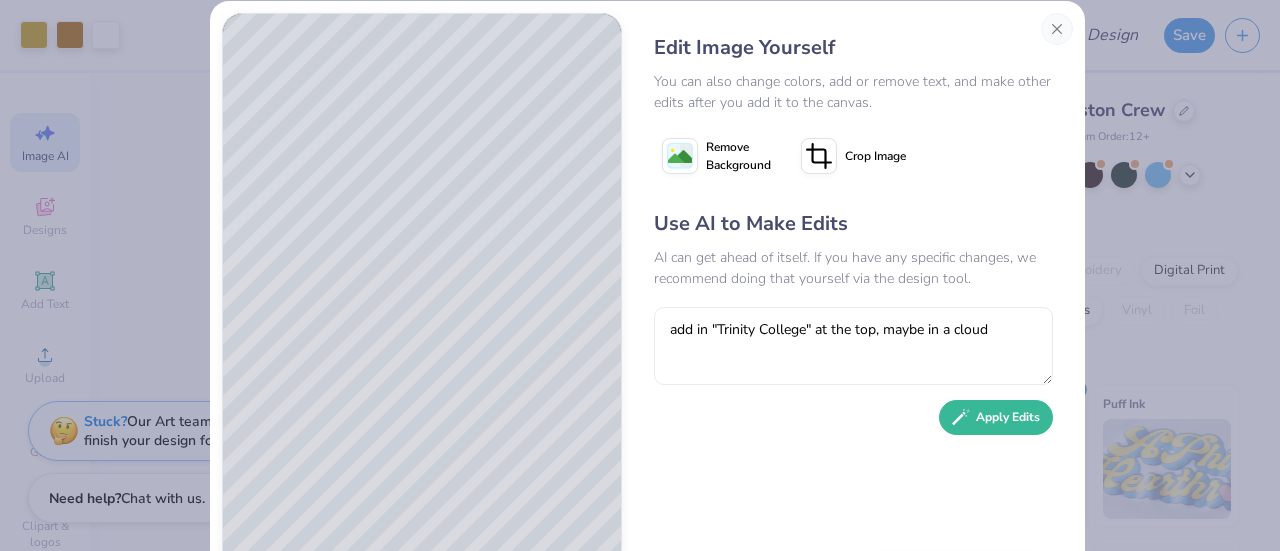 scroll, scrollTop: 126, scrollLeft: 0, axis: vertical 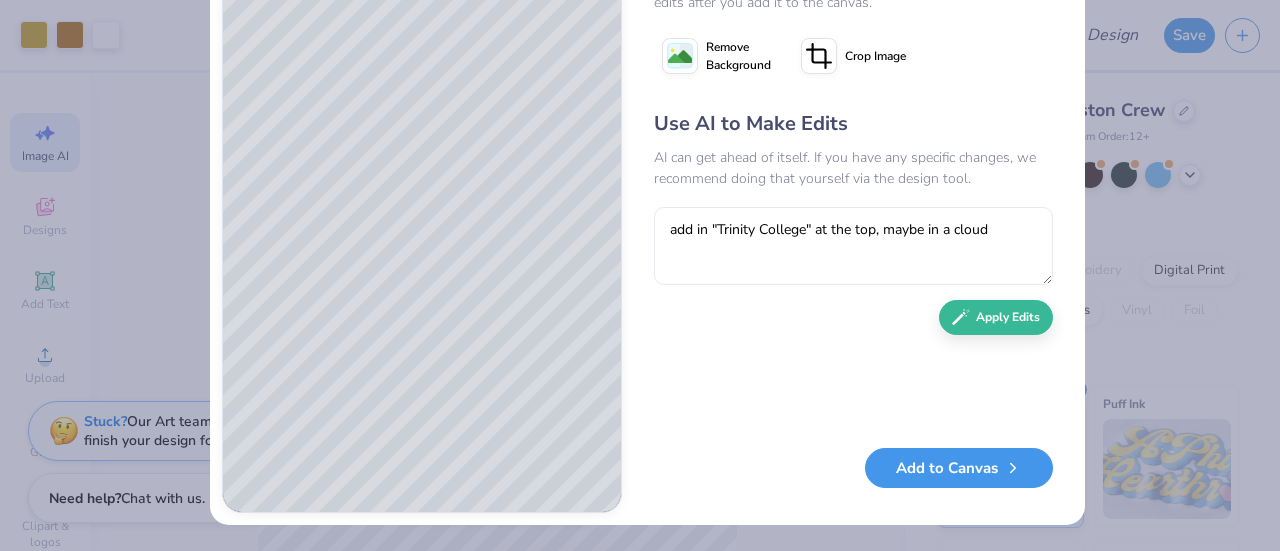 click on "Add to Canvas" at bounding box center [959, 468] 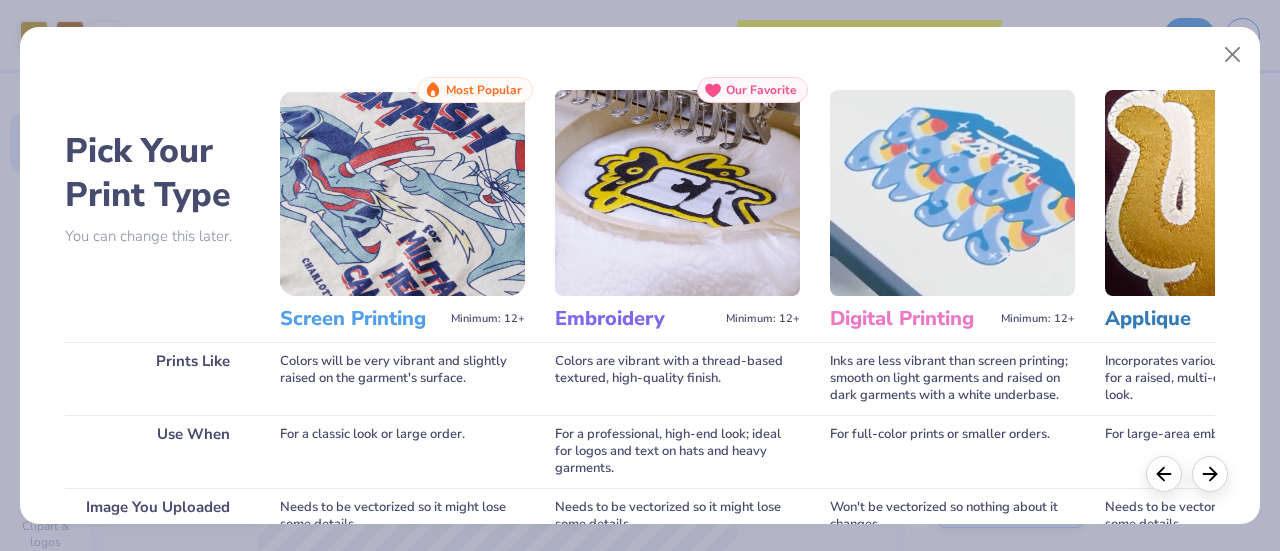 click at bounding box center (402, 193) 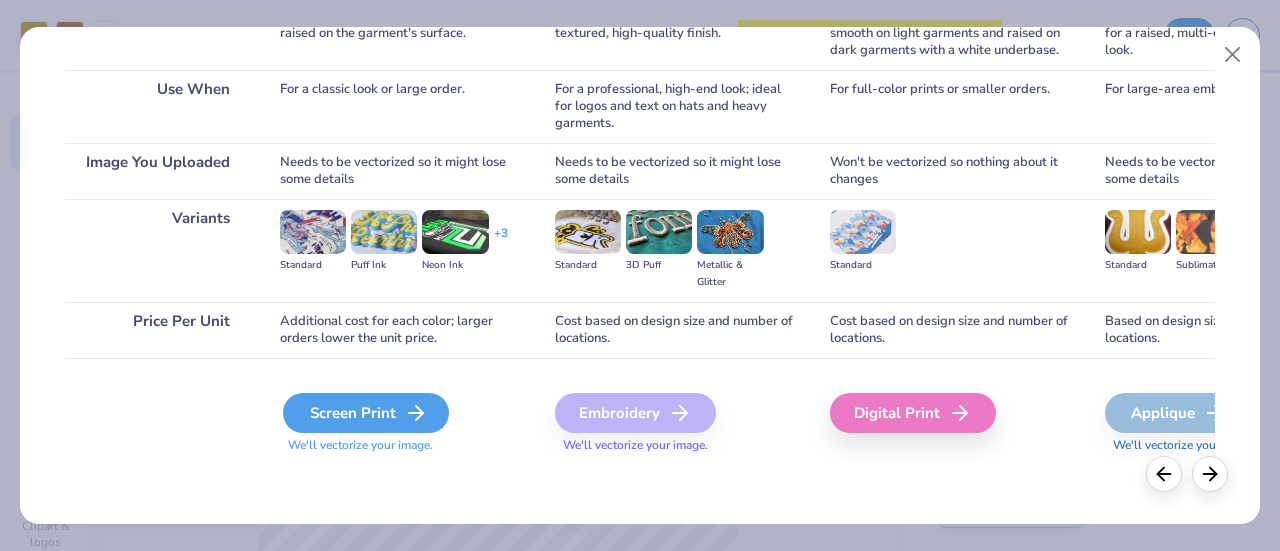 click on "Screen Print" at bounding box center [366, 413] 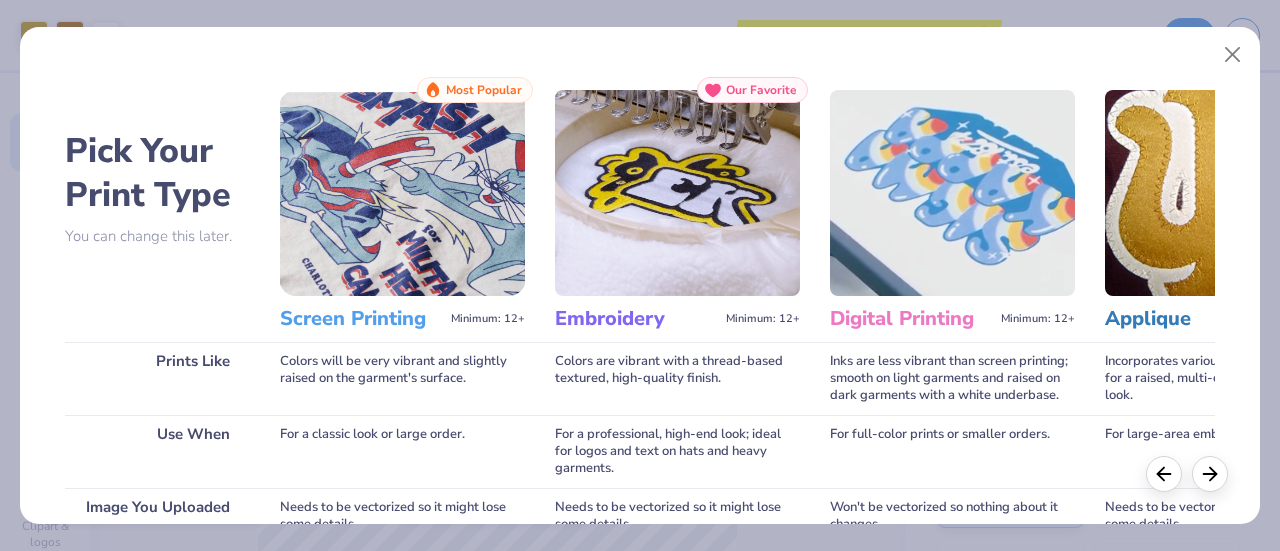 scroll, scrollTop: 0, scrollLeft: 0, axis: both 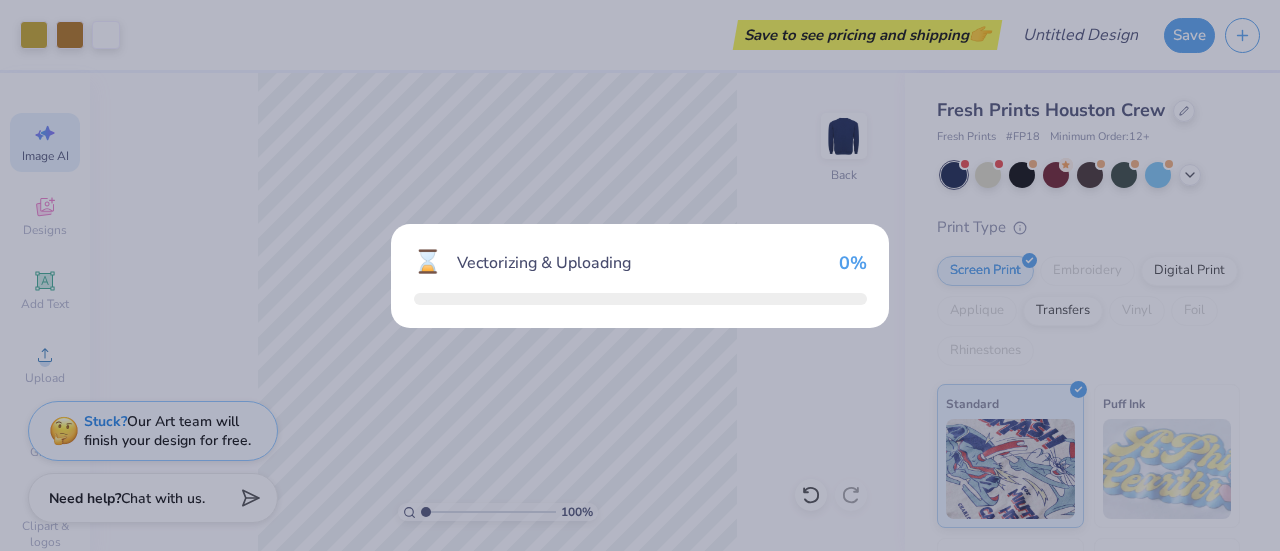 click on "⌛ Vectorizing & Uploading 0 %" at bounding box center [640, 275] 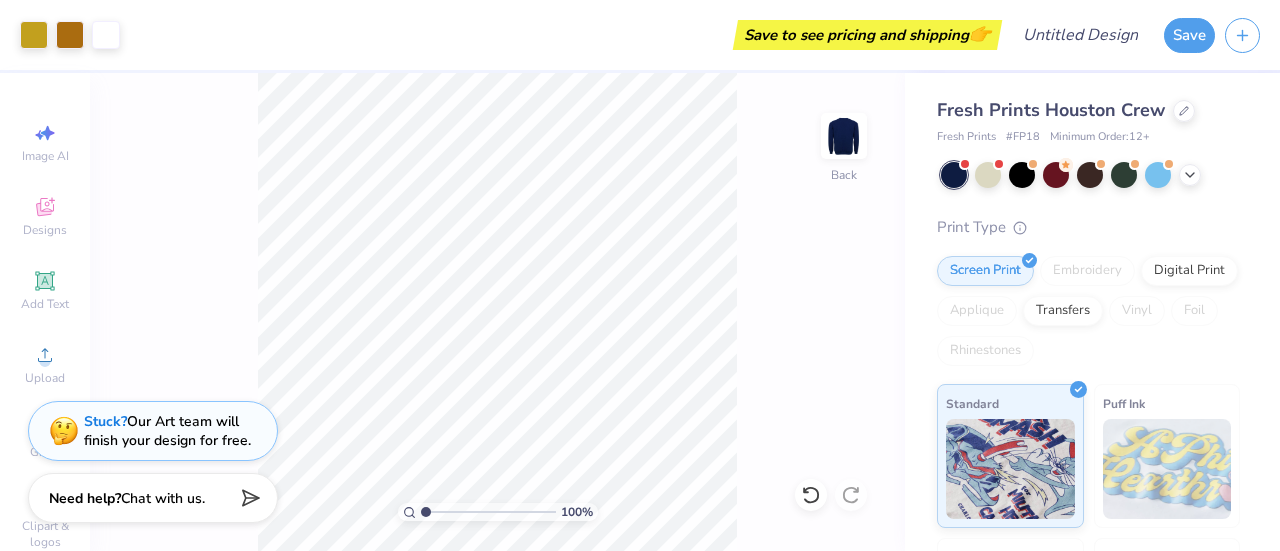 scroll, scrollTop: 0, scrollLeft: 0, axis: both 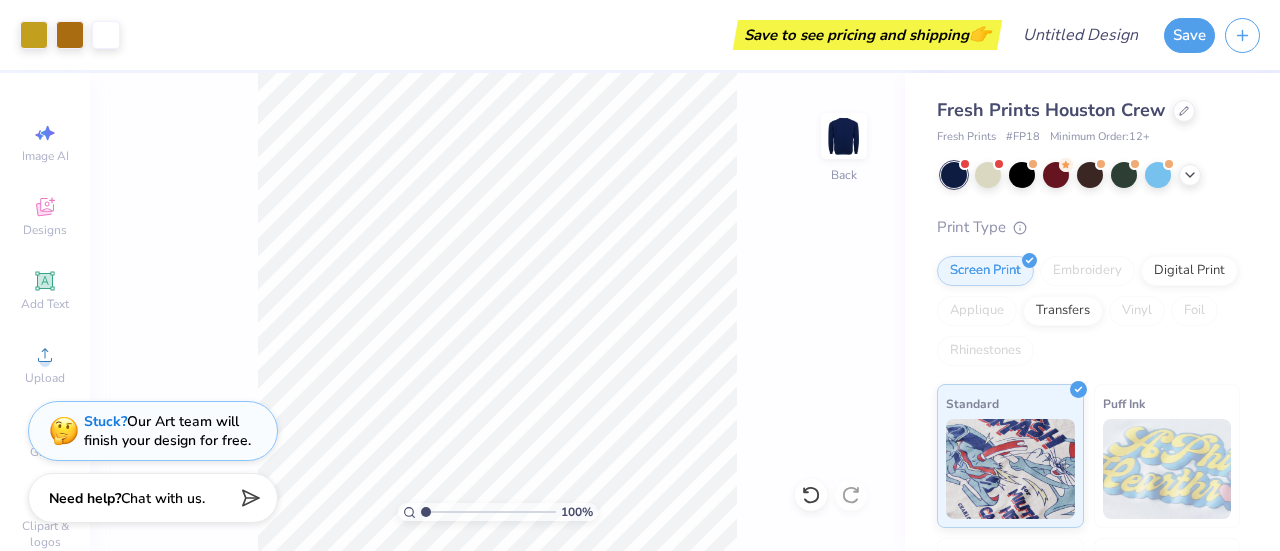 click on "100  % Back" at bounding box center [497, 312] 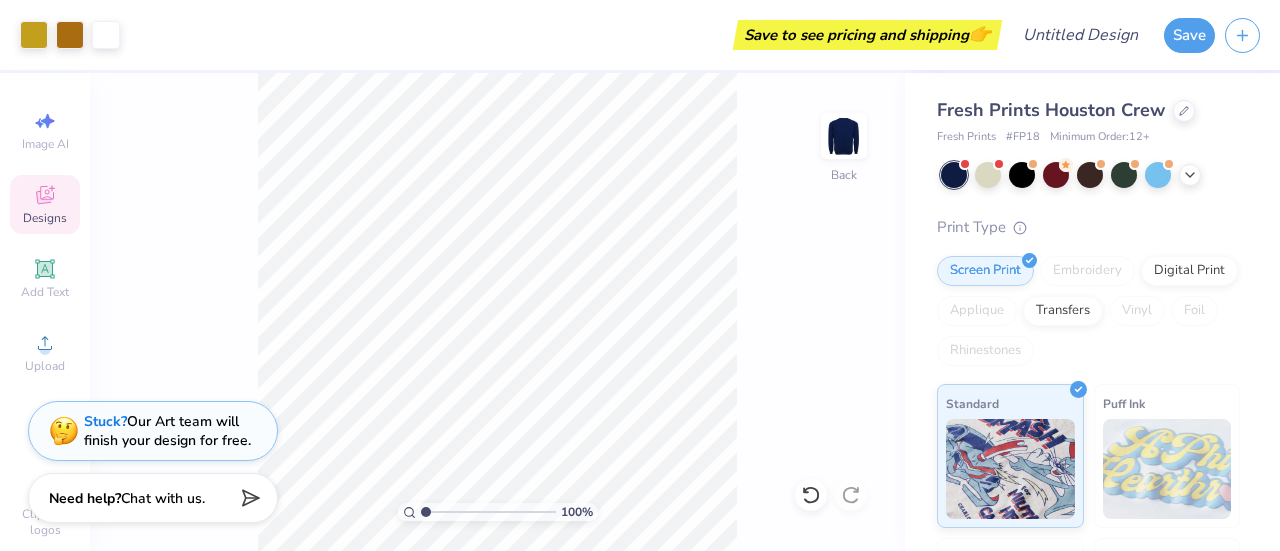 scroll, scrollTop: 0, scrollLeft: 0, axis: both 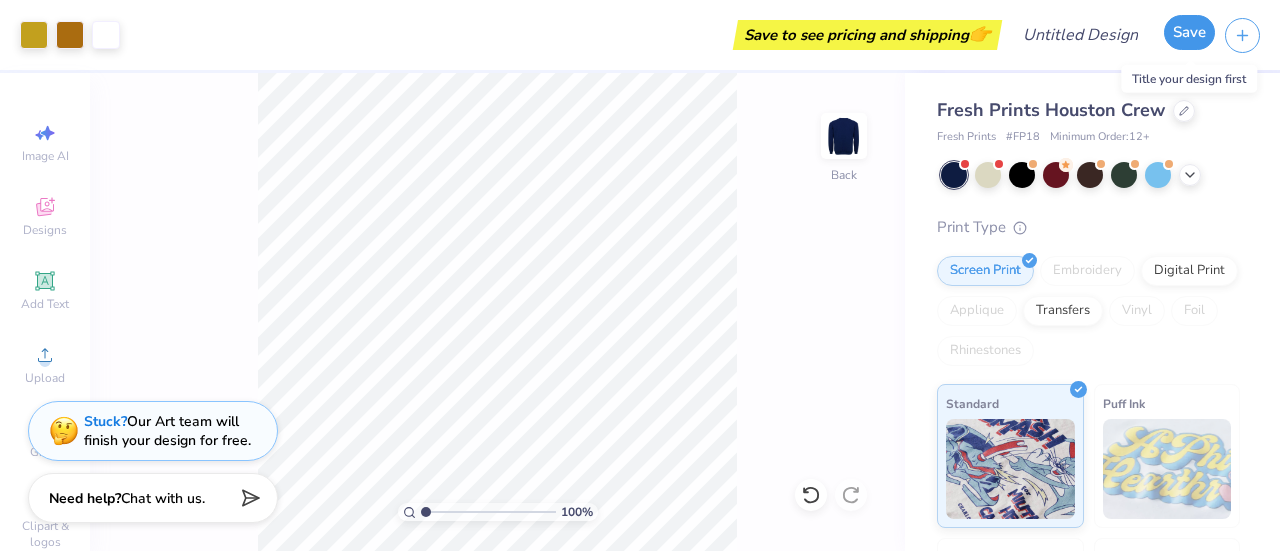 click on "Save" at bounding box center [1189, 32] 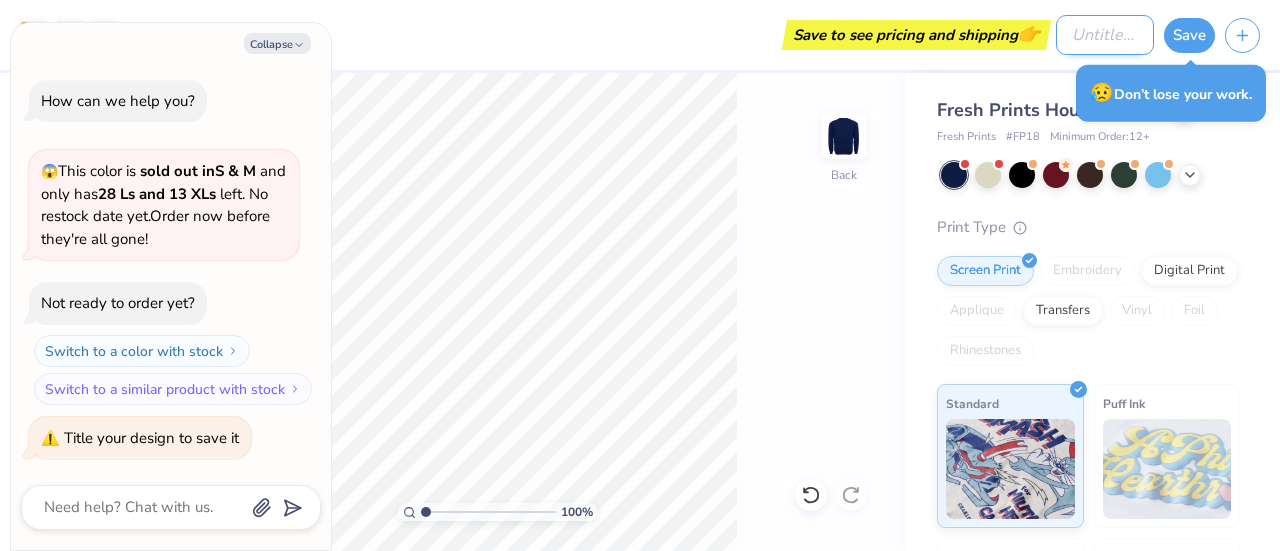type on "x" 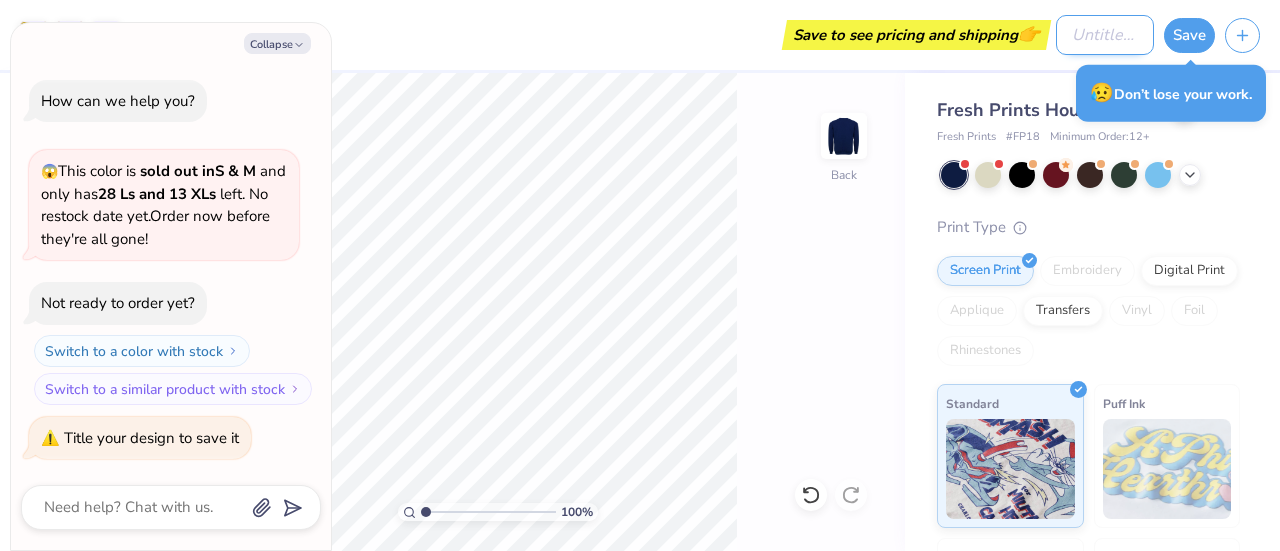 click on "Design Title" at bounding box center (1105, 35) 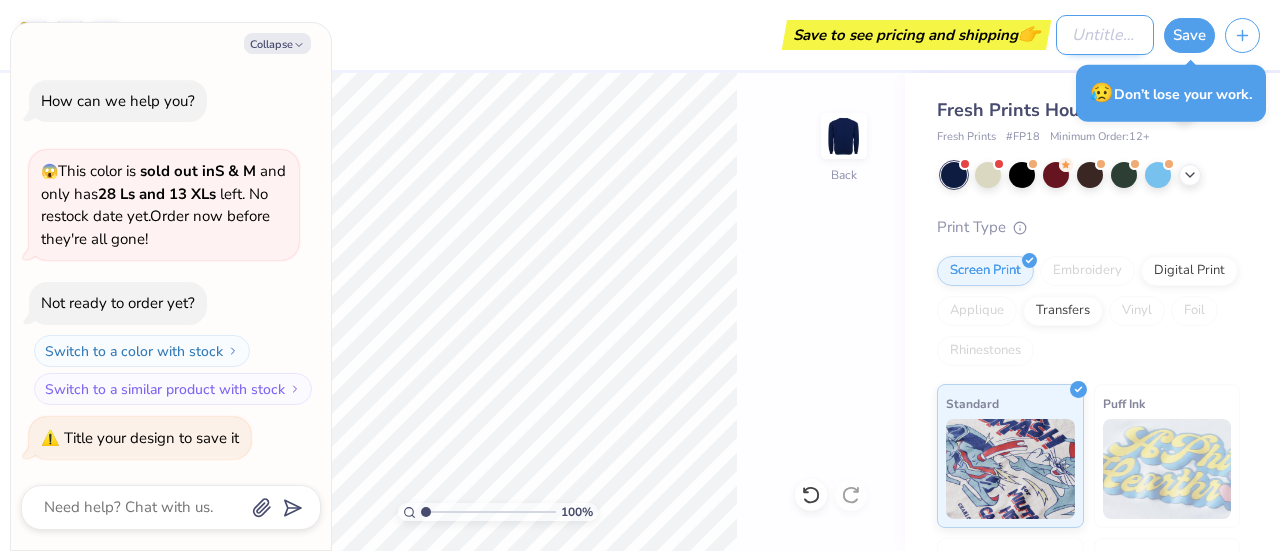 type on "G" 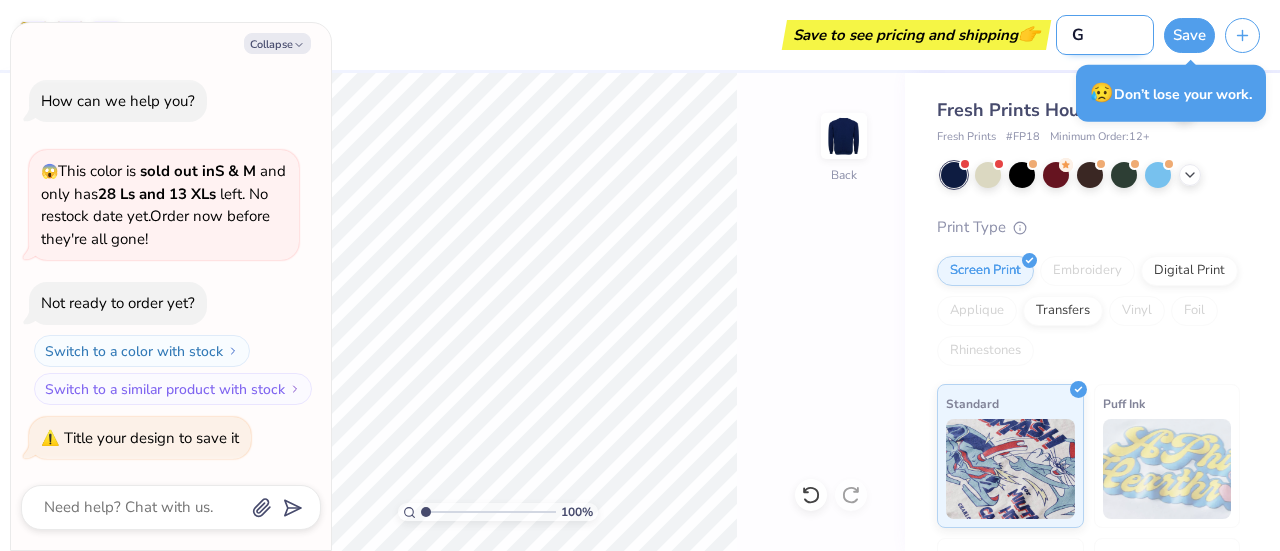 type on "Go" 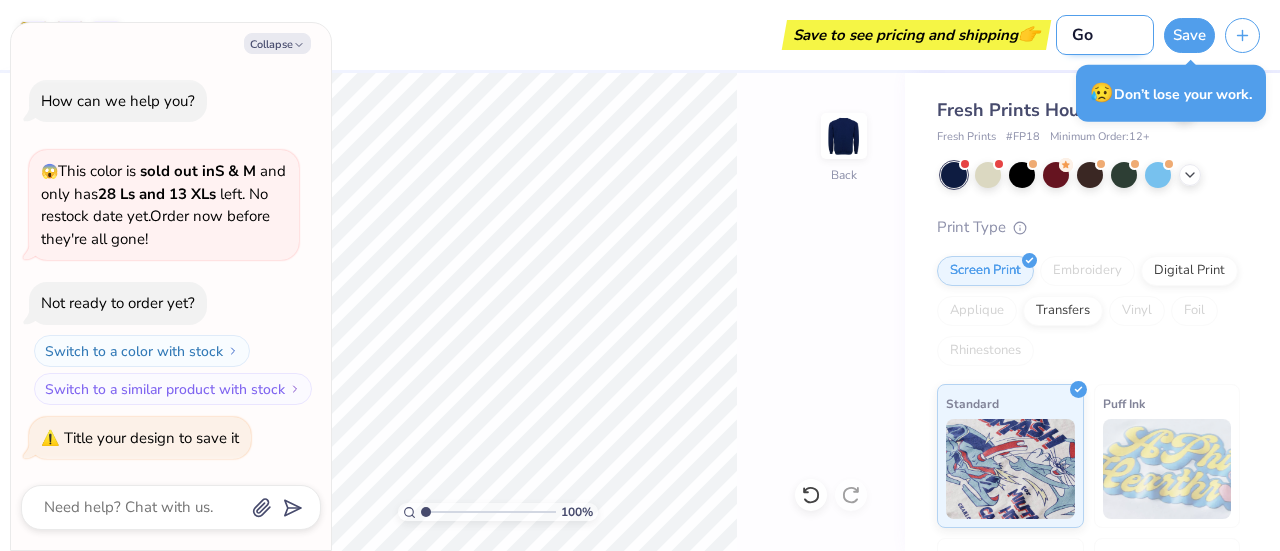 type on "Go" 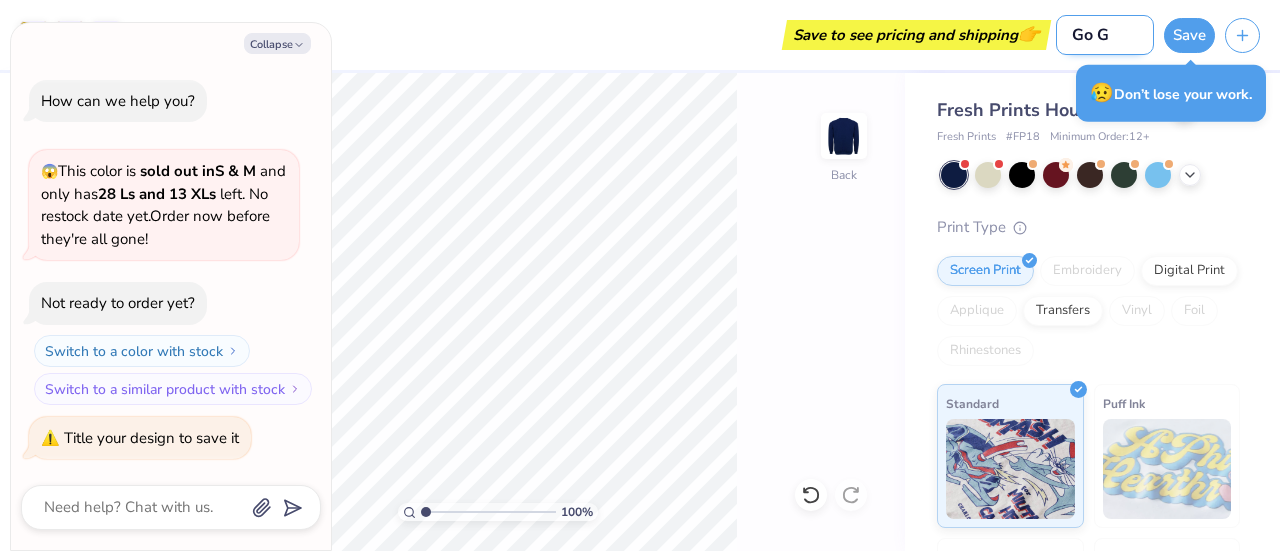 type on "Go Gr" 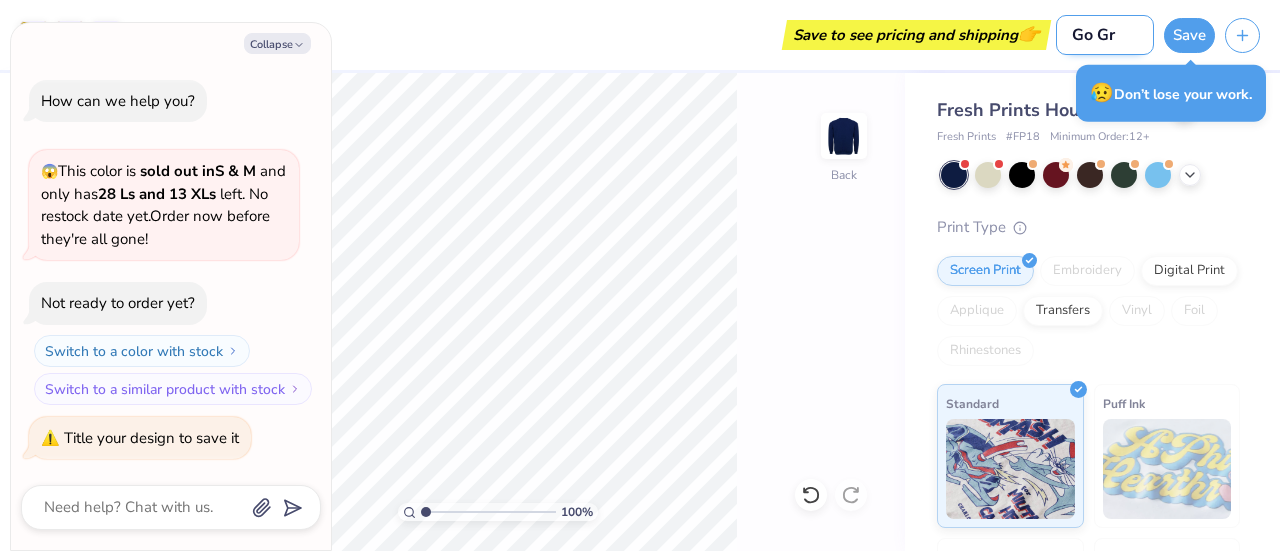 type on "x" 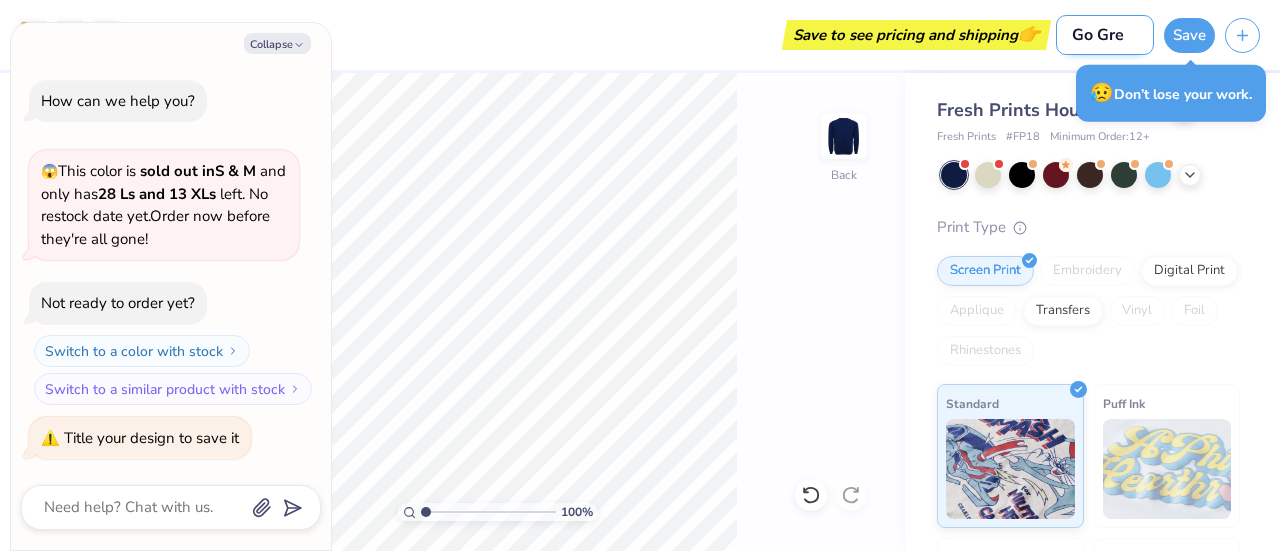 type on "Go Gree" 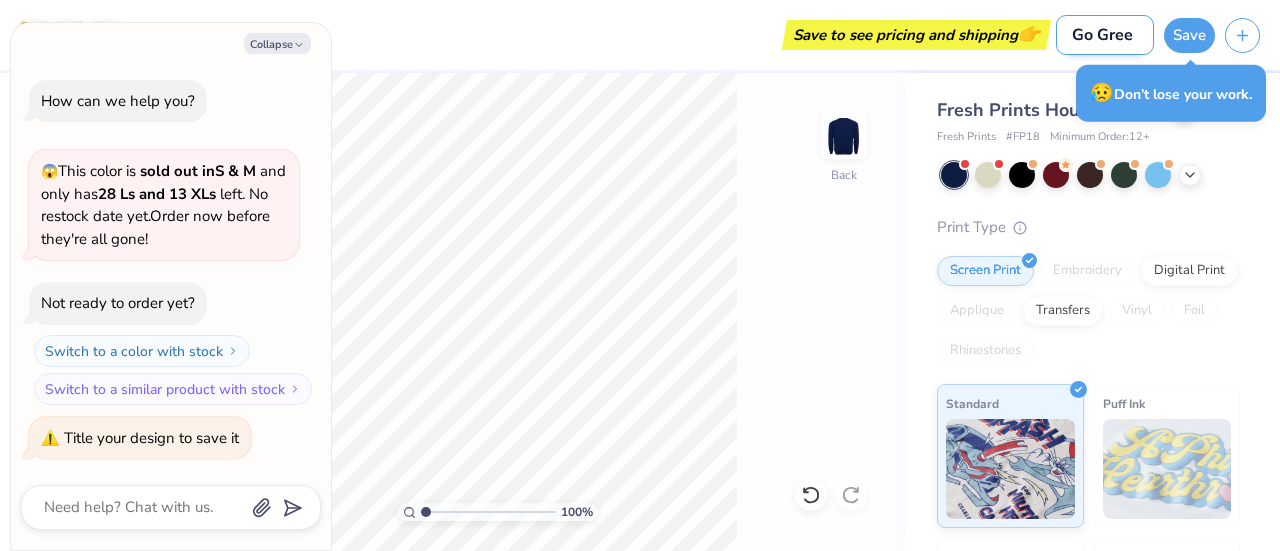 type on "Go Greek" 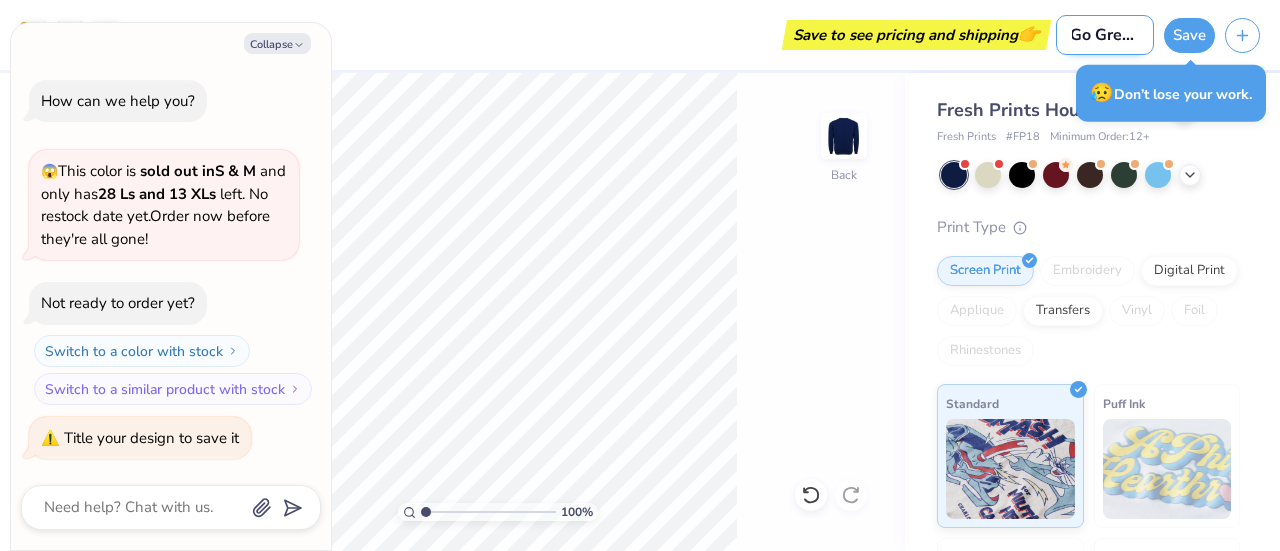 type on "Go Greek-" 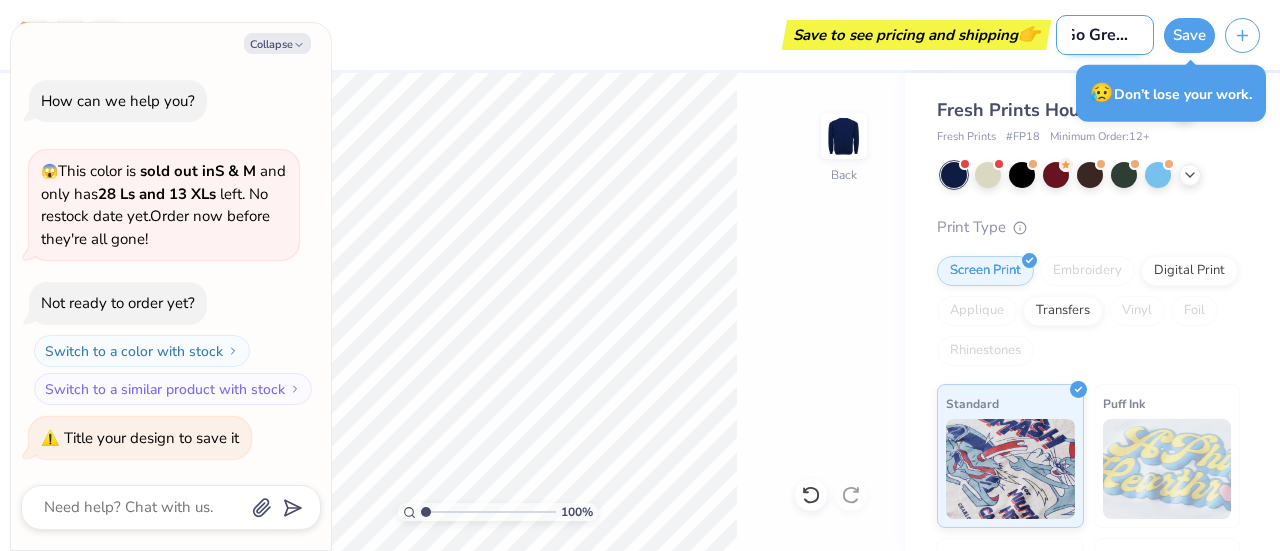 type on "Go Greek-2" 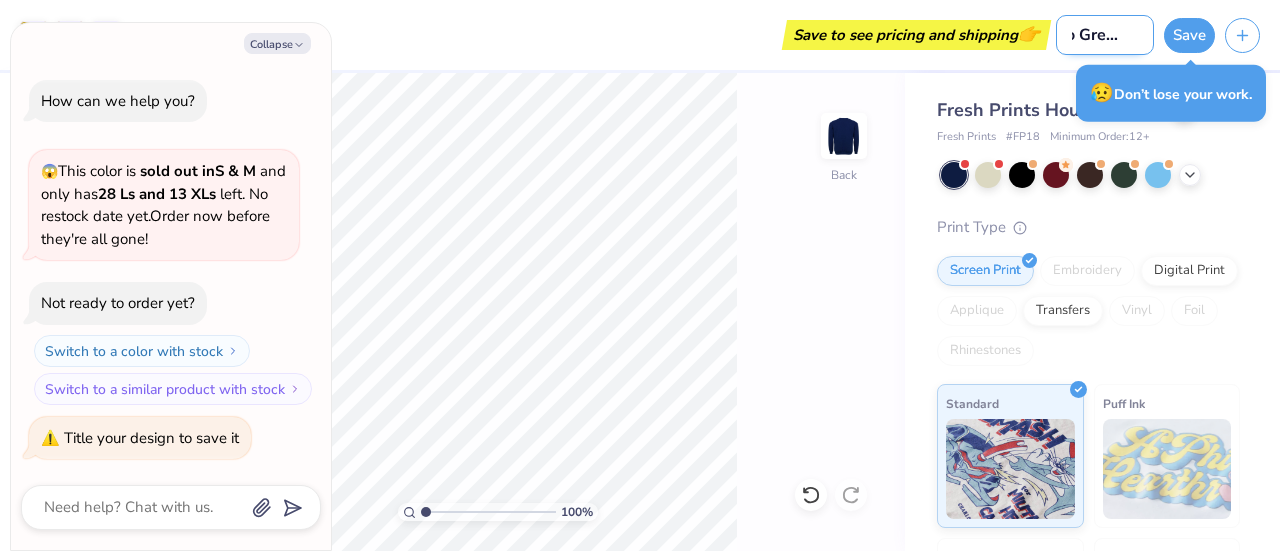 type on "Go Greek-25" 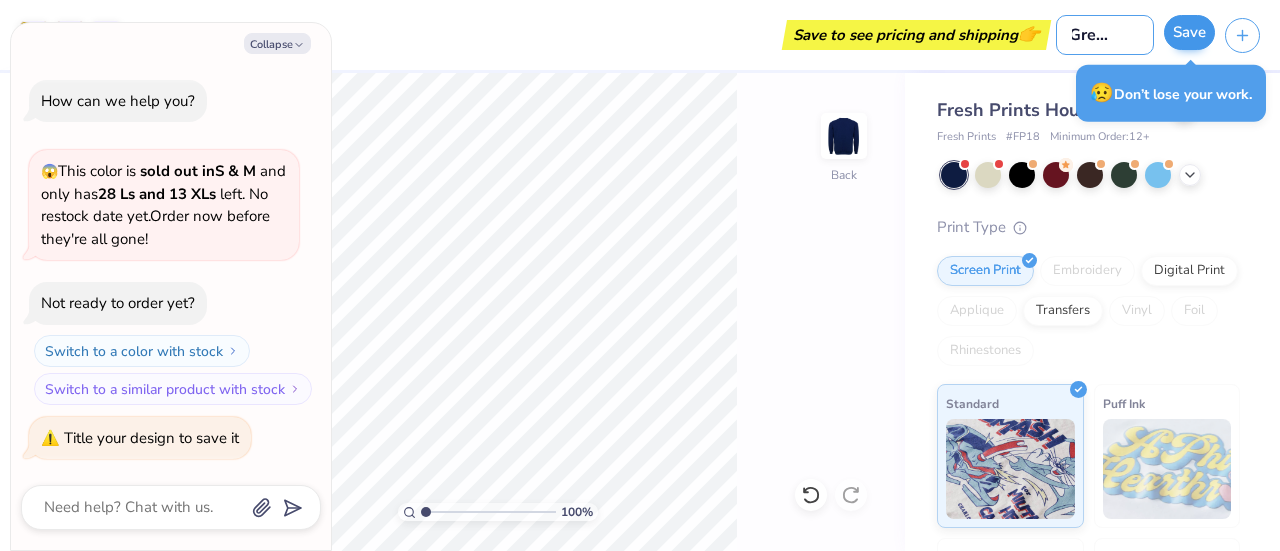 type on "Go Greek-25" 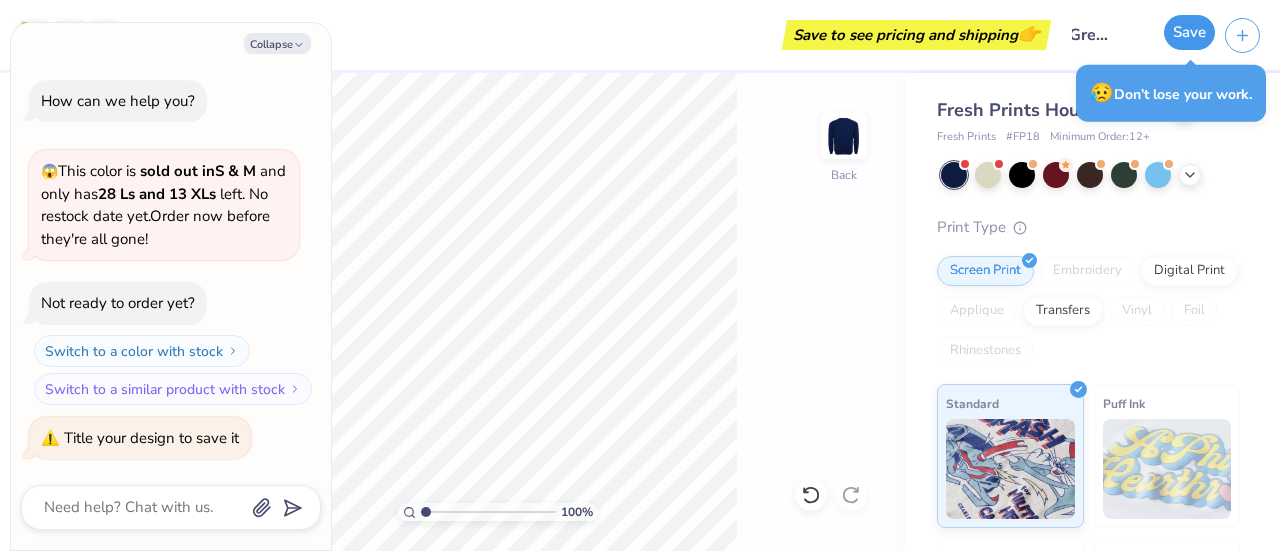 scroll, scrollTop: 0, scrollLeft: 0, axis: both 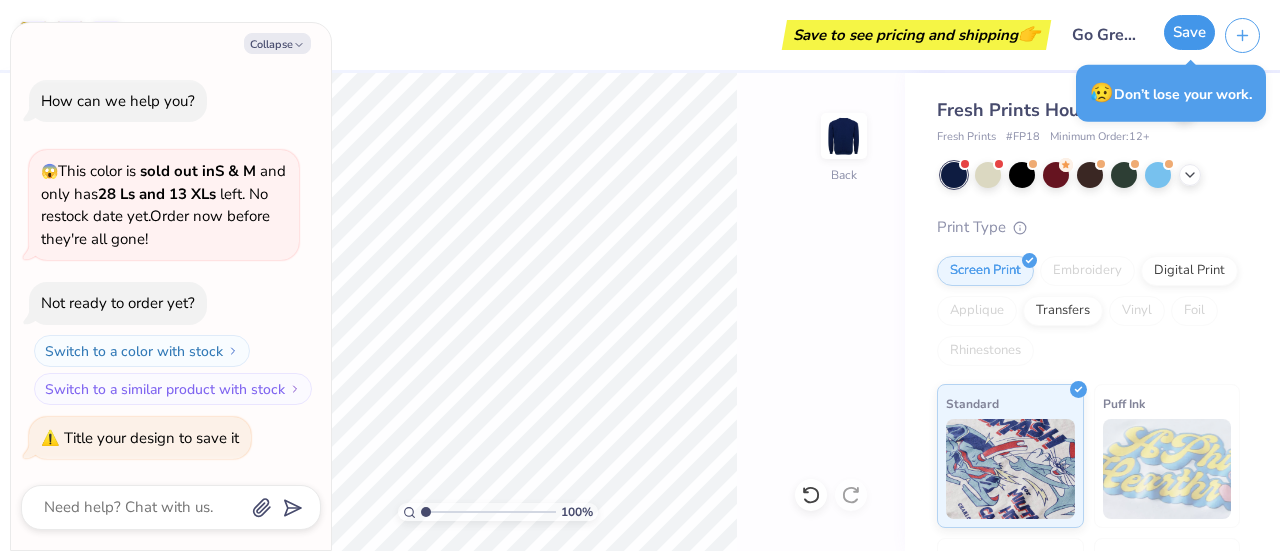 click on "Save" at bounding box center [1189, 32] 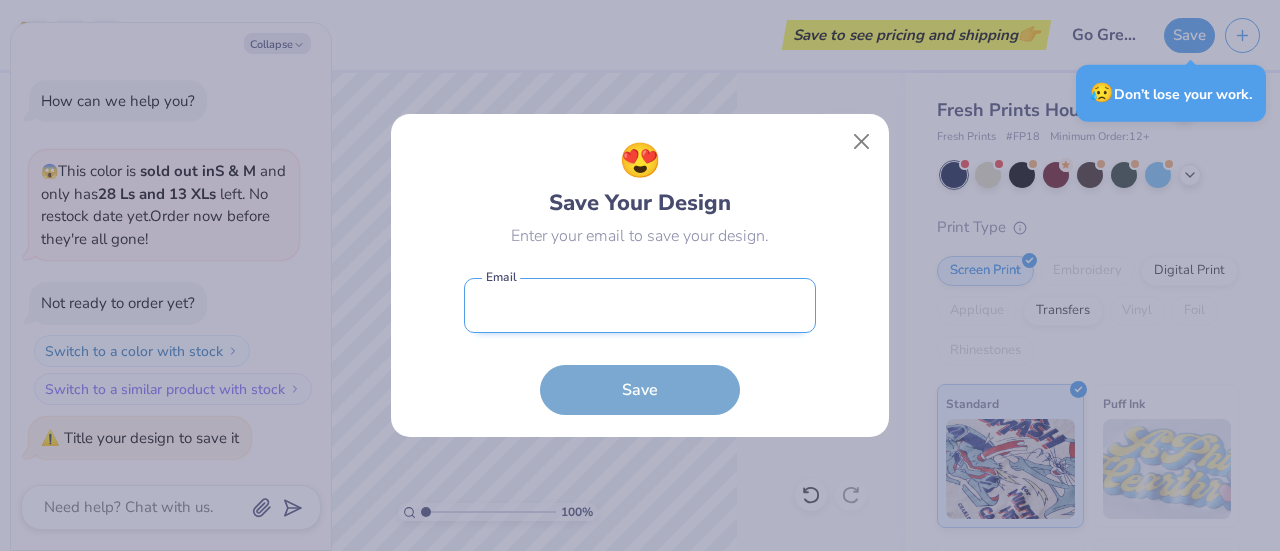 click at bounding box center (640, 305) 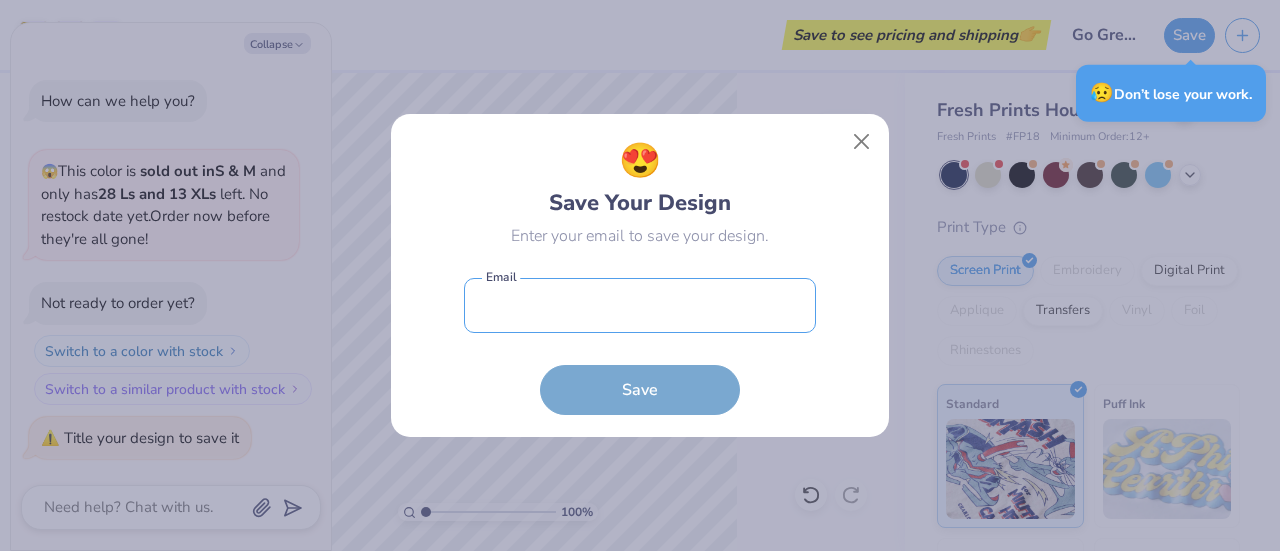 type on "brigid.garrahy@trincoll.edu" 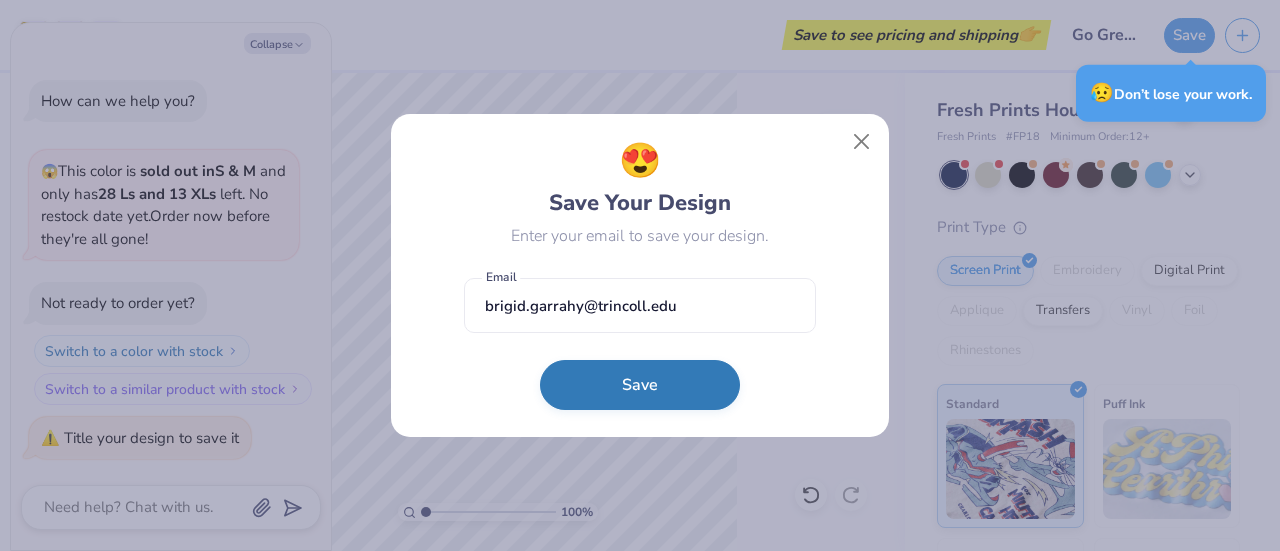 click on "Save" at bounding box center (640, 385) 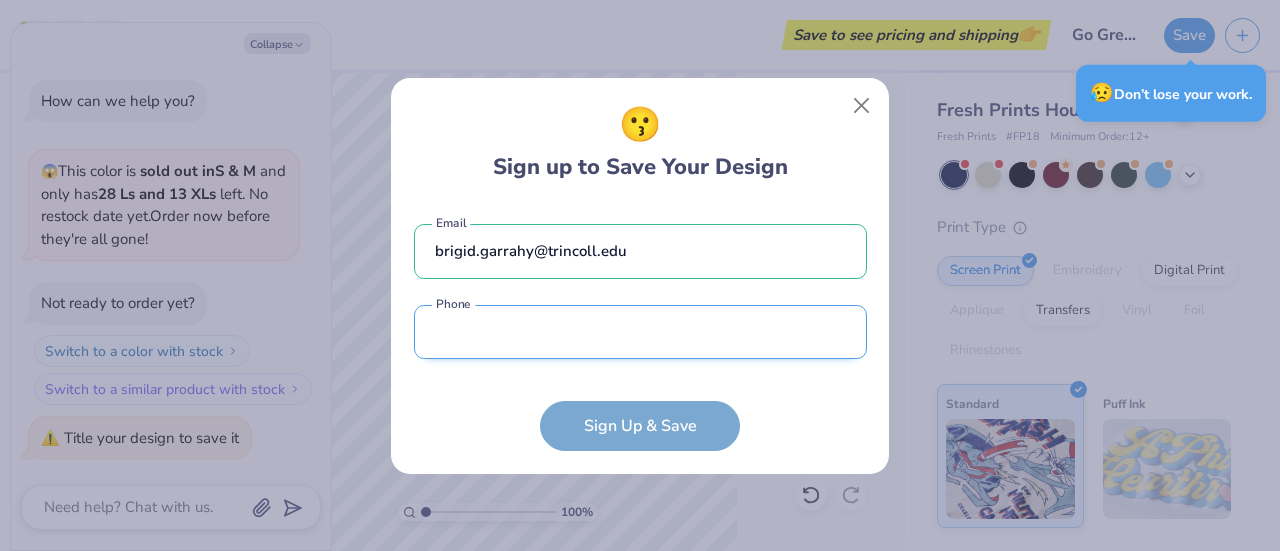 click at bounding box center (640, 332) 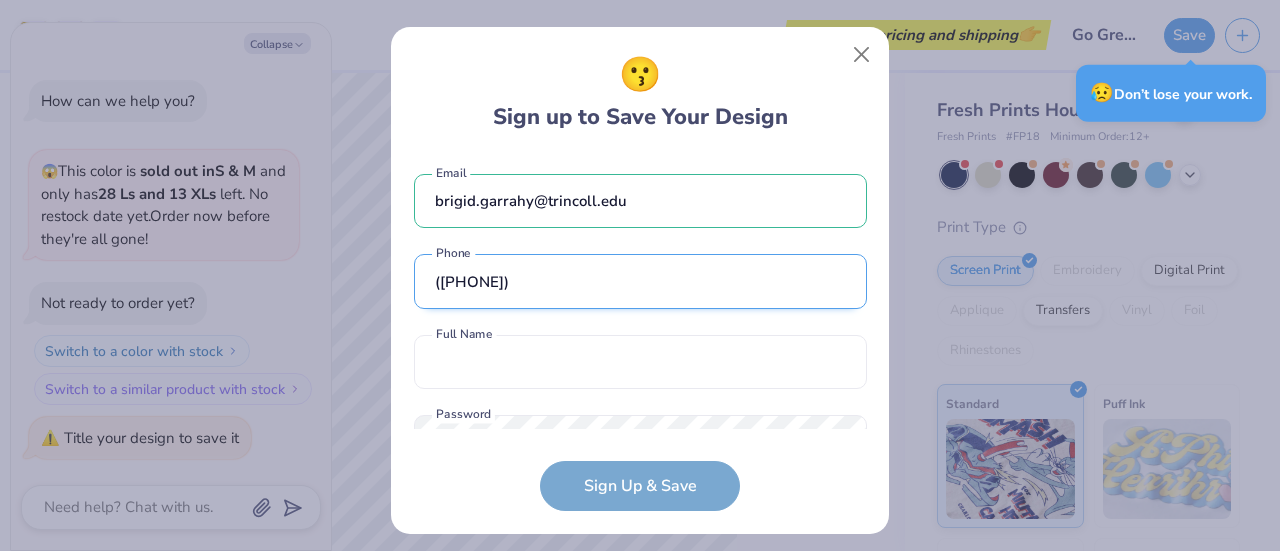 scroll, scrollTop: 75, scrollLeft: 0, axis: vertical 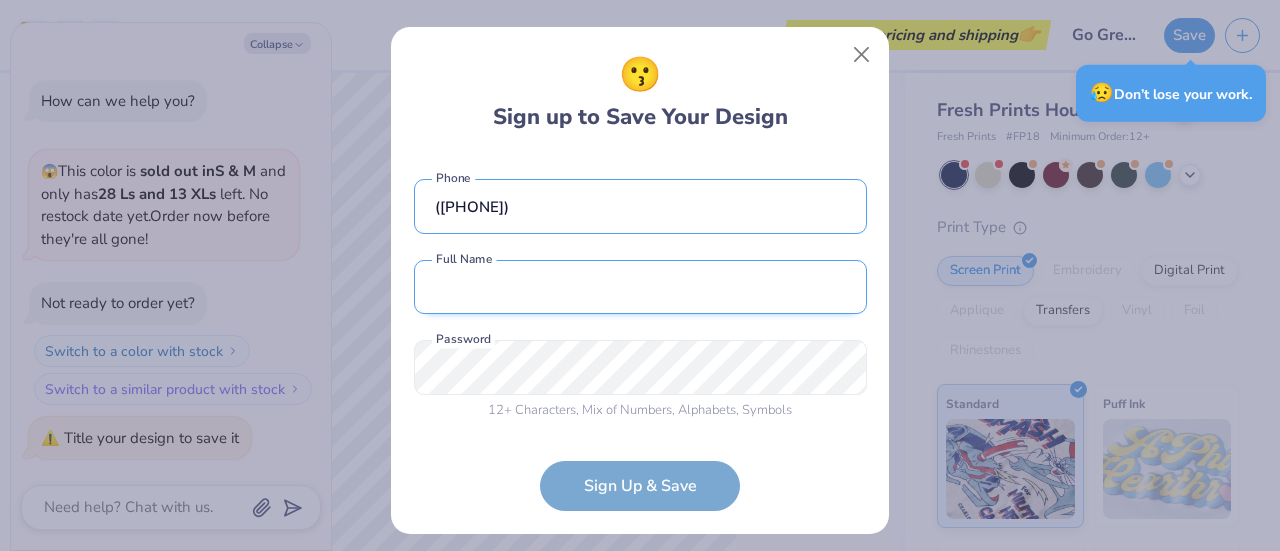 type on "x" 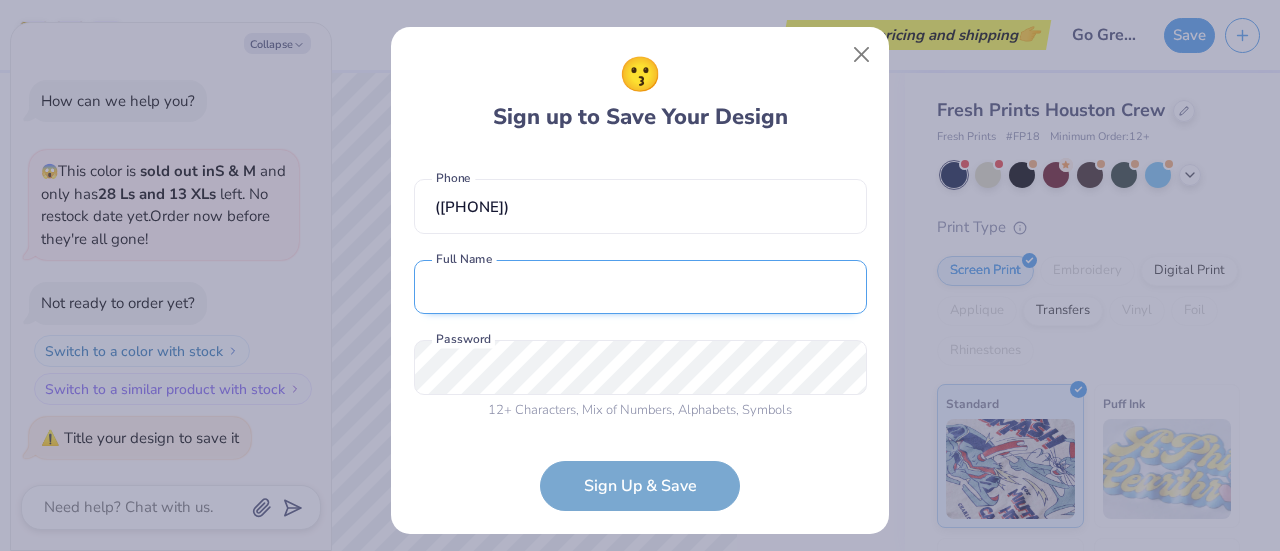 click at bounding box center (640, 287) 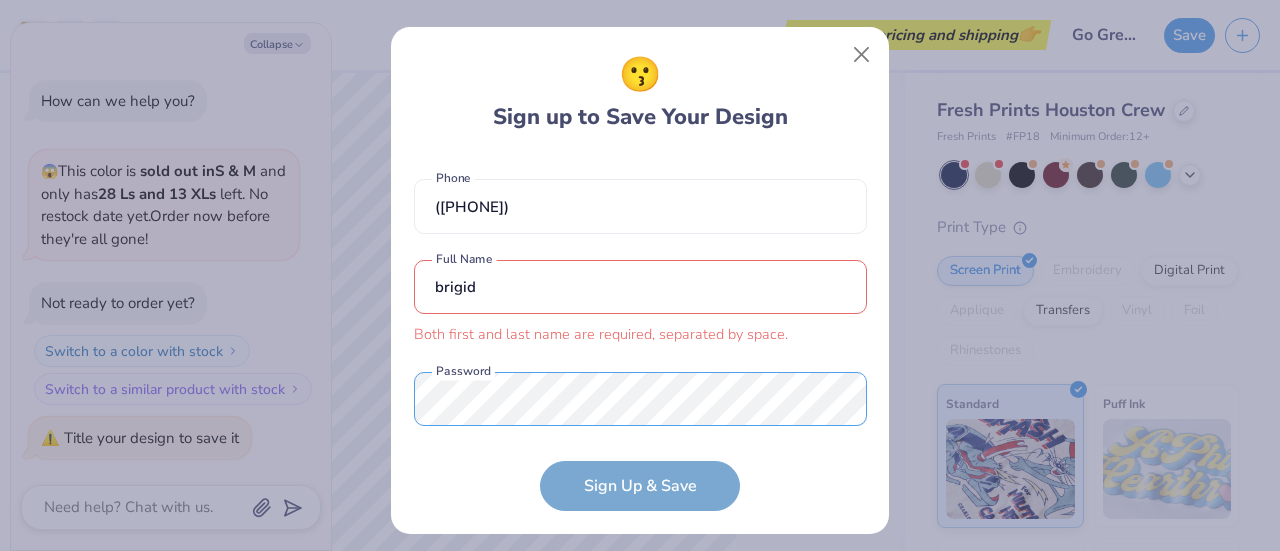 scroll, scrollTop: 107, scrollLeft: 0, axis: vertical 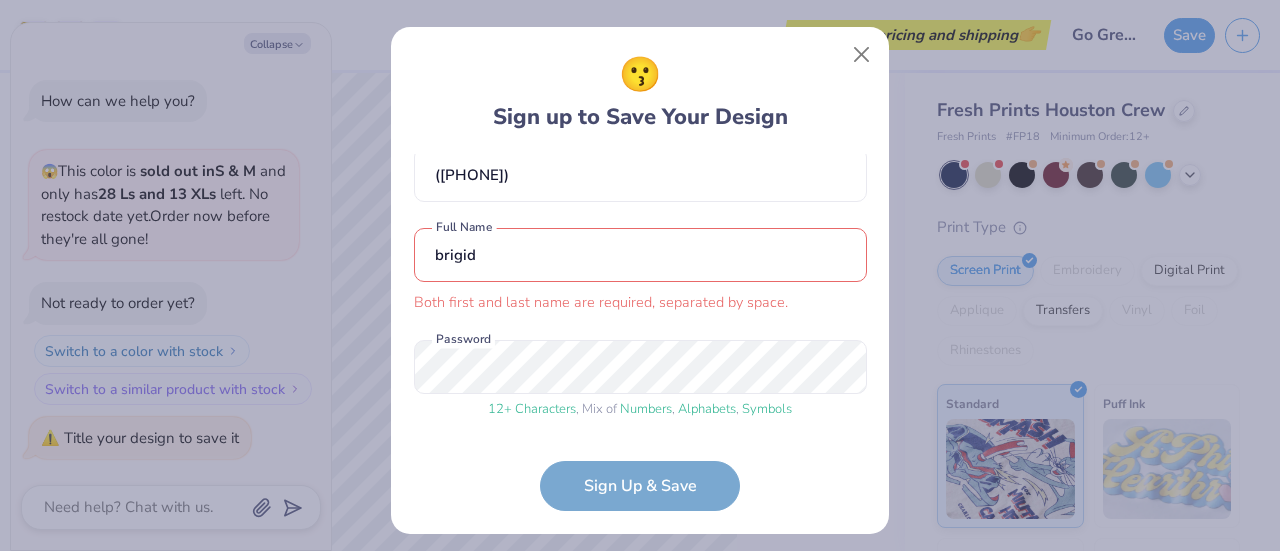 click on "brigid.garrahy@trincoll.edu Email (860) 297-2058 Phone brigid Both first and last name are required, separated by space. Full Name 12 + Characters , Mix of   Numbers ,   Alphabets ,   Symbols Password Sign Up & Save" at bounding box center [640, 333] 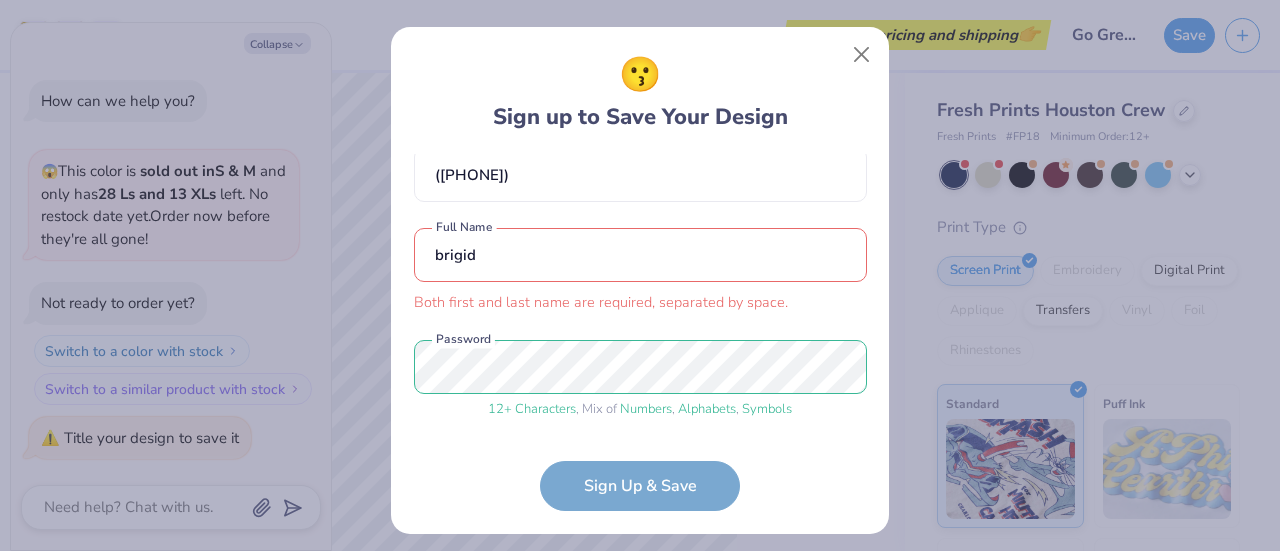 click on "brigid.garrahy@trincoll.edu Email (860) 297-2058 Phone brigid Both first and last name are required, separated by space. Full Name 12 + Characters , Mix of   Numbers ,   Alphabets ,   Symbols Password Sign Up & Save" at bounding box center [640, 333] 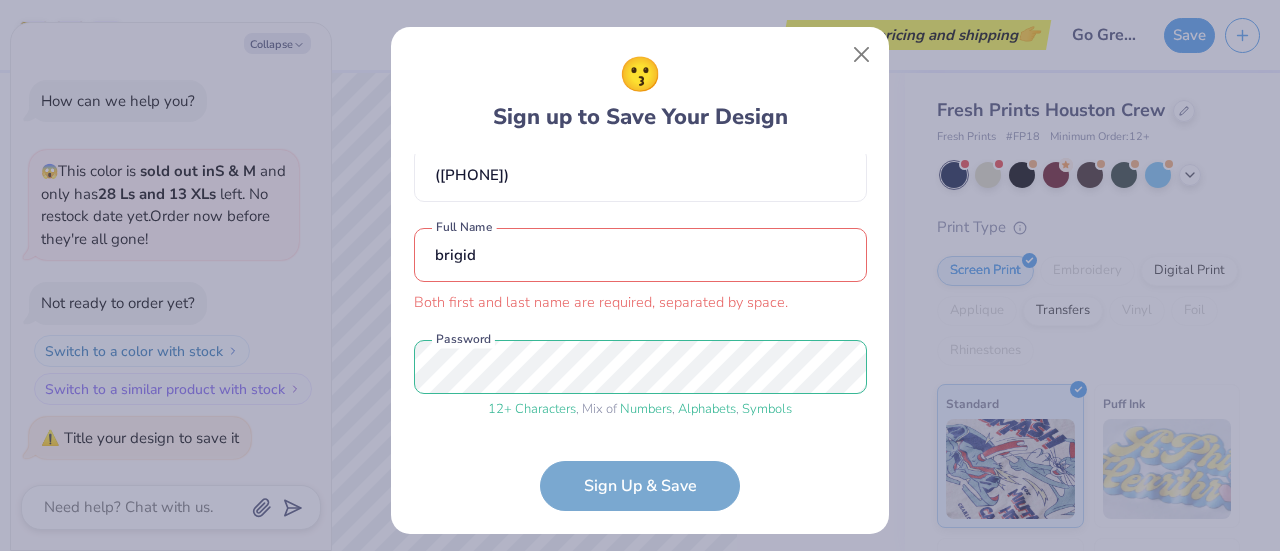 click on "brigid.garrahy@trincoll.edu Email (860) 297-2058 Phone brigid Both first and last name are required, separated by space. Full Name 12 + Characters , Mix of   Numbers ,   Alphabets ,   Symbols Password" at bounding box center (640, 292) 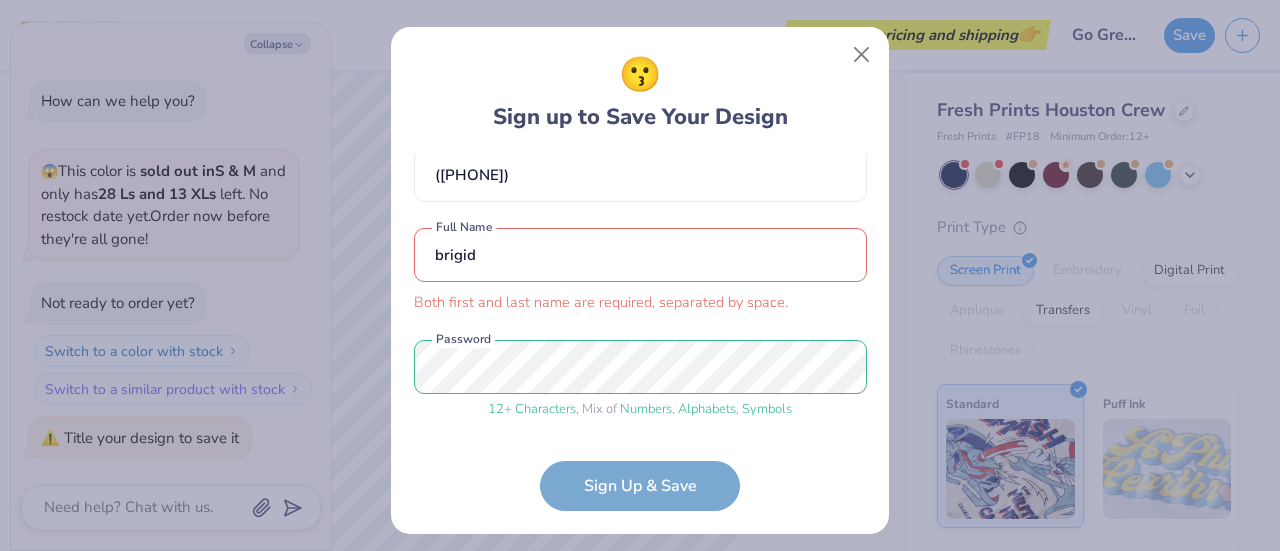drag, startPoint x: 514, startPoint y: 265, endPoint x: 395, endPoint y: 301, distance: 124.32619 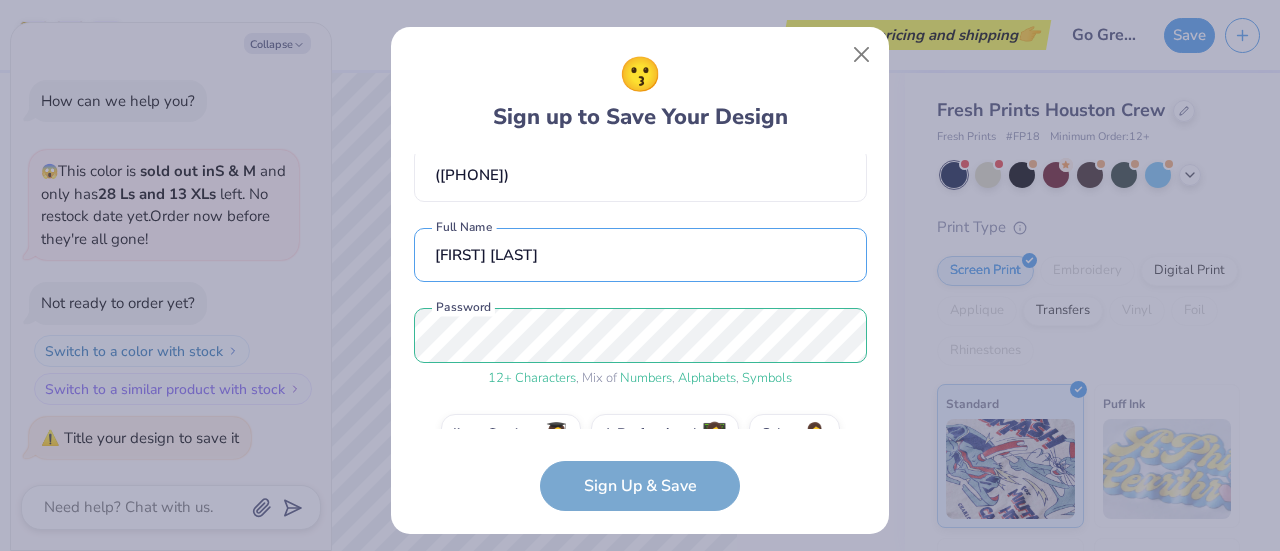 type on "Brigid Garrahy" 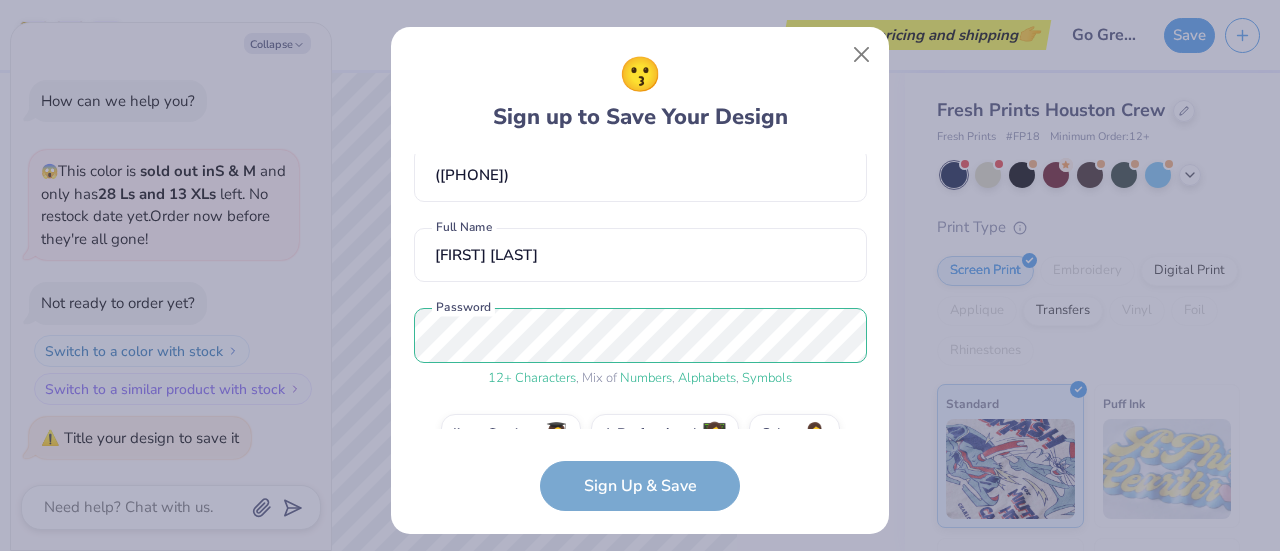 click on "brigid.garrahy@trincoll.edu Email (860) 297-2058 Phone Brigid Garrahy Full Name 12 + Characters , Mix of   Numbers ,   Alphabets ,   Symbols Password I'm a Student 🧑‍🎓 A Professional 👩‍💻 Other 🤷‍♀️ Sign Up & Save" at bounding box center [640, 333] 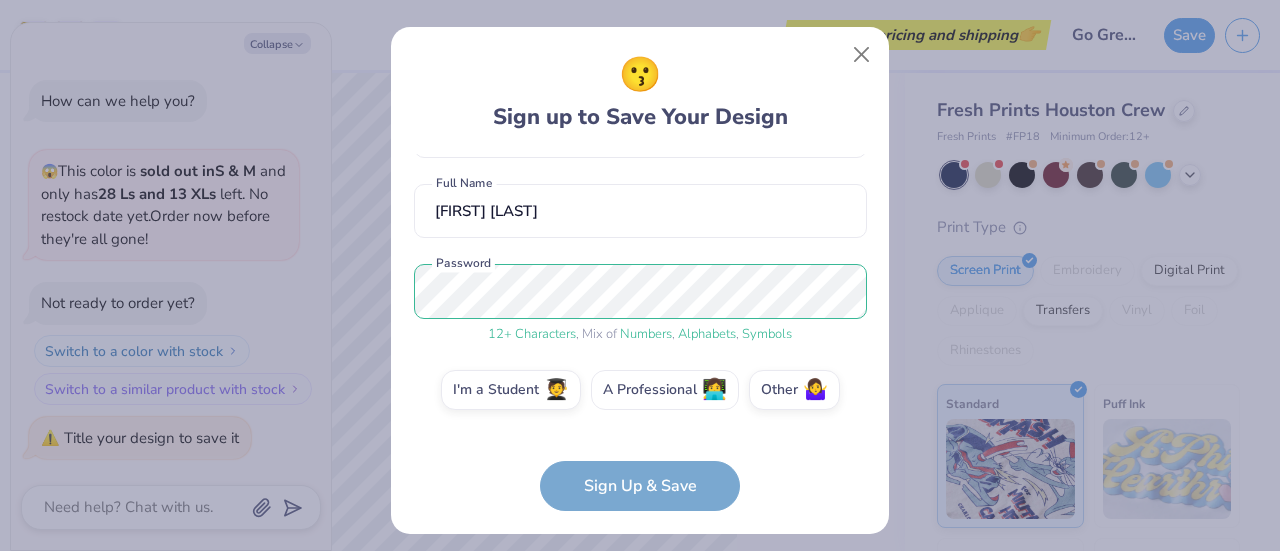 click on "A Professional 👩‍💻" at bounding box center [665, 390] 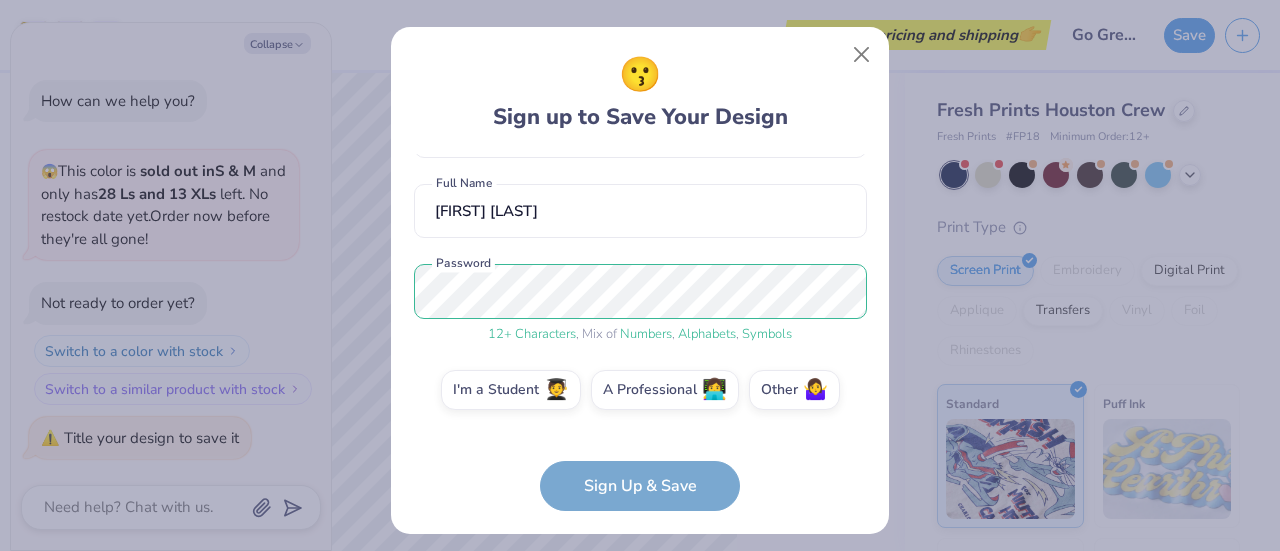 click on "A Professional 👩‍💻" at bounding box center (640, 546) 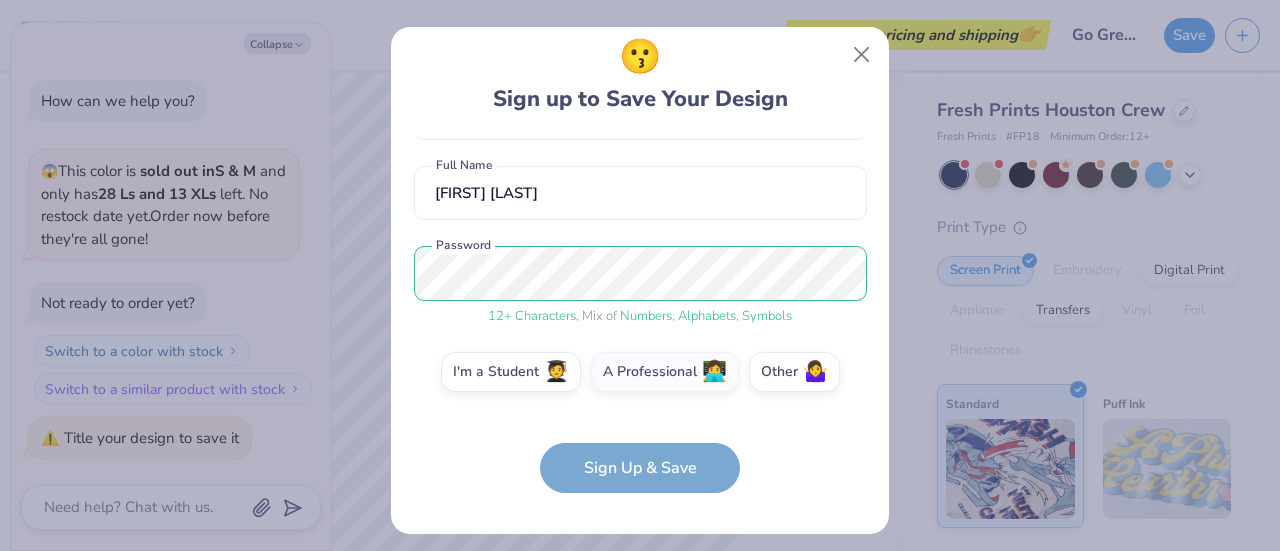 scroll, scrollTop: 312, scrollLeft: 0, axis: vertical 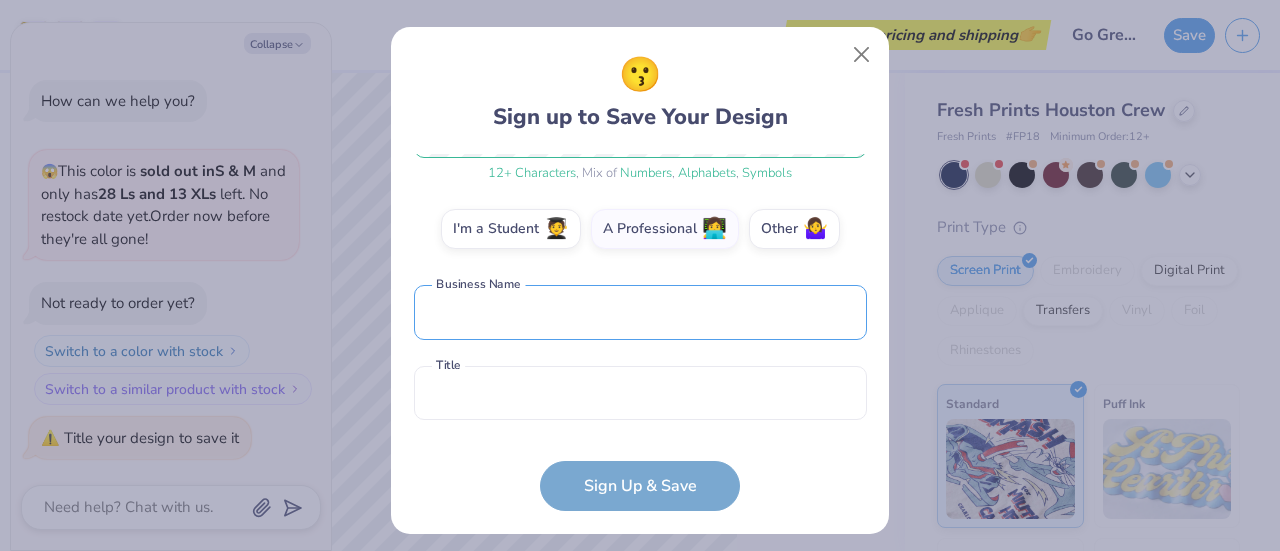 click at bounding box center (640, 312) 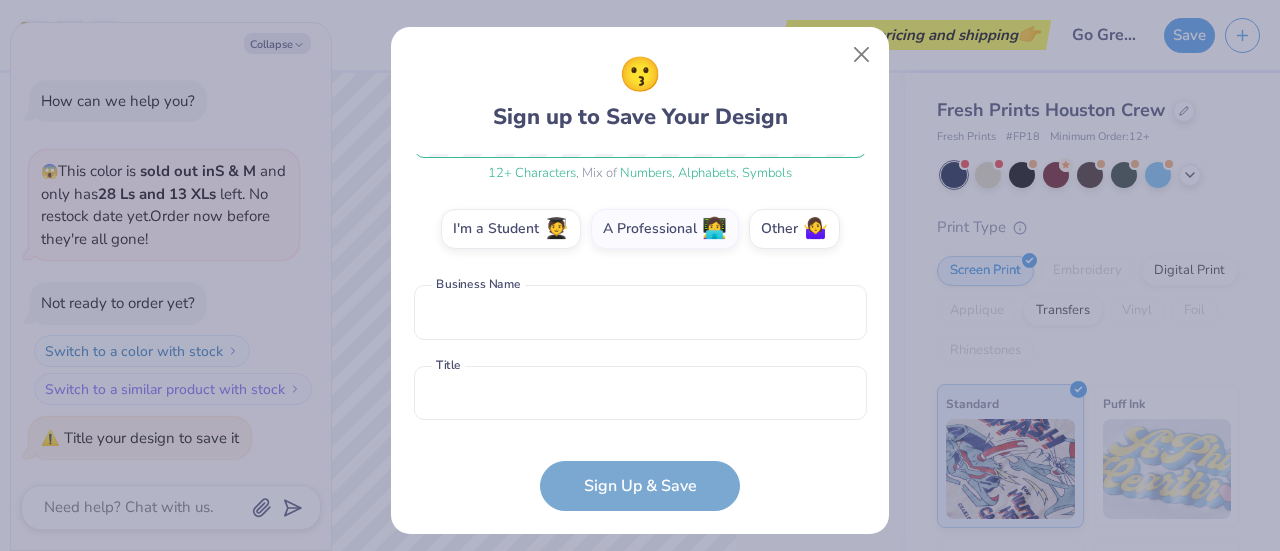 click on "brigid.garrahy@trincoll.edu Email (860) 297-2058 Phone Brigid Garrahy Full Name 12 + Characters , Mix of   Numbers ,   Alphabets ,   Symbols Password I'm a Student 🧑‍🎓 A Professional 👩‍💻 Other 🤷‍♀️ Business Name is a required field Business Name Title is a required field Title Sign Up & Save" at bounding box center [640, 333] 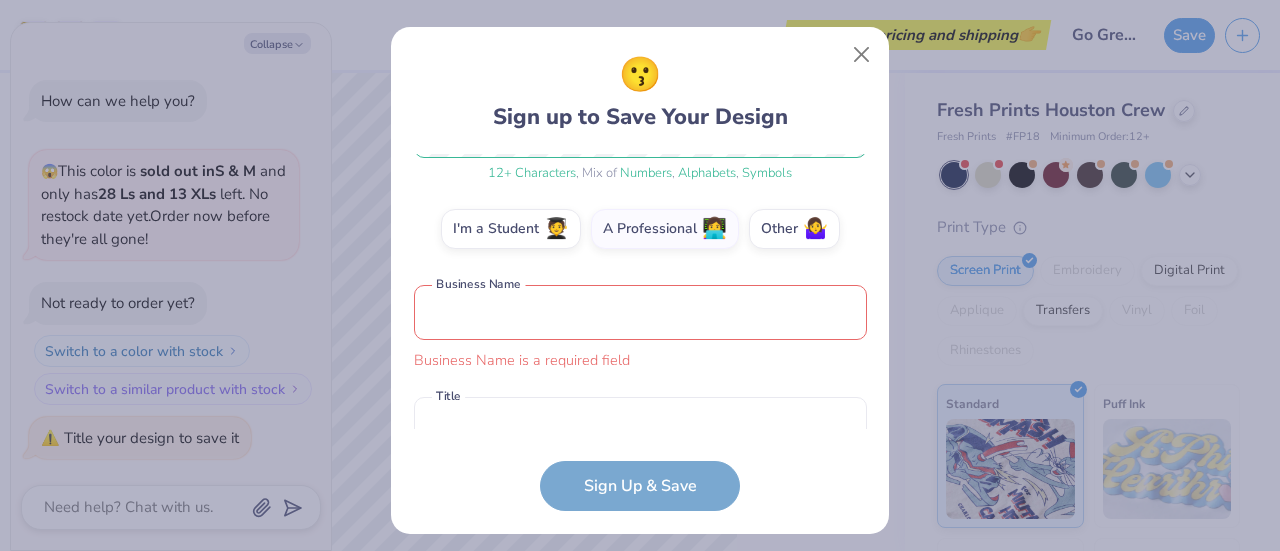 click at bounding box center (640, 312) 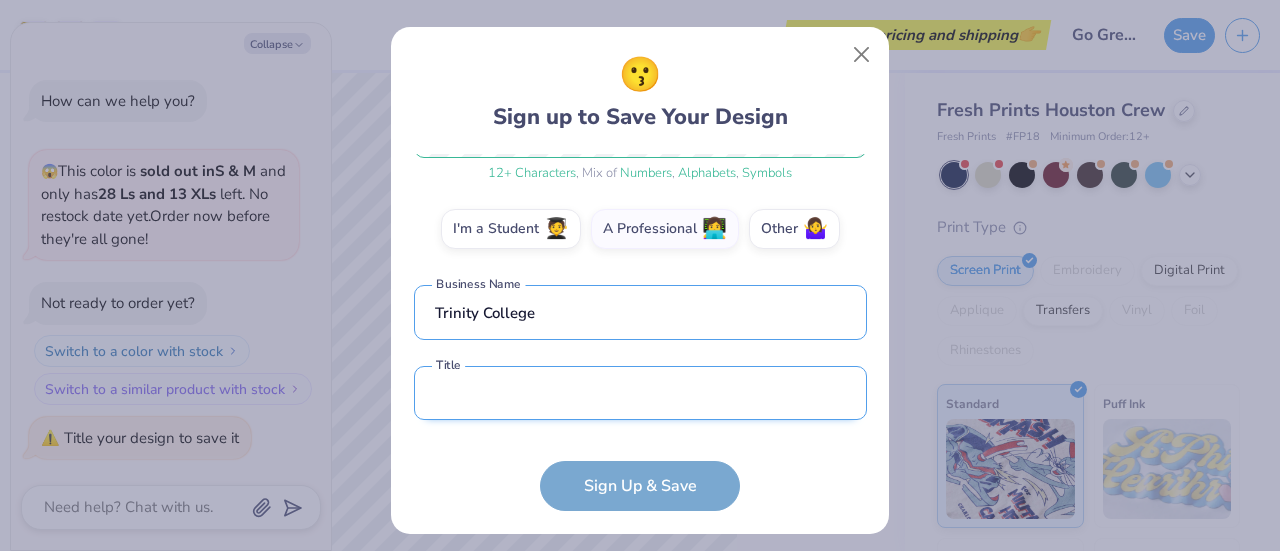 type on "Trinity College" 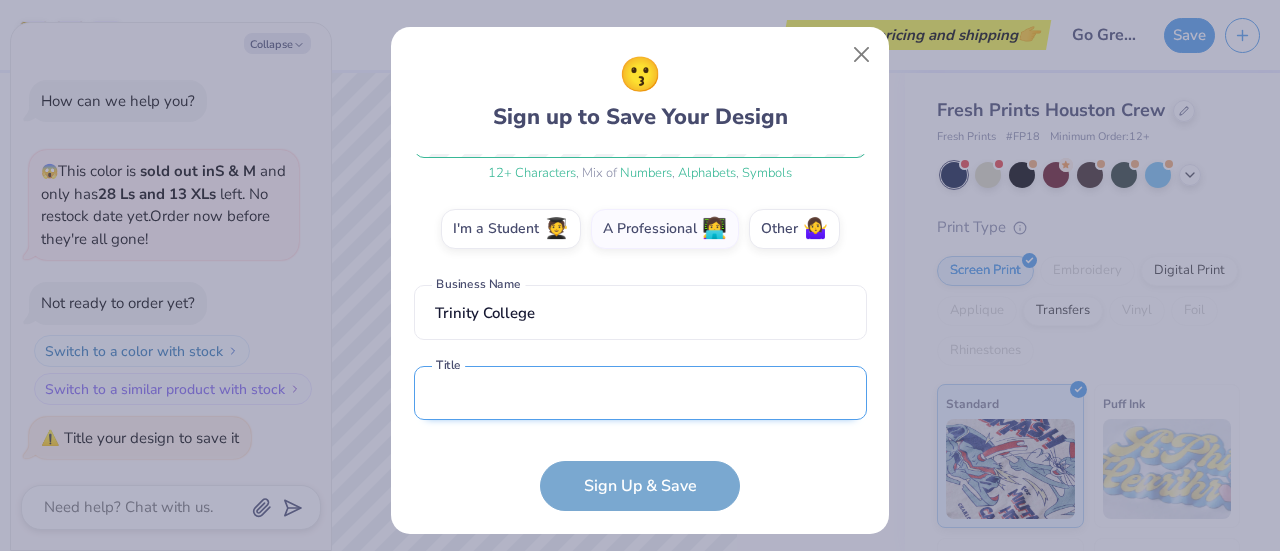 click at bounding box center [640, 393] 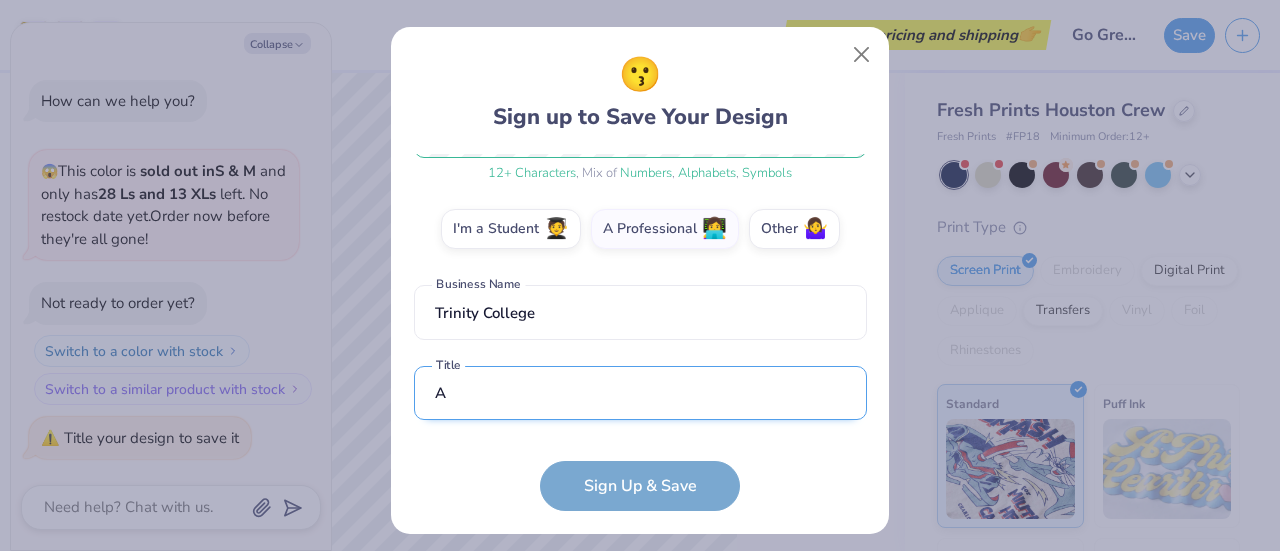 scroll, scrollTop: 432, scrollLeft: 0, axis: vertical 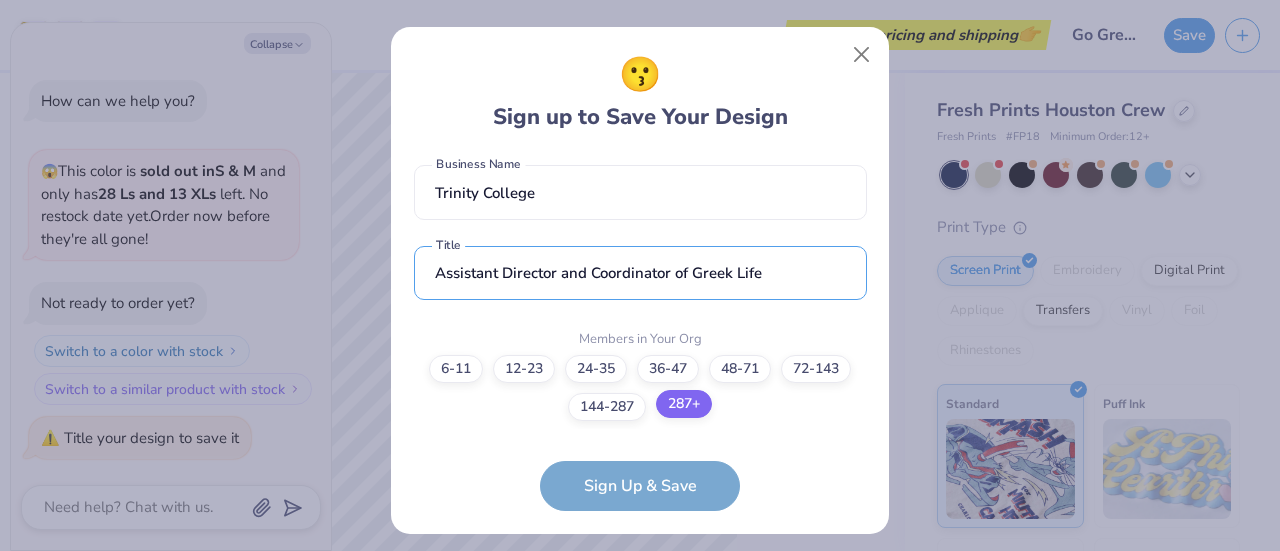 type on "Assistant Director and Coordinator of Greek Life" 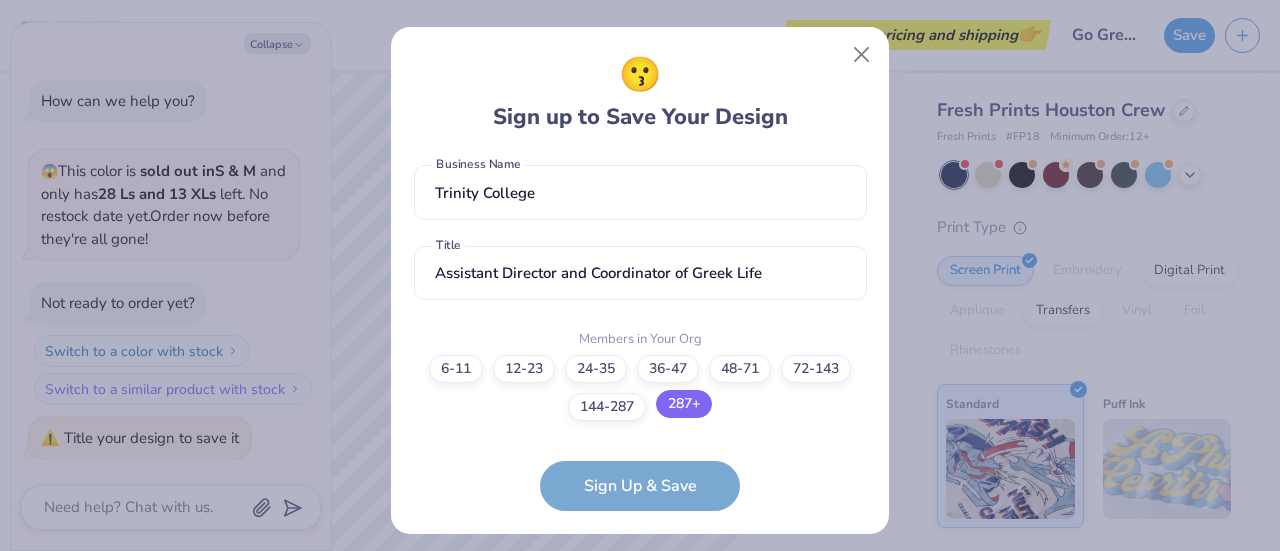 click on "287+" at bounding box center [684, 404] 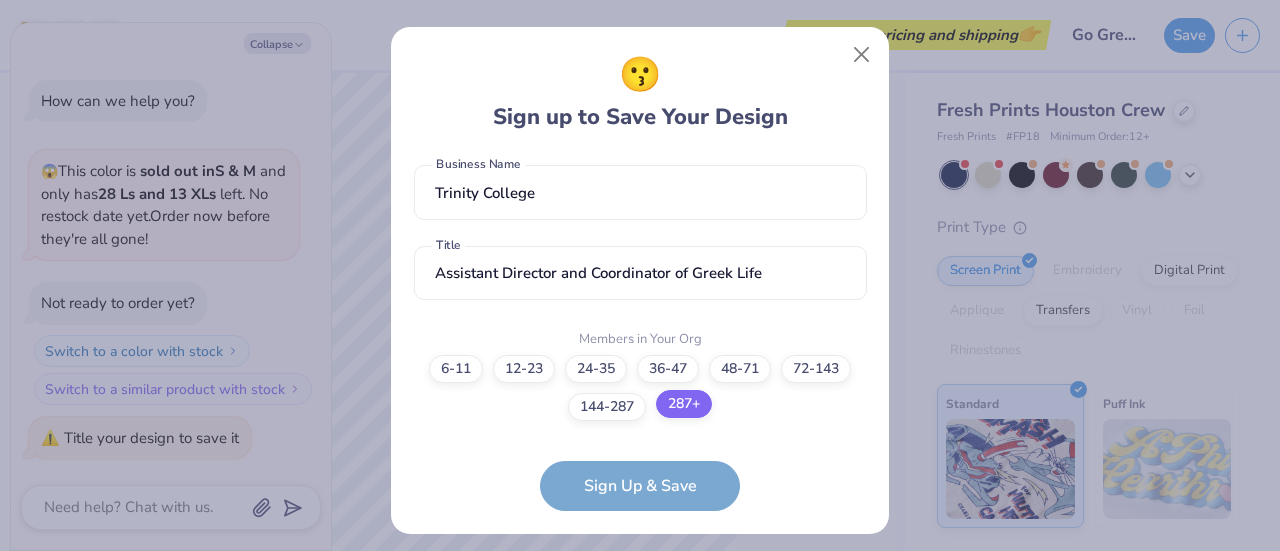 click on "287+" at bounding box center [640, 819] 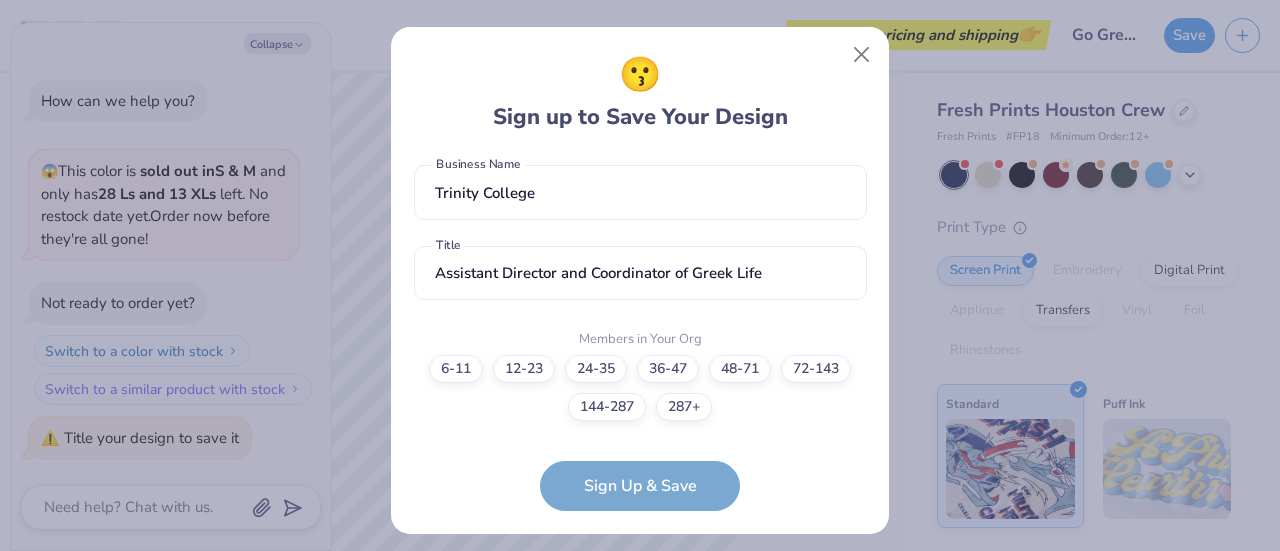 scroll, scrollTop: 0, scrollLeft: 0, axis: both 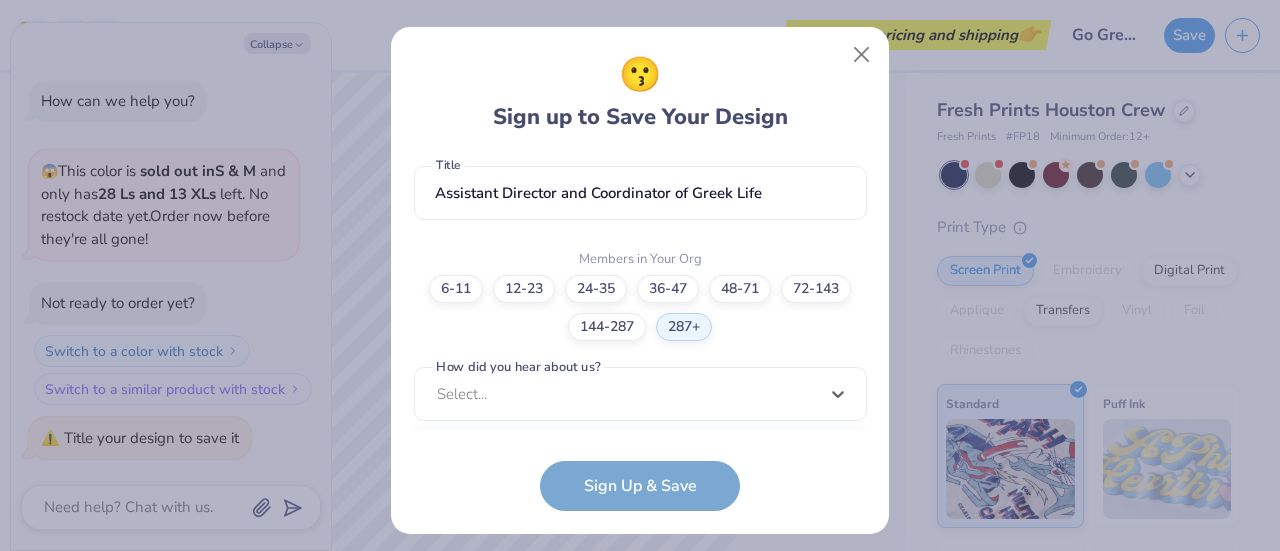 click on "option Word of Mouth focused, 8 of 15. 15 results available. Use Up and Down to choose options, press Enter to select the currently focused option, press Escape to exit the menu, press Tab to select the option and exit the menu. Select... Pinterest Google Search I've ordered before Received a text message A Campus Manager Received an Email Saw an Ad Word of Mouth LinkedIn Tik Tok Instagram Blog/Article Reddit An AI Chatbot Other" at bounding box center [640, 549] 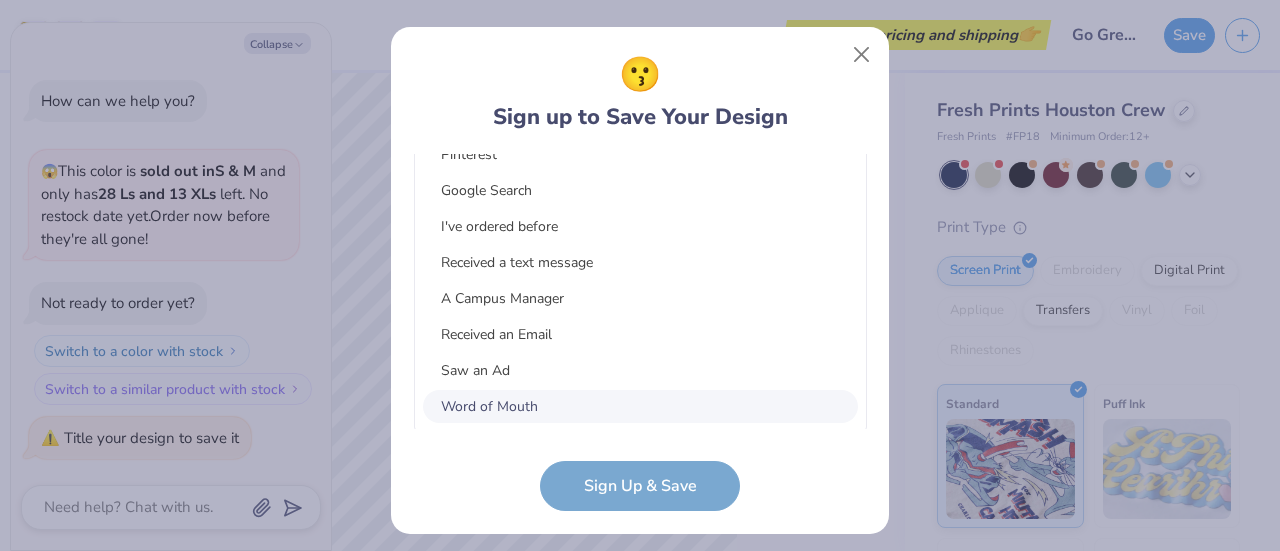 scroll, scrollTop: 812, scrollLeft: 0, axis: vertical 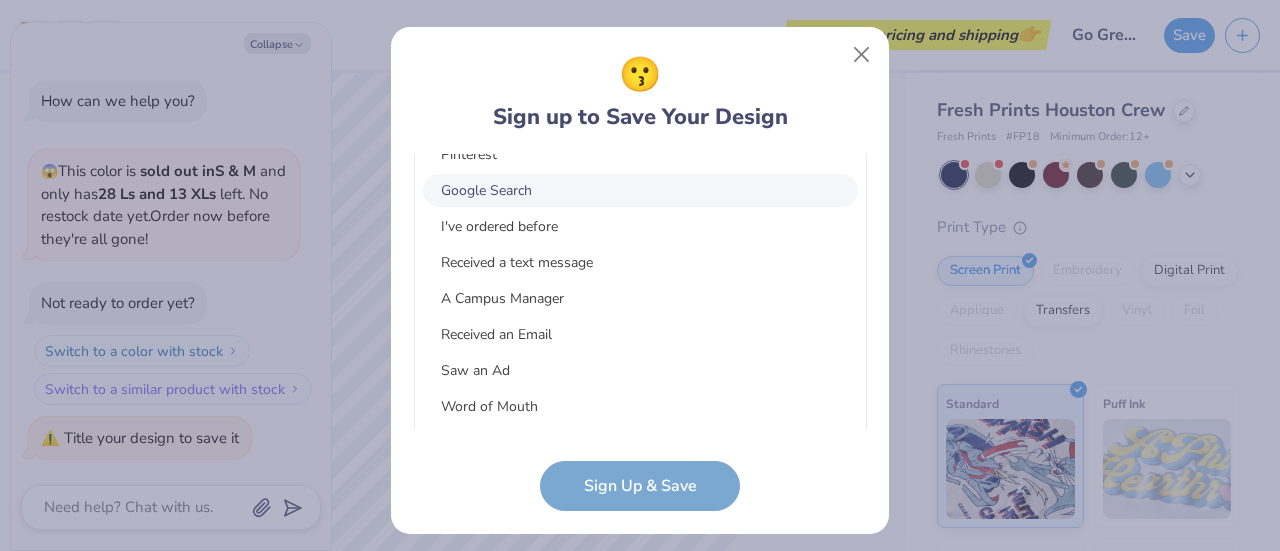 click on "Google Search" at bounding box center [640, 190] 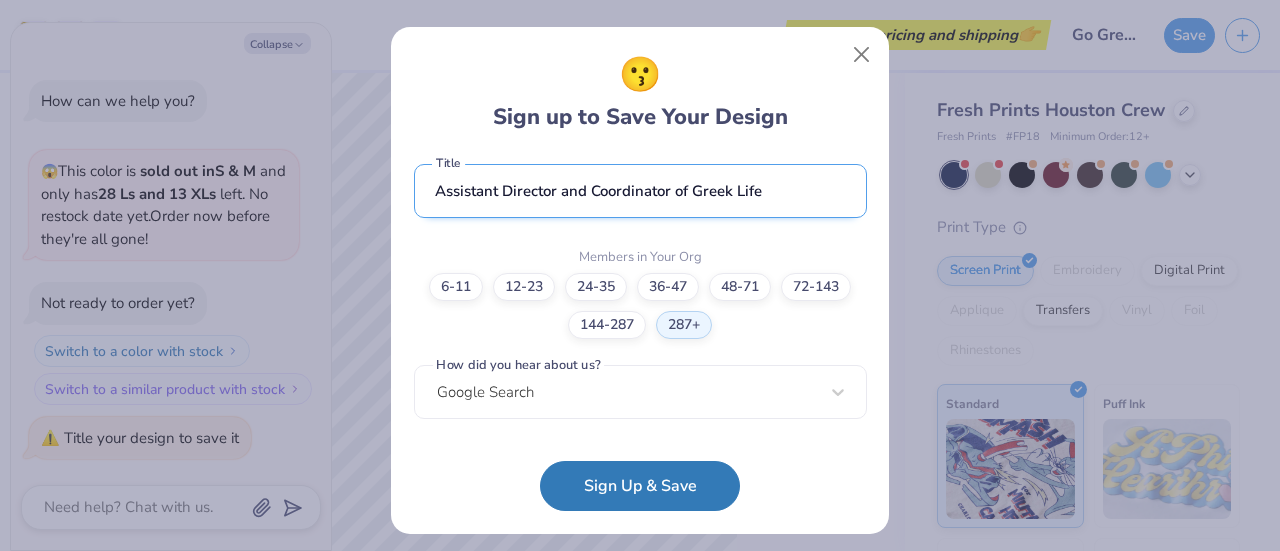 scroll, scrollTop: 512, scrollLeft: 0, axis: vertical 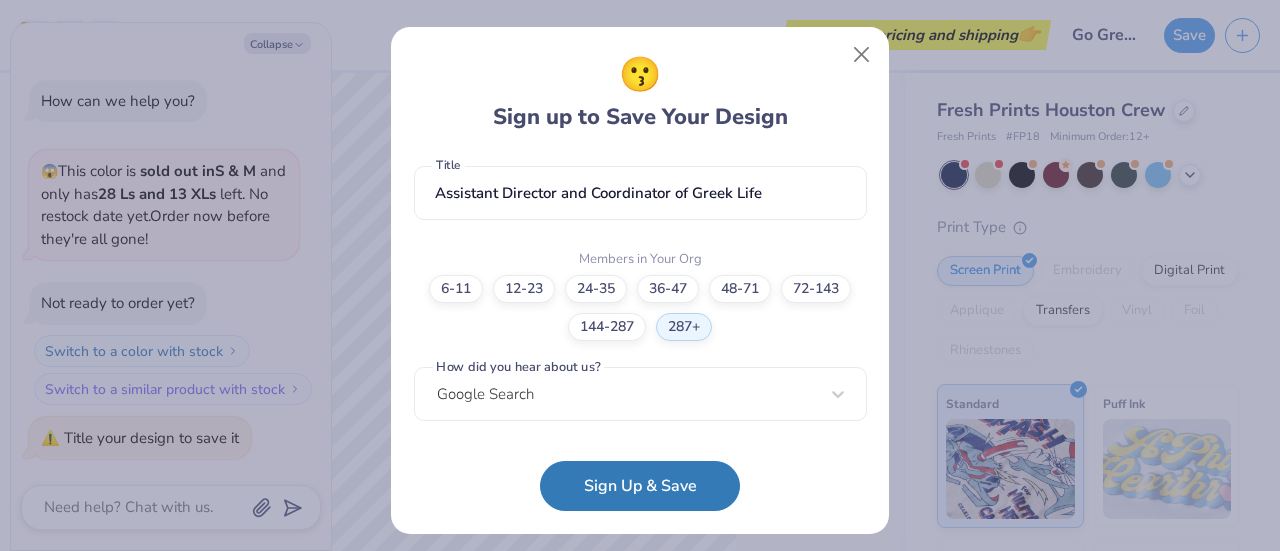 click on "Sign Up & Save" at bounding box center [640, 486] 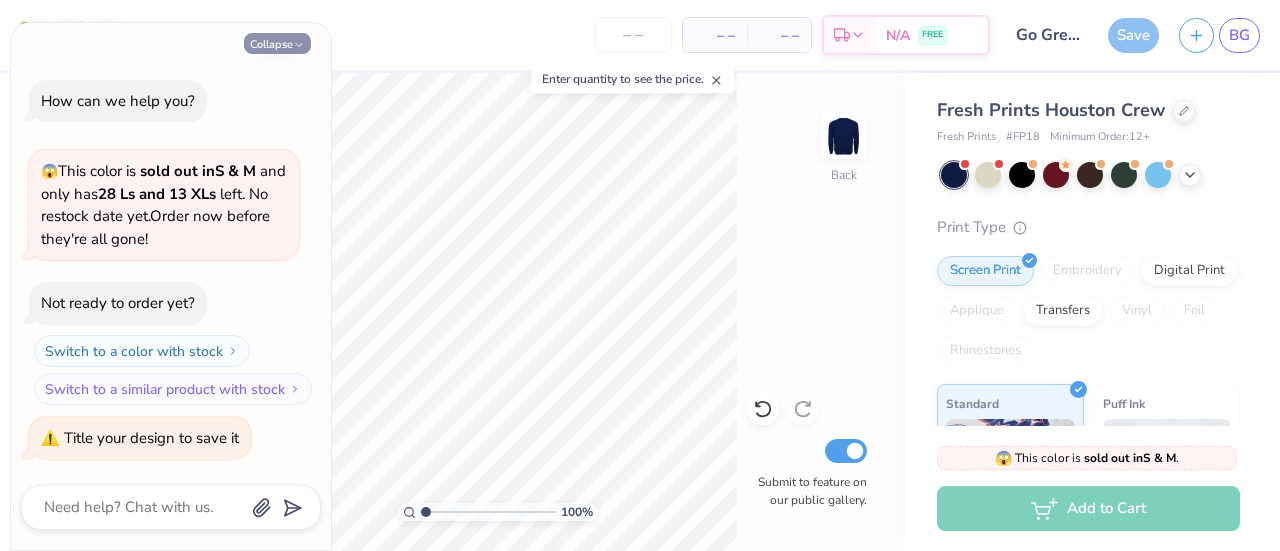 click on "Collapse" at bounding box center [277, 43] 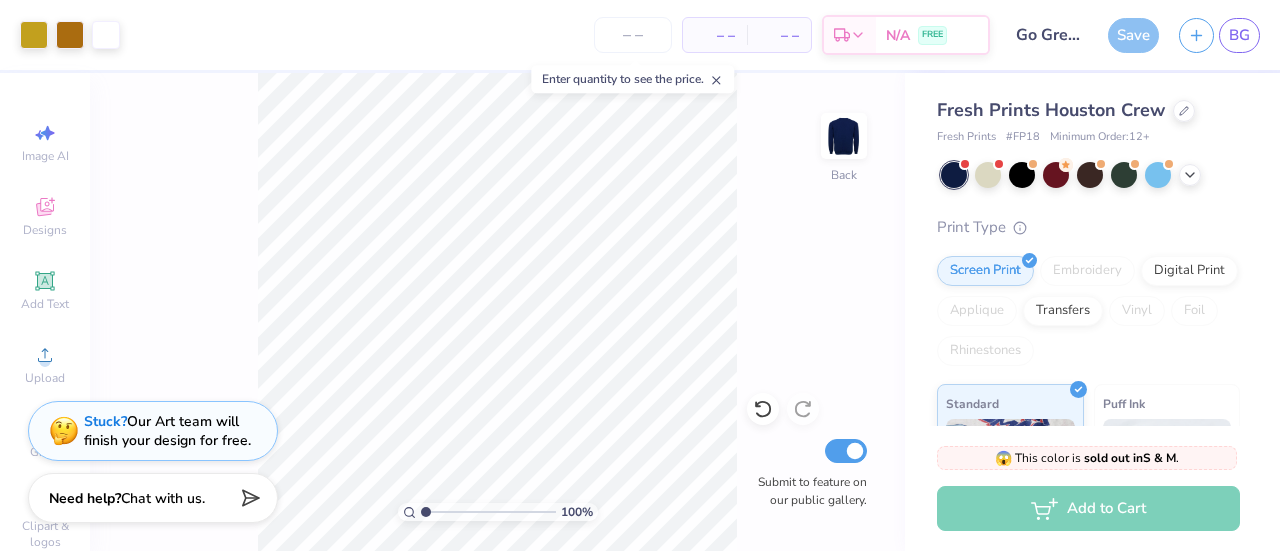 type on "x" 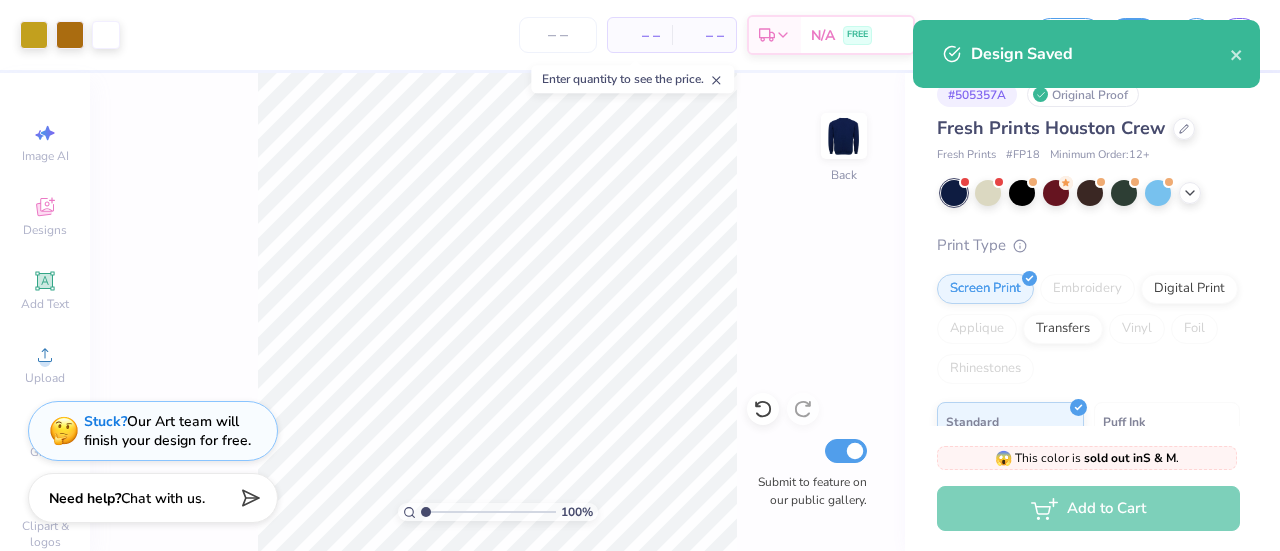 scroll, scrollTop: 0, scrollLeft: 0, axis: both 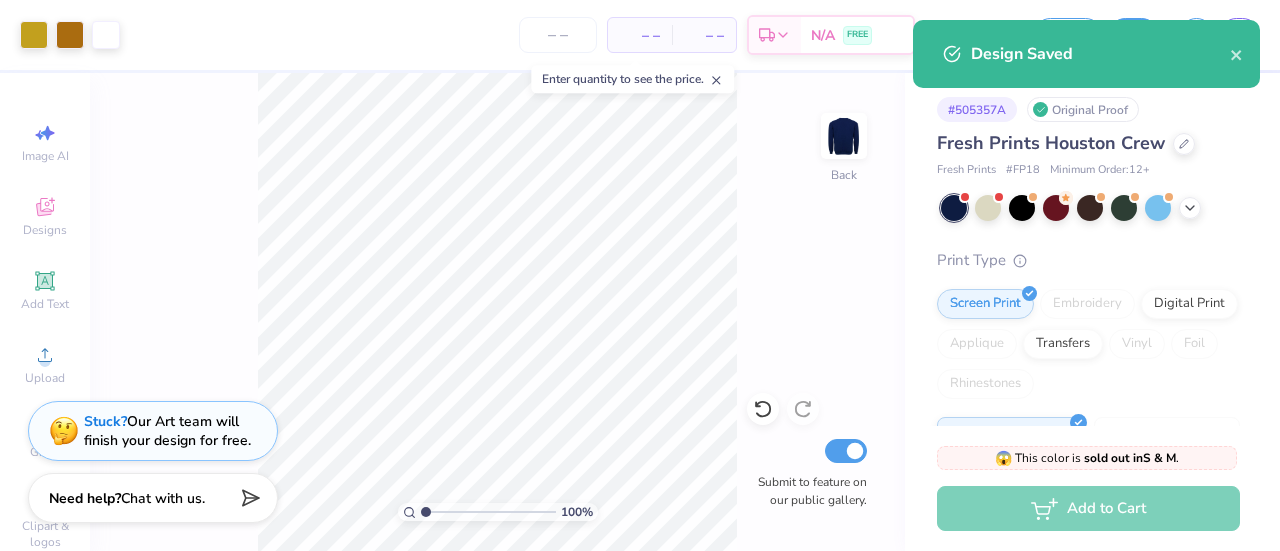 click on "Design Saved" at bounding box center (1100, 54) 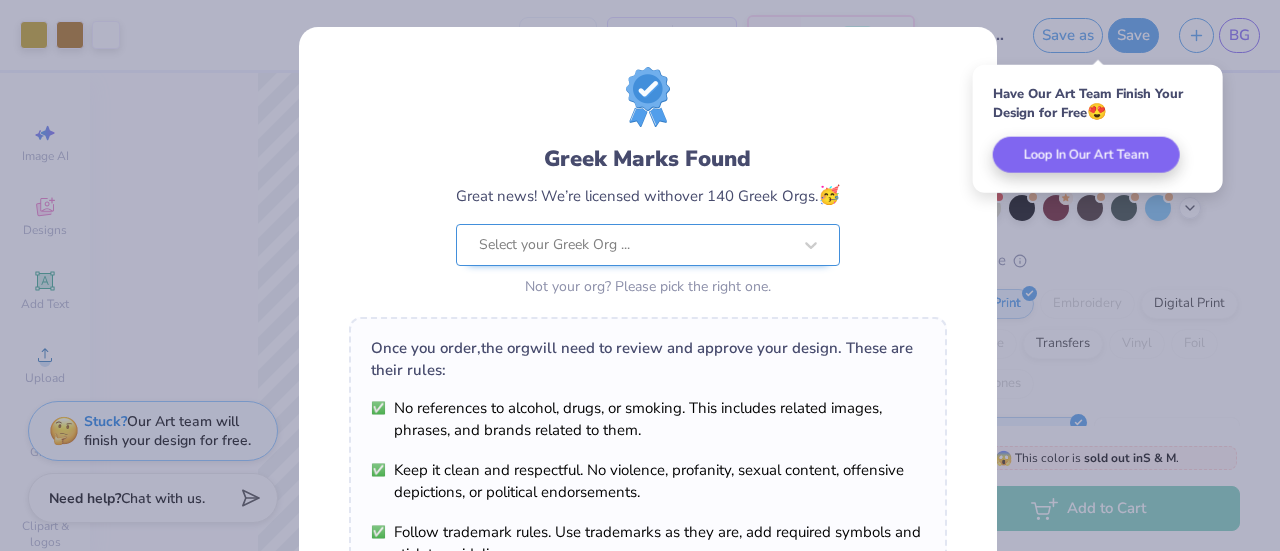click at bounding box center (635, 245) 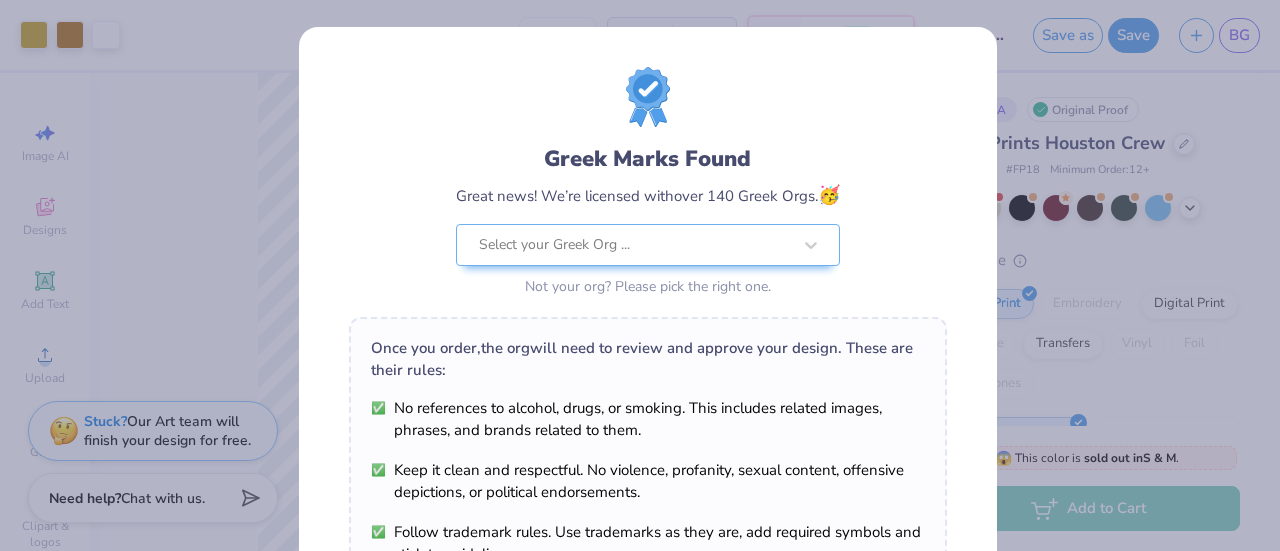 click on "Greek Marks Found Great news! We’re licensed with  over 140 Greek Orgs. 🥳 Select your Greek Org ... Not your org? Please pick the right one." at bounding box center [648, 184] 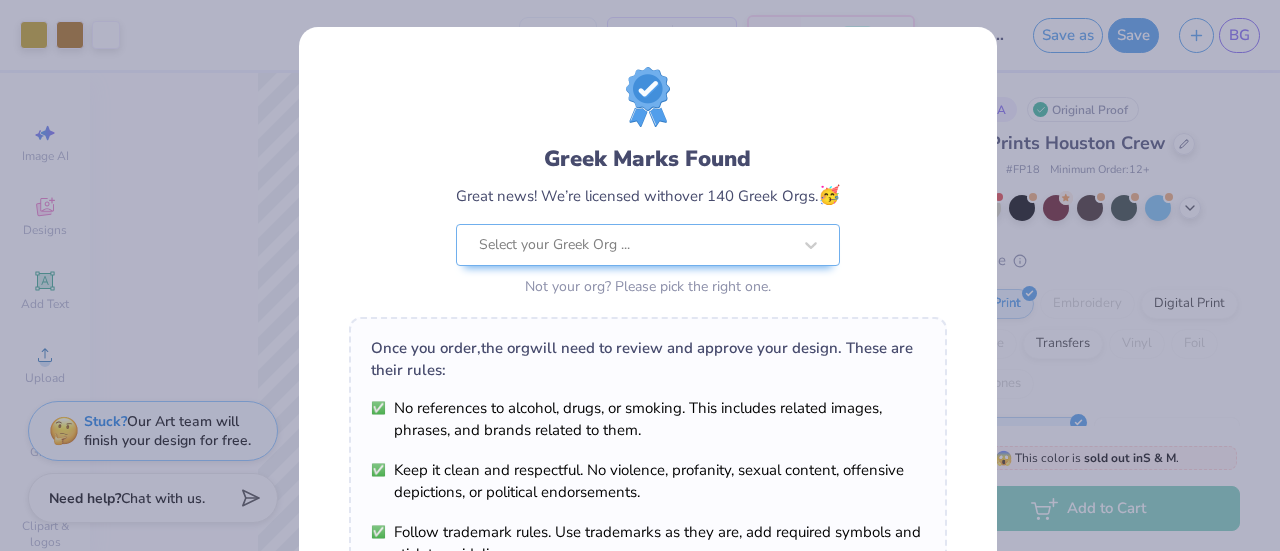 click on "Greek Marks Found Great news! We’re licensed with  over 140 Greek Orgs. 🥳 Select your Greek Org ... Not your org? Please pick the right one. Once you order,  the org  will need to review and approve your design. These are their rules: No references to alcohol, drugs, or smoking. This includes related images, phrases, and brands related to them. Keep it clean and respectful. No violence, profanity, sexual content, offensive depictions, or political endorsements. Follow trademark rules. Use trademarks as they are, add required symbols and stick to guidelines. Greek Orgs charge a small fee for using their marks. That’s already factored into the price you see. By proceeding, you understand that we can only print your design if the org approves it. If they don’t, our specialists will connect with you to rework the design until they do. We’ll only submit the design if you order. I Understand! No  Greek  marks in your design?" at bounding box center [640, 275] 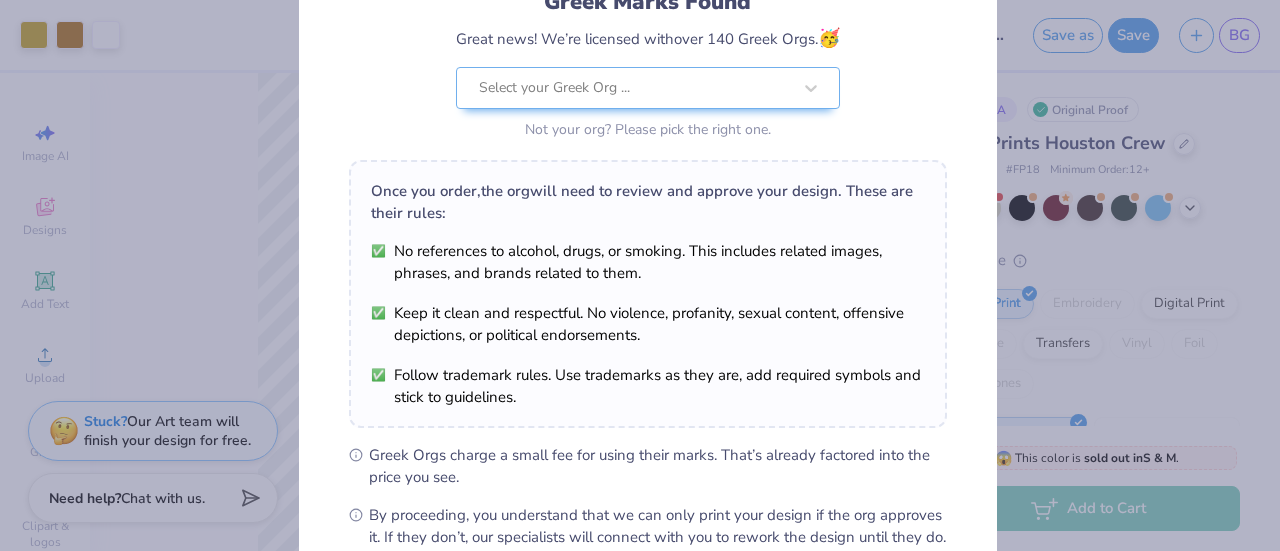 scroll, scrollTop: 382, scrollLeft: 0, axis: vertical 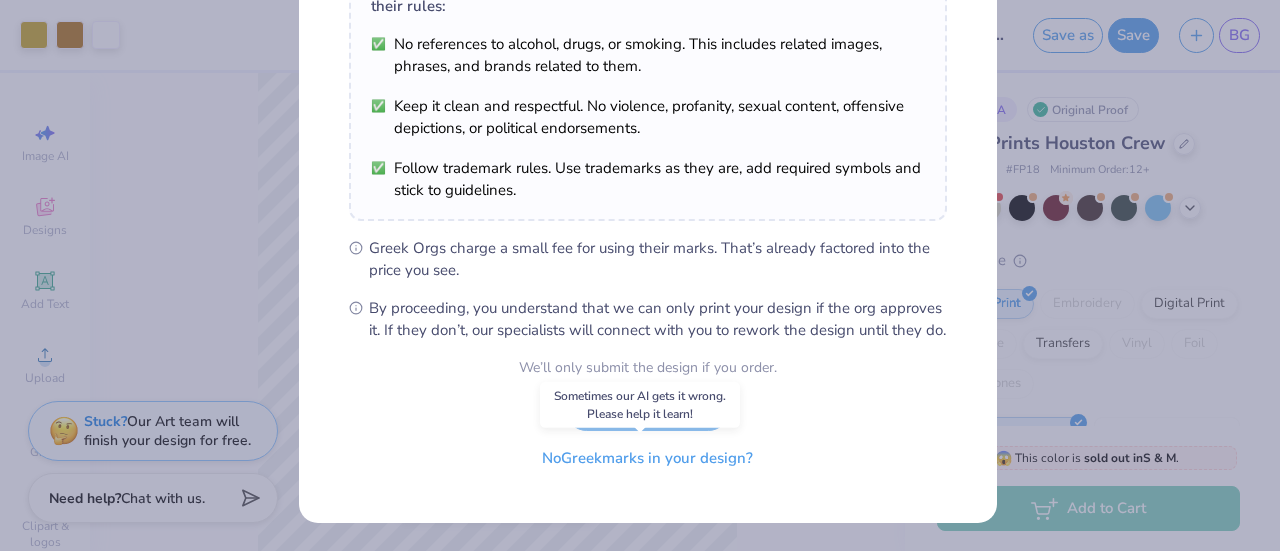 click on "No  Greek  marks in your design?" at bounding box center (647, 458) 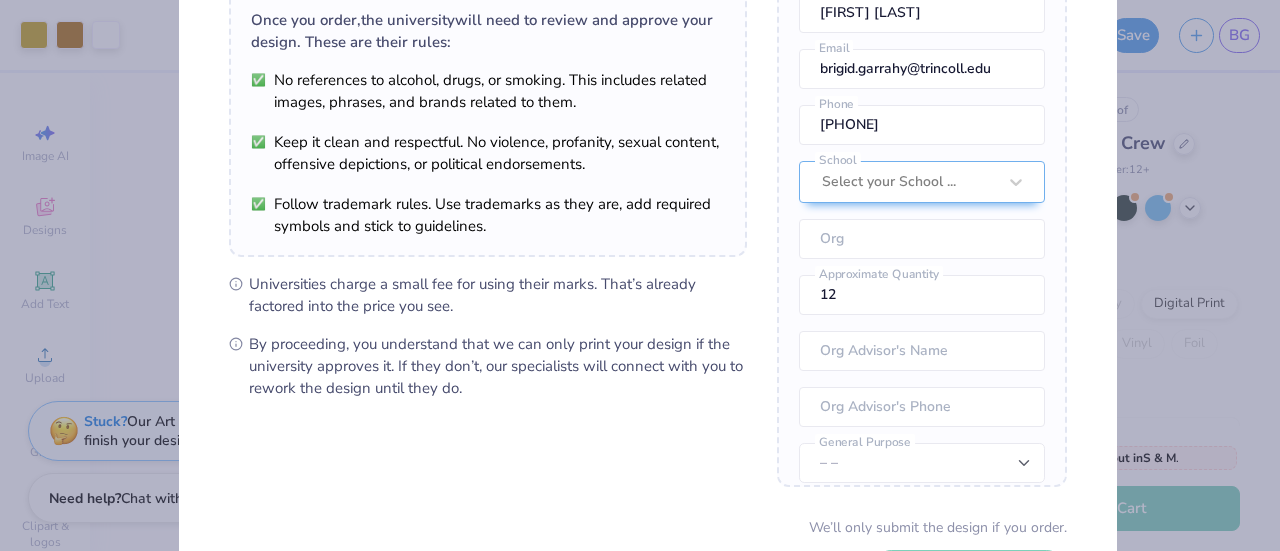 scroll, scrollTop: 300, scrollLeft: 0, axis: vertical 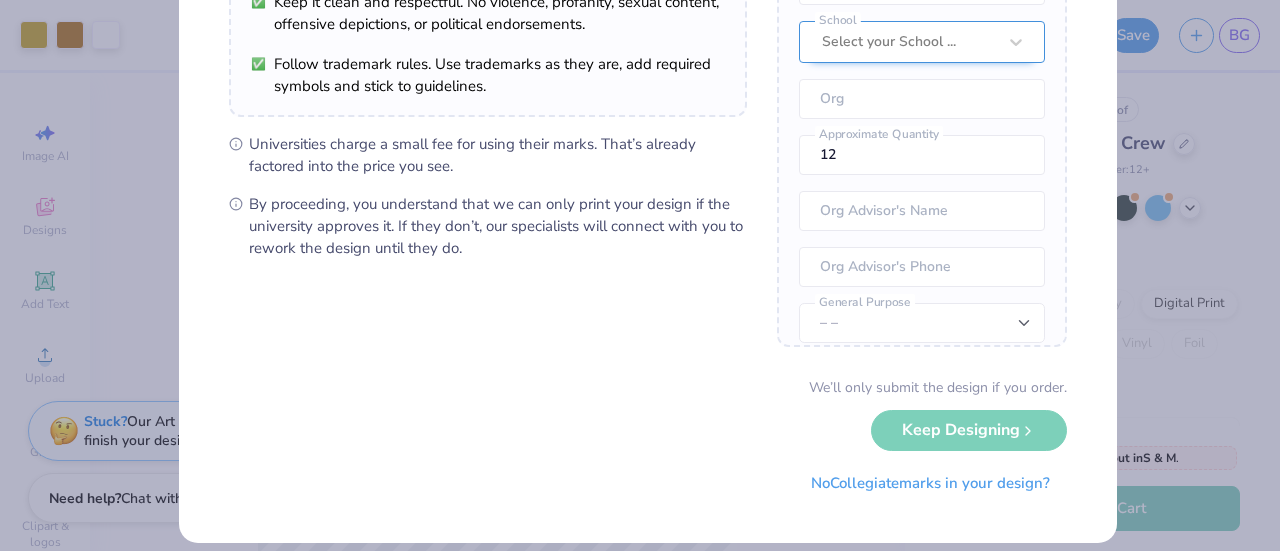 click on "Once you place your order, we’ll need this info to get their approval: Brigid Garrahy Name brigid.garrahy@trincoll.edu Email 8602972058 Phone Select your School ... School Org 12 Approximate Quantity Org Advisor's Name Org Advisor's Phone – – Member apparel for registered Student Organization / Department / School Fundraising / Philanthropy event Resale outside the university General Purpose Students University Who's paying?" at bounding box center (922, 57) 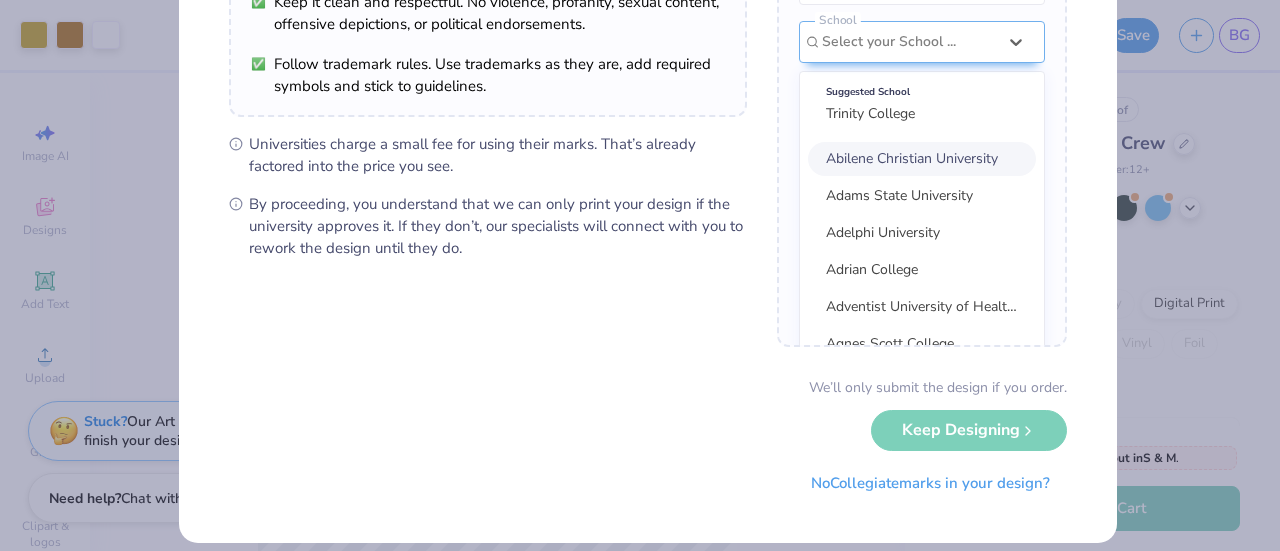 scroll, scrollTop: 108, scrollLeft: 0, axis: vertical 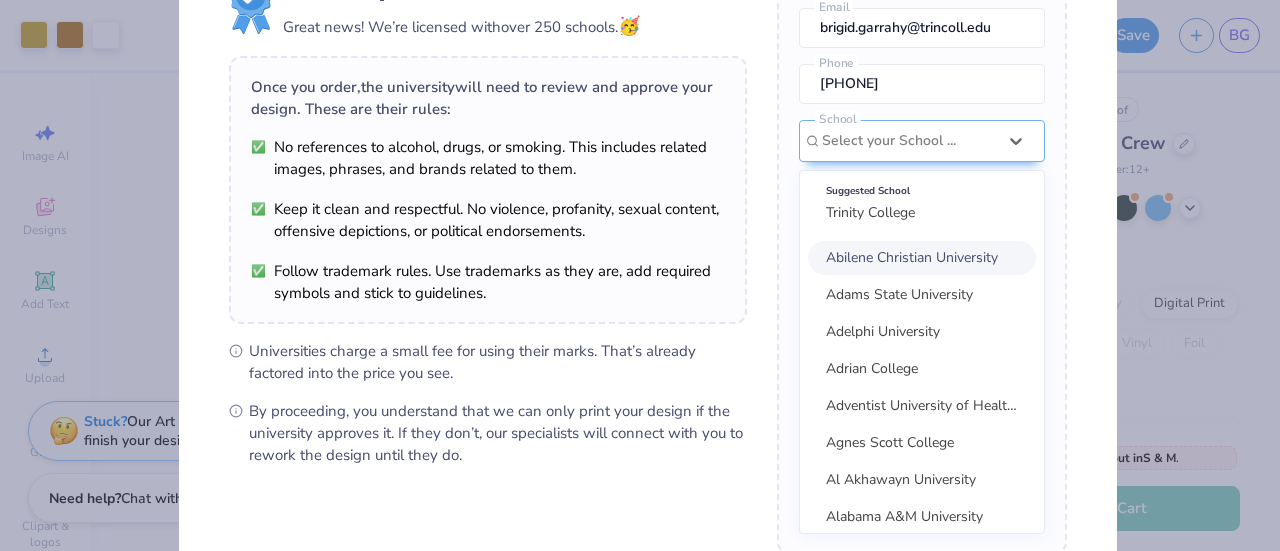 click on "Trinity College" at bounding box center [870, 212] 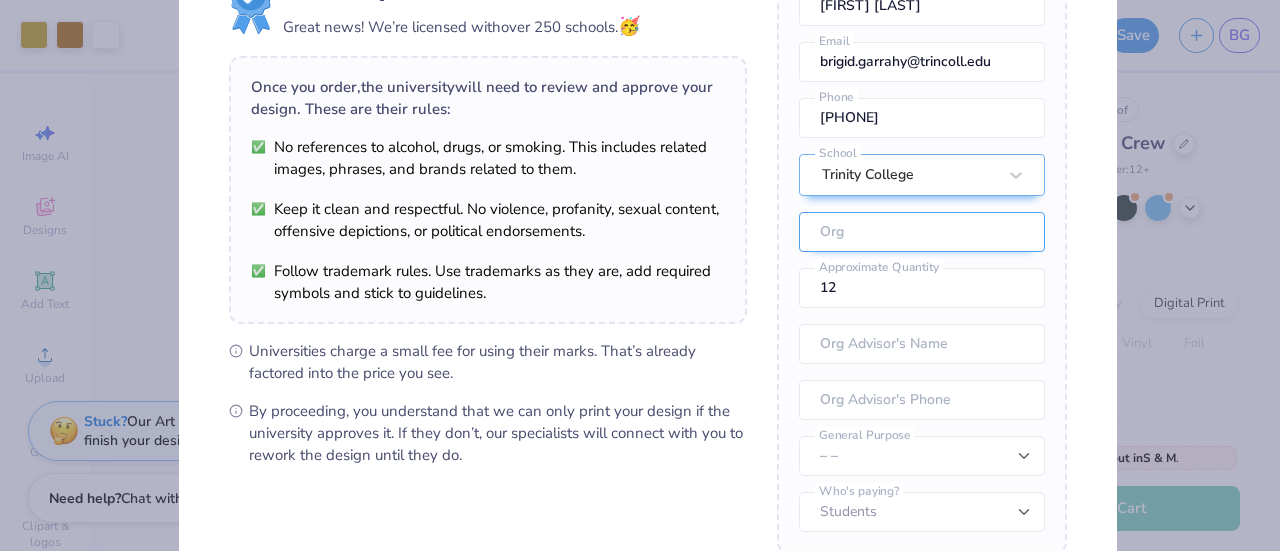 scroll, scrollTop: 89, scrollLeft: 0, axis: vertical 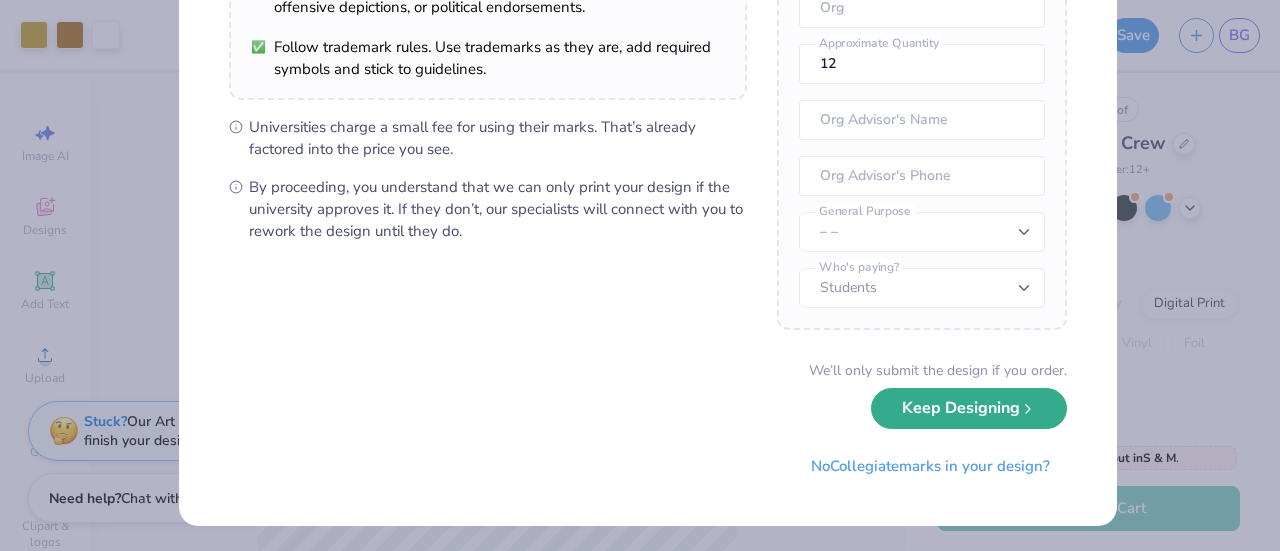 click on "Keep Designing" at bounding box center [969, 408] 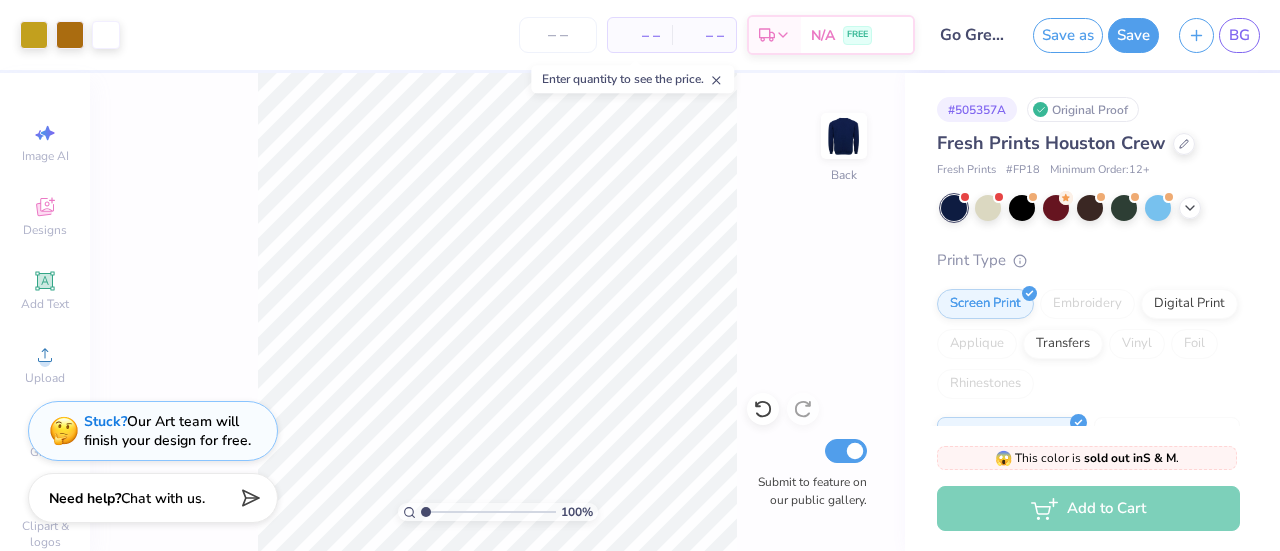 scroll, scrollTop: 89, scrollLeft: 0, axis: vertical 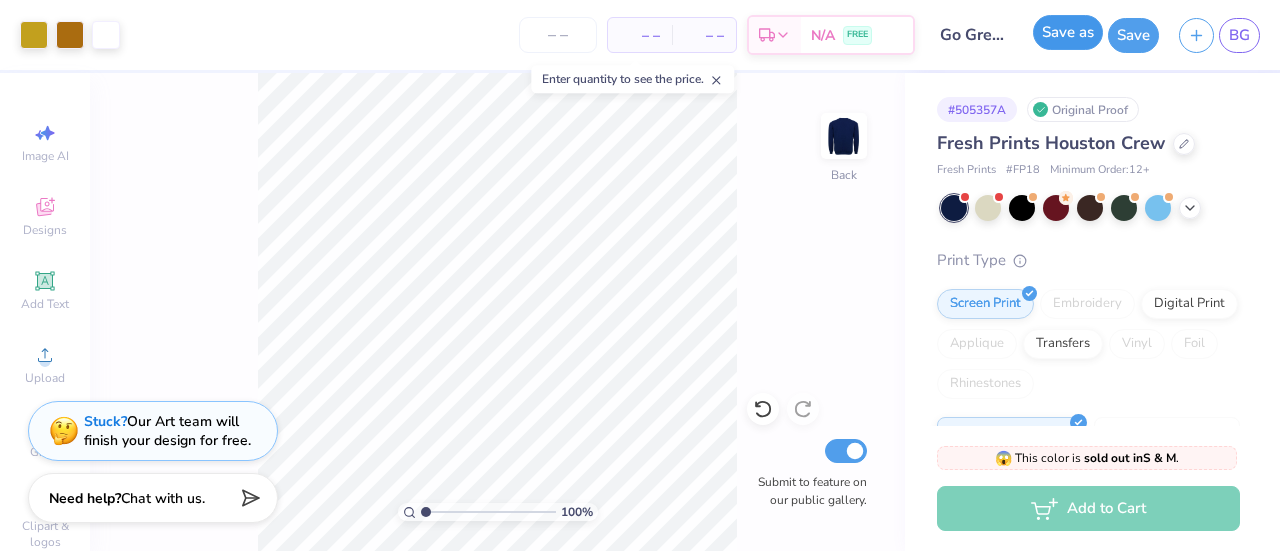 click on "Save as" at bounding box center (1068, 32) 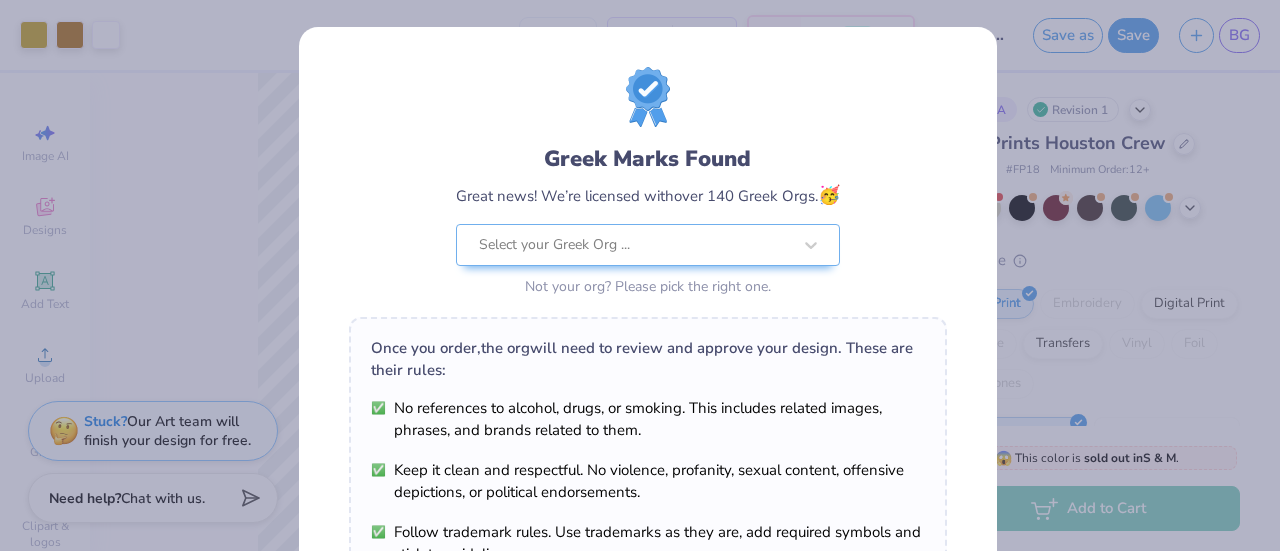 scroll, scrollTop: 0, scrollLeft: 0, axis: both 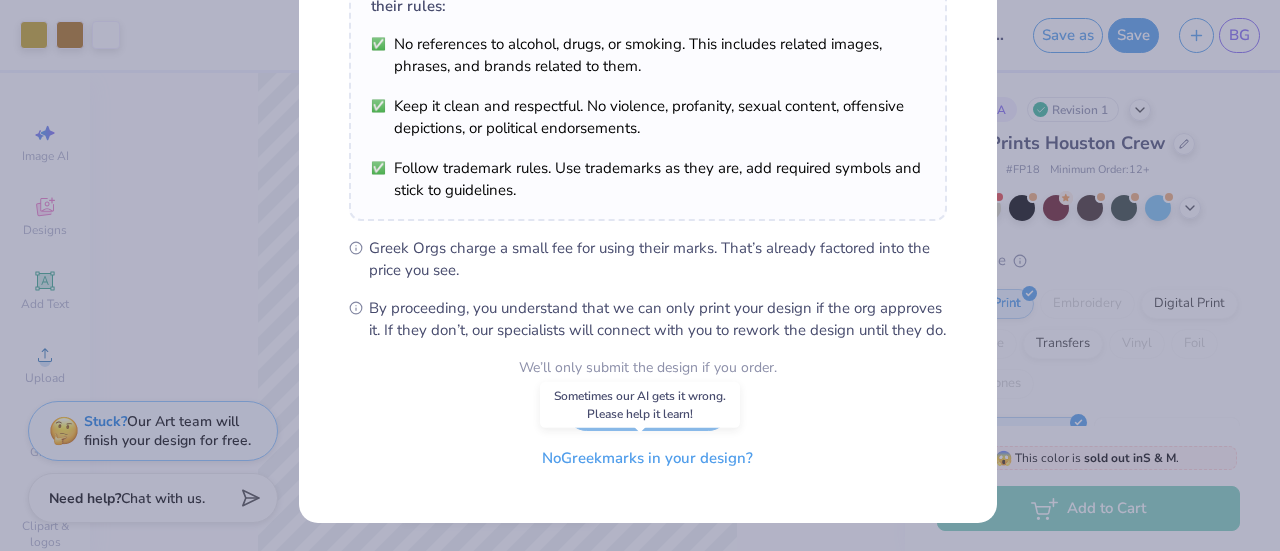 click on "No  Greek  marks in your design?" at bounding box center [647, 458] 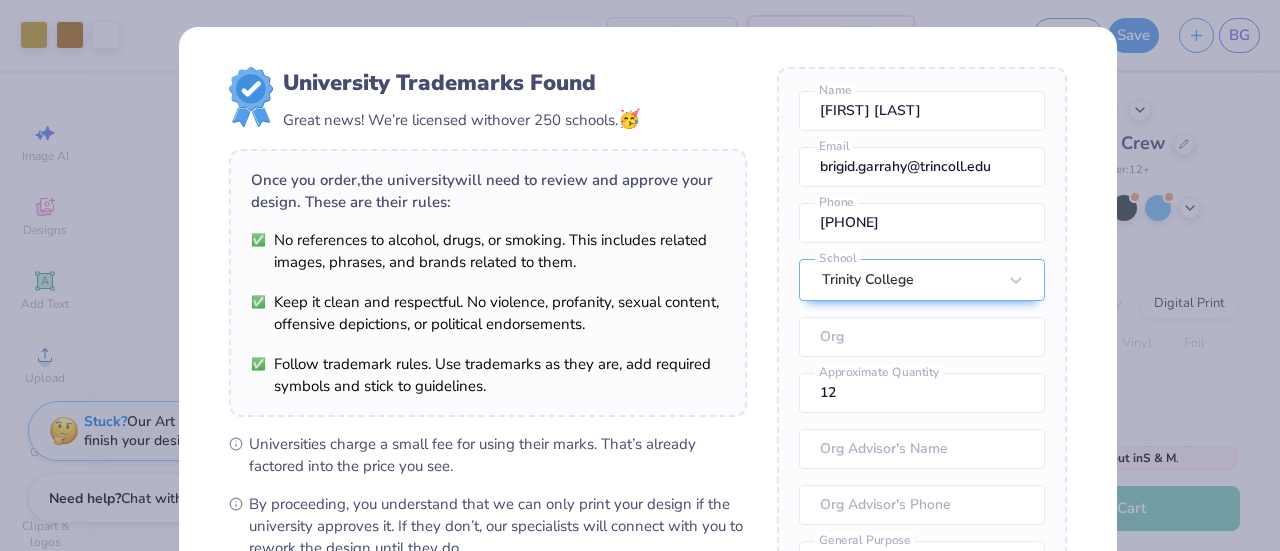 scroll, scrollTop: 89, scrollLeft: 0, axis: vertical 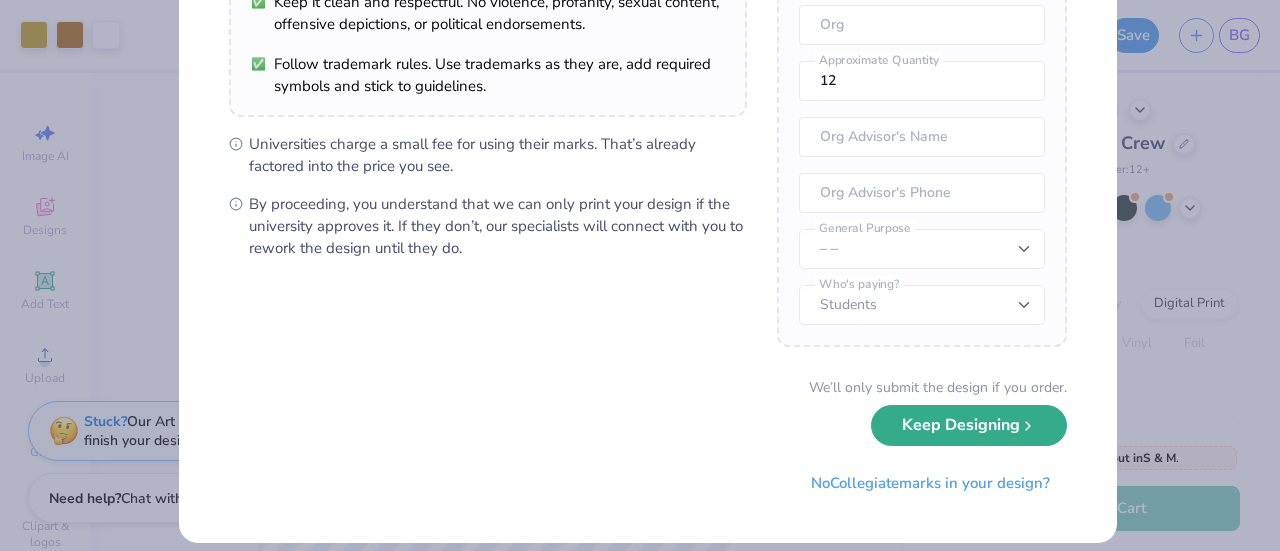 click on "Keep Designing" at bounding box center [969, 425] 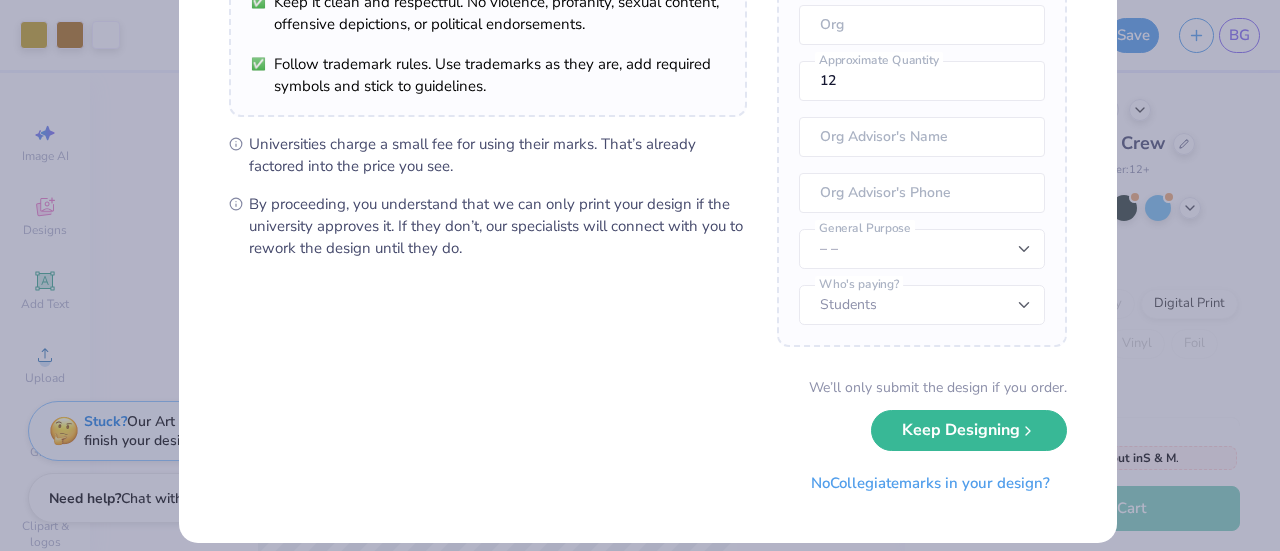 scroll, scrollTop: 89, scrollLeft: 0, axis: vertical 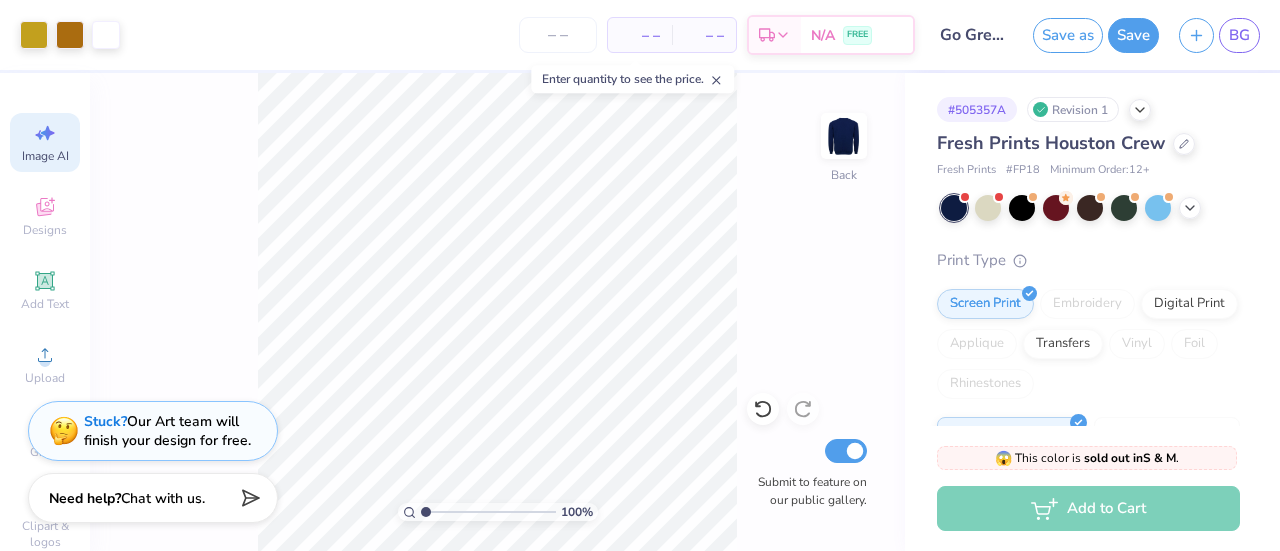 click 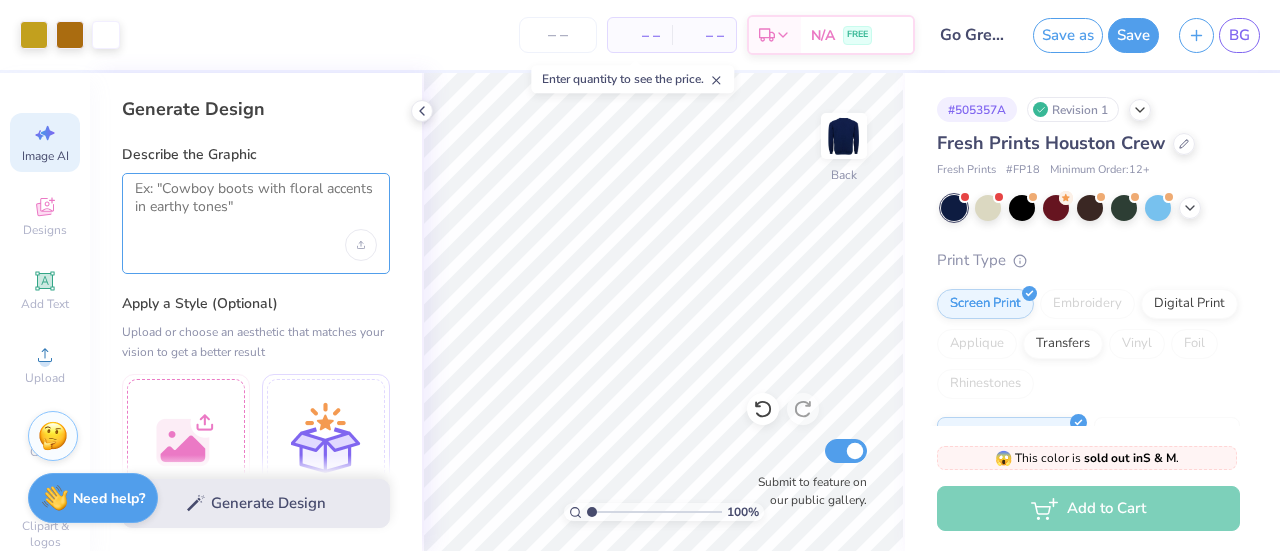 click at bounding box center (256, 205) 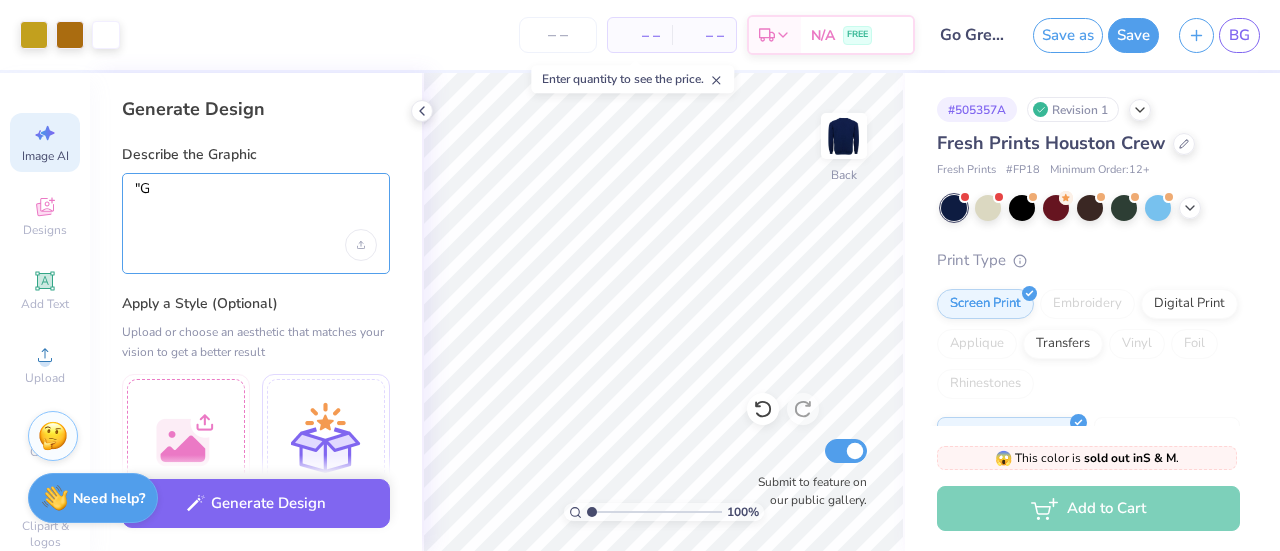 type on """ 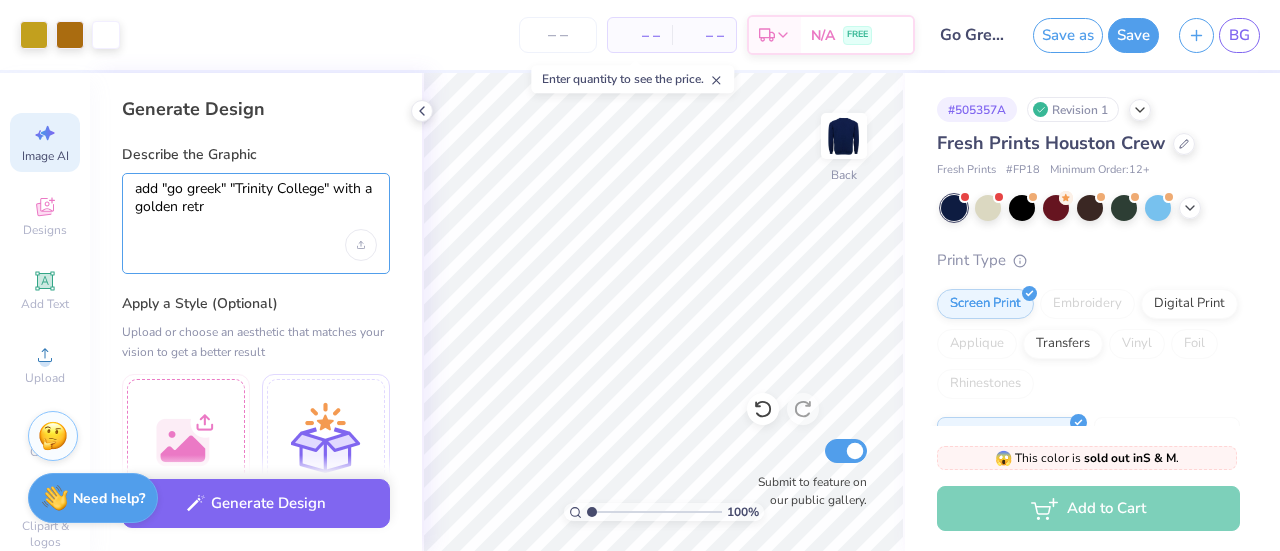 click on "add "go greek" "Trinity College" with a golden retr" at bounding box center [256, 205] 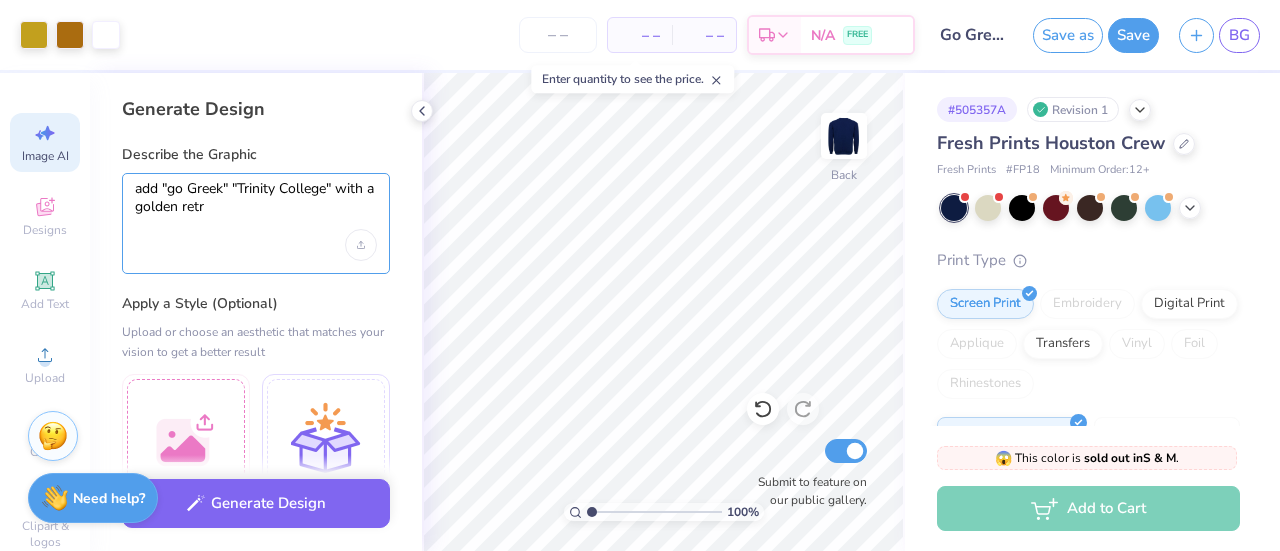 click on "add "go Greek" "Trinity College" with a golden retr" at bounding box center [256, 223] 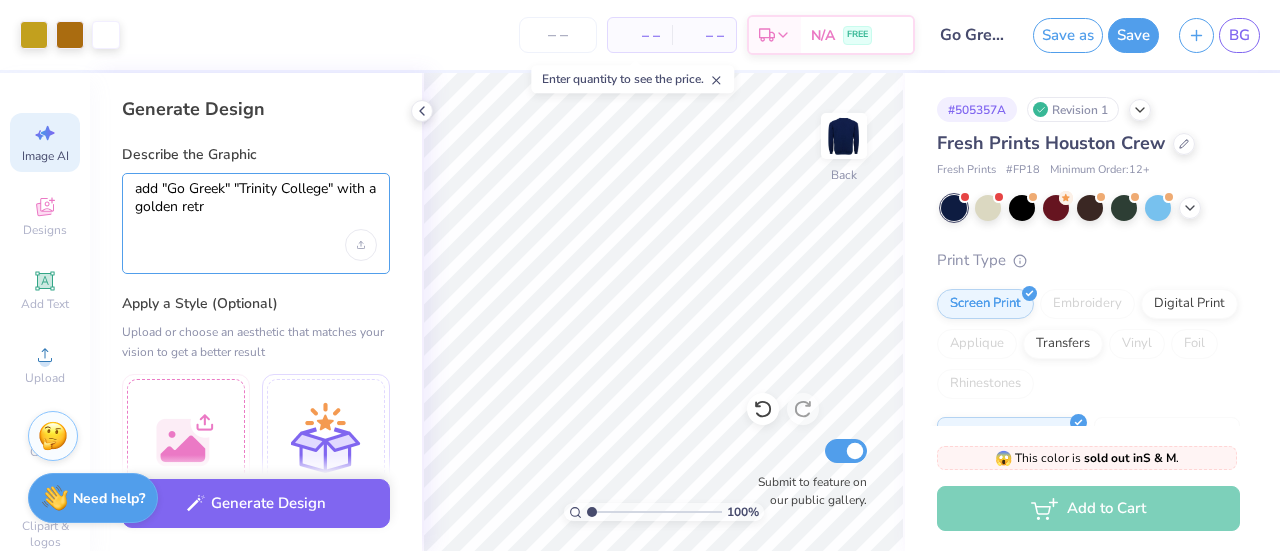 click on "add "Go Greek" "Trinity College" with a golden retr" at bounding box center (256, 205) 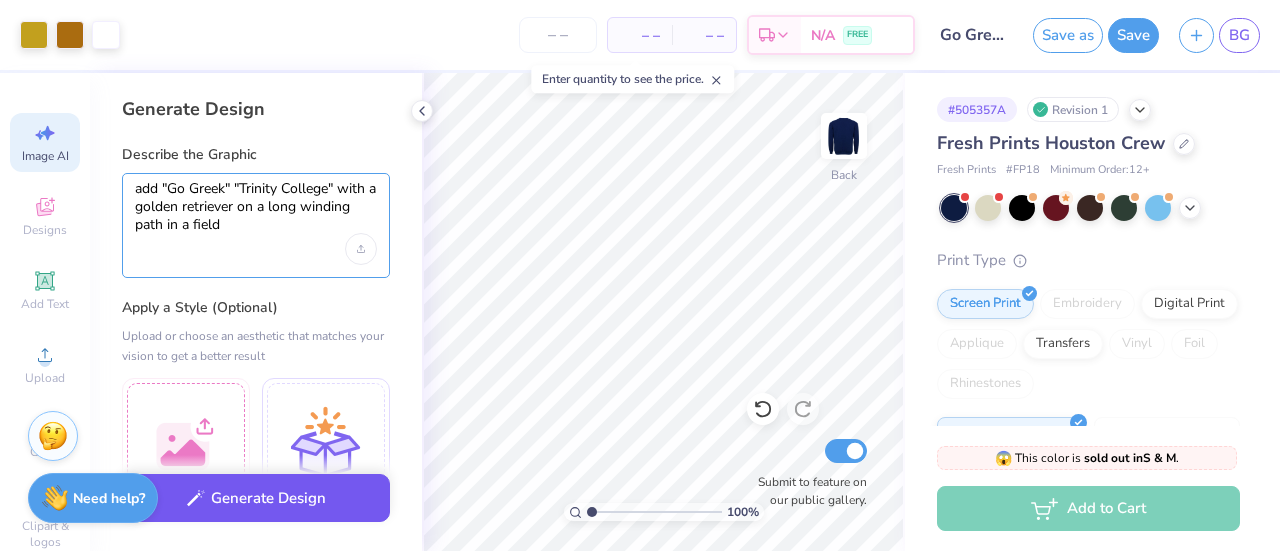 type on "add "Go Greek" "Trinity College" with a golden retriever on a long winding path in a field" 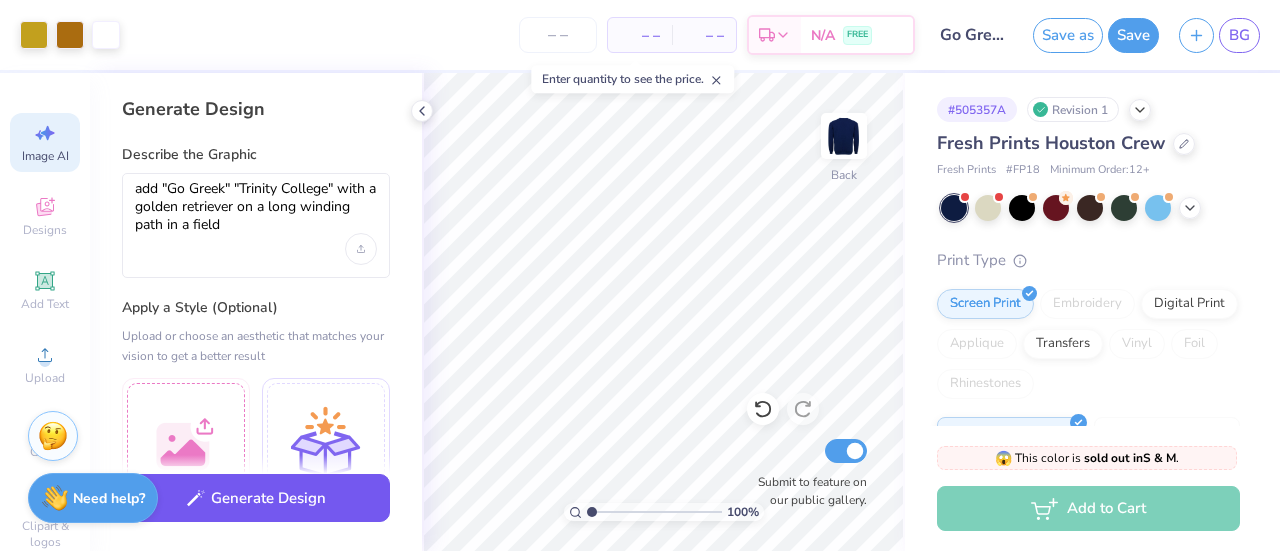 click on "Generate Design" at bounding box center (256, 498) 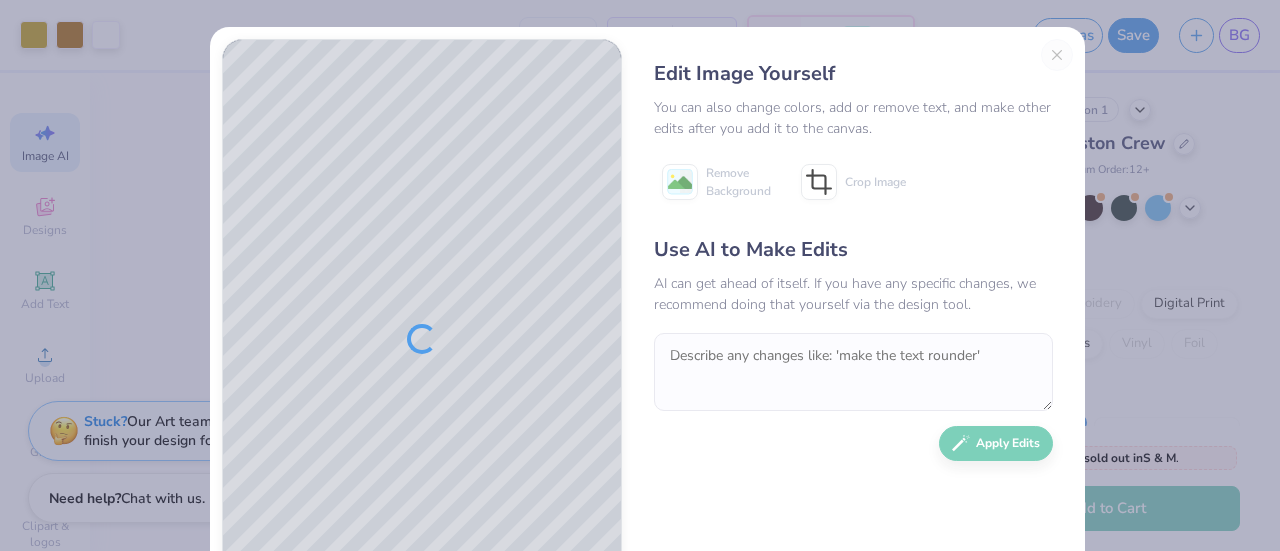 click on "Edit Image Yourself You can also change colors, add or remove text, and make other edits after you add it to the canvas. Remove Background Crop Image Use AI to Make Edits AI can get ahead of itself. If you have any specific changes, we recommend doing that yourself via the design tool. Apply Edits Add to Canvas" at bounding box center [853, 339] 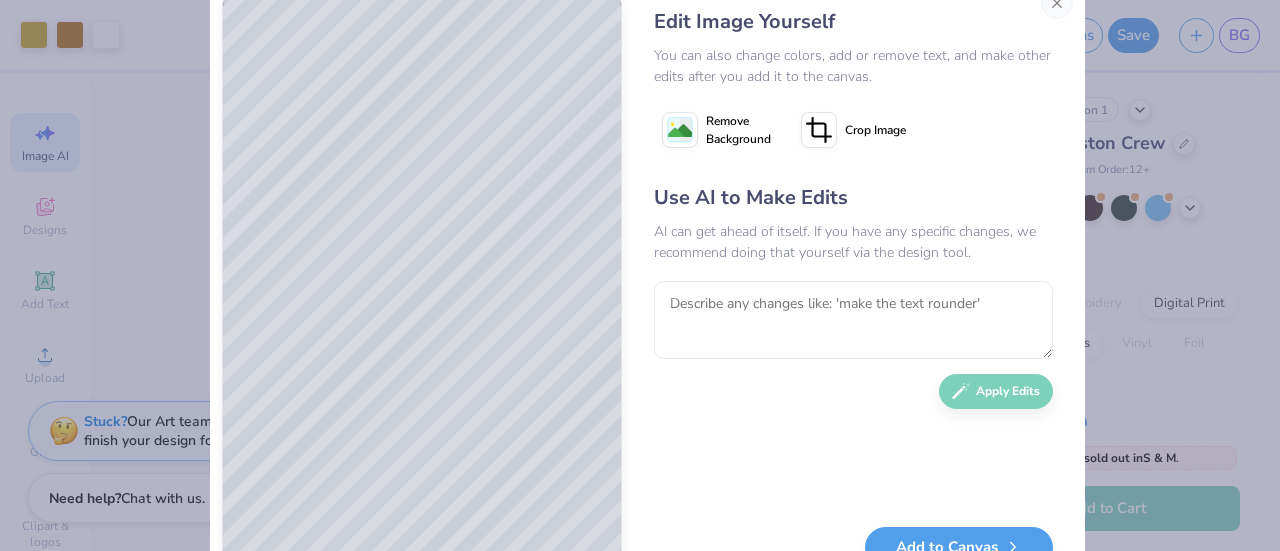 scroll, scrollTop: 26, scrollLeft: 0, axis: vertical 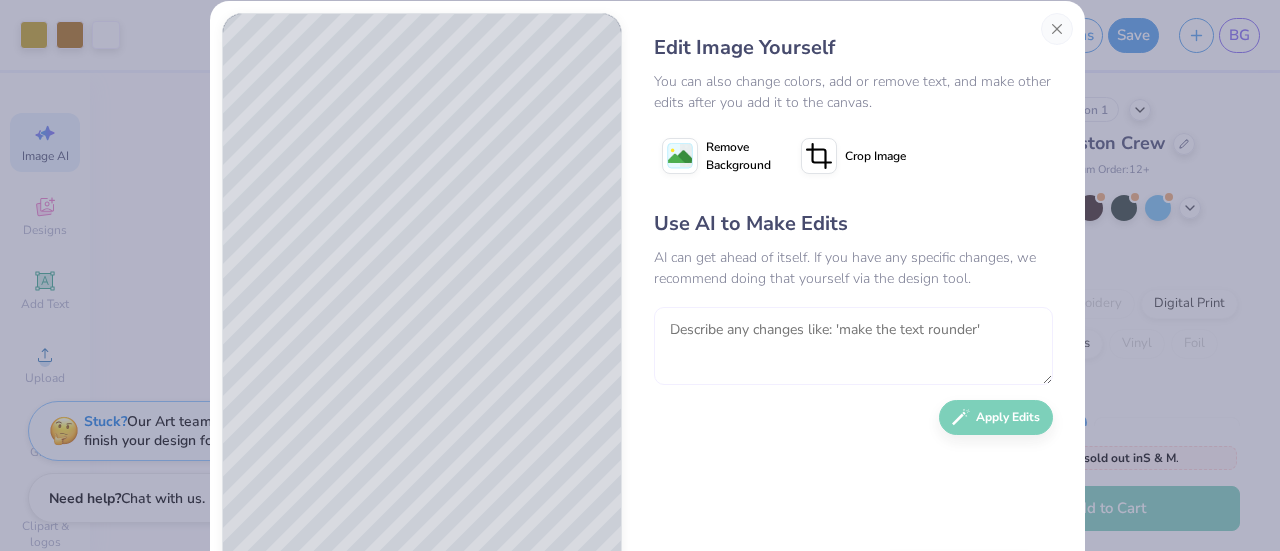 click at bounding box center (853, 346) 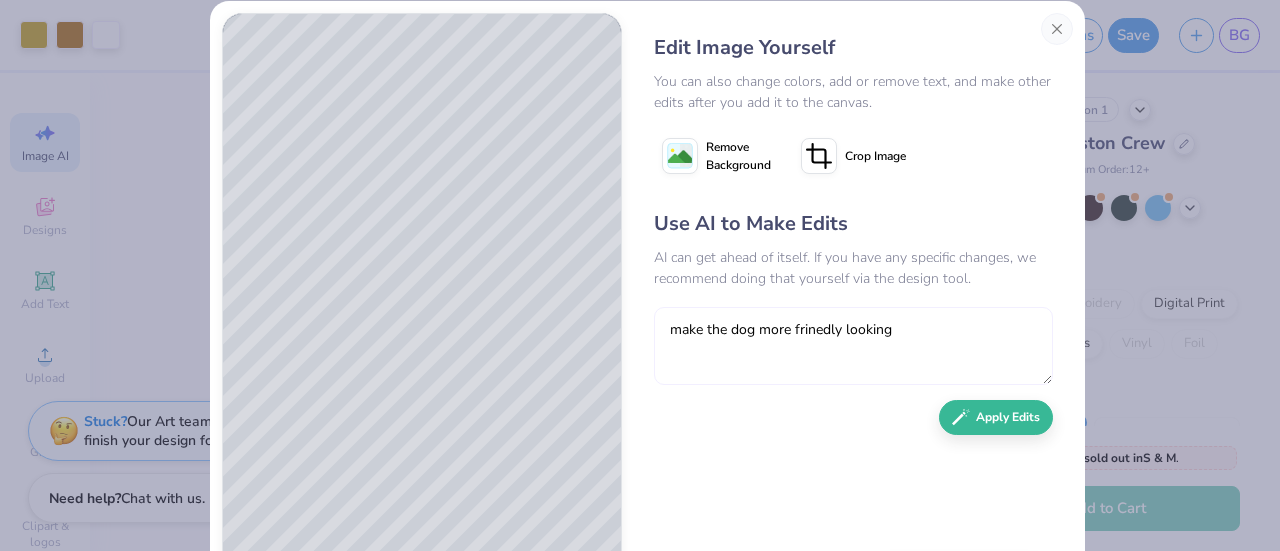 click on "make the dog more frinedly looking" at bounding box center (853, 346) 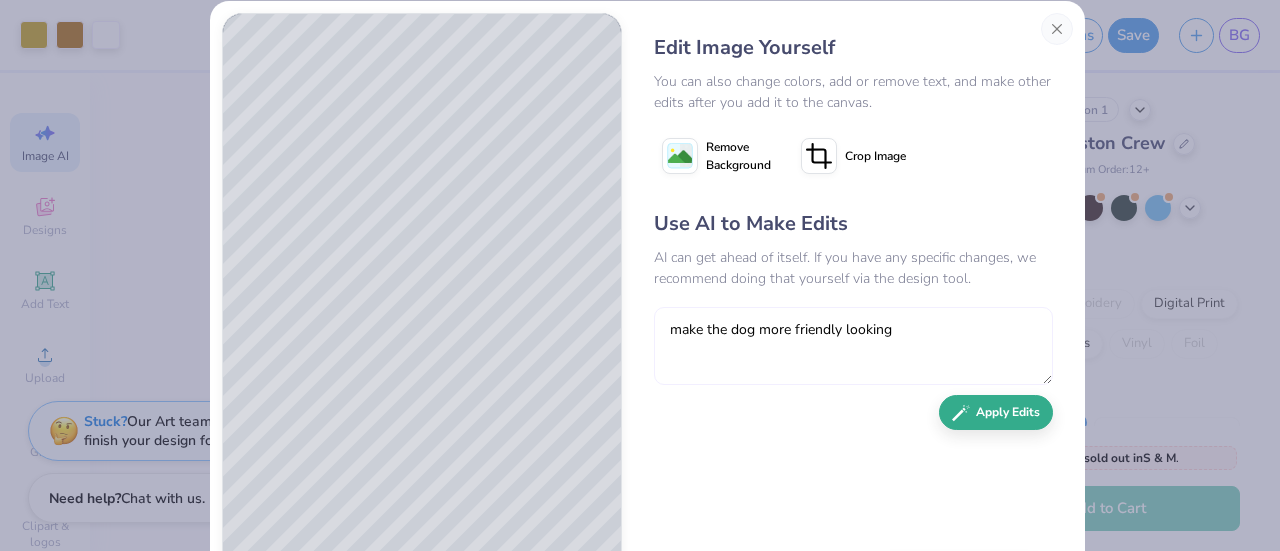 type on "make the dog more friendly looking" 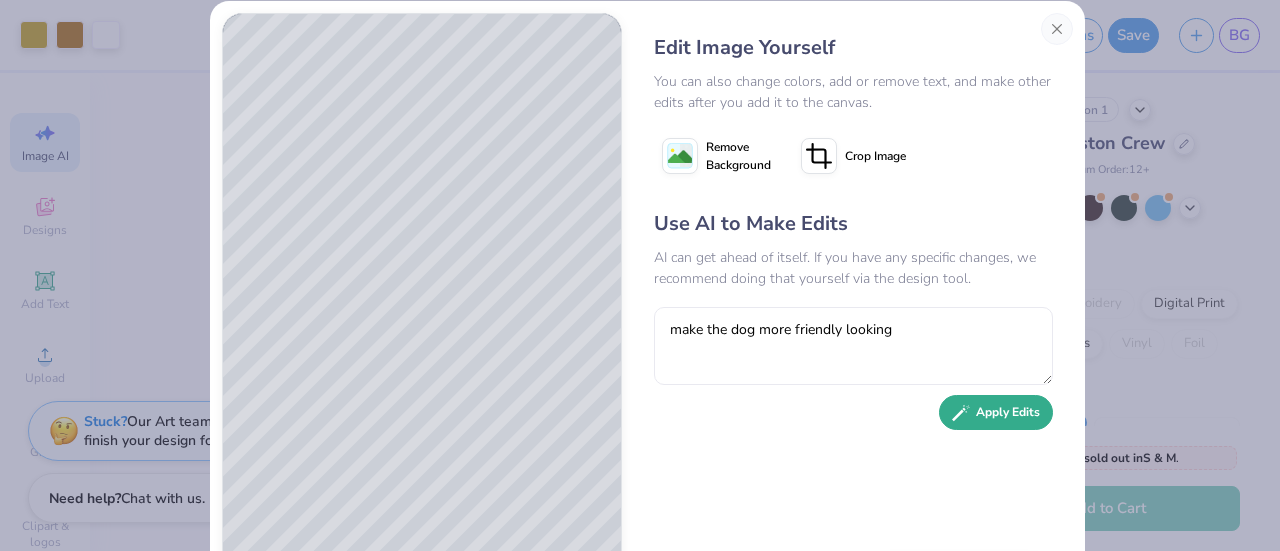 click on "Apply Edits" at bounding box center [996, 412] 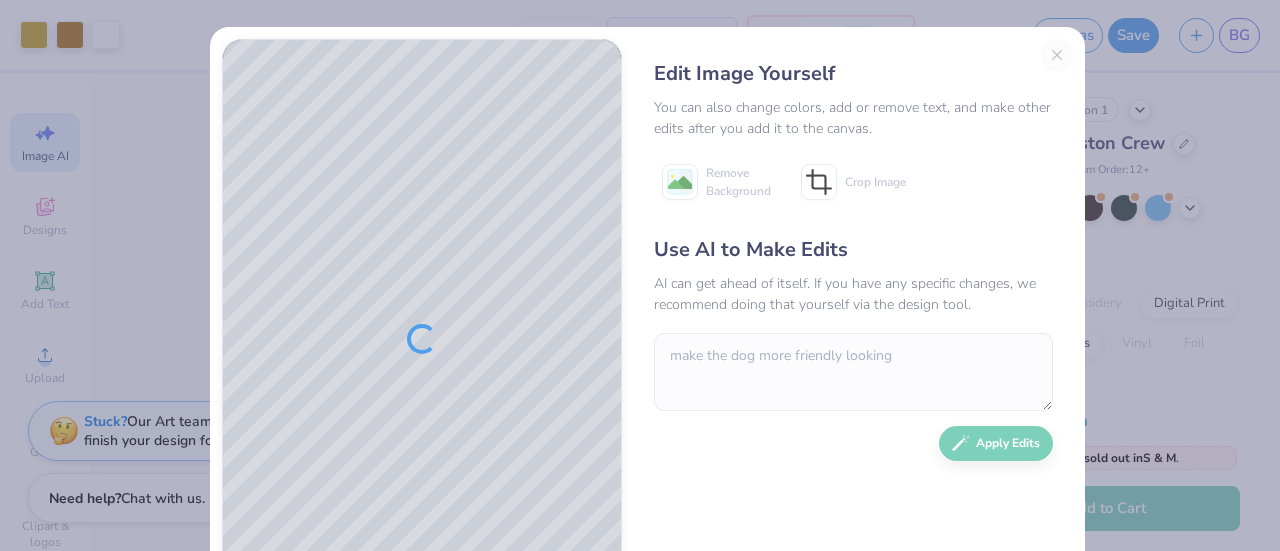 scroll, scrollTop: 0, scrollLeft: 0, axis: both 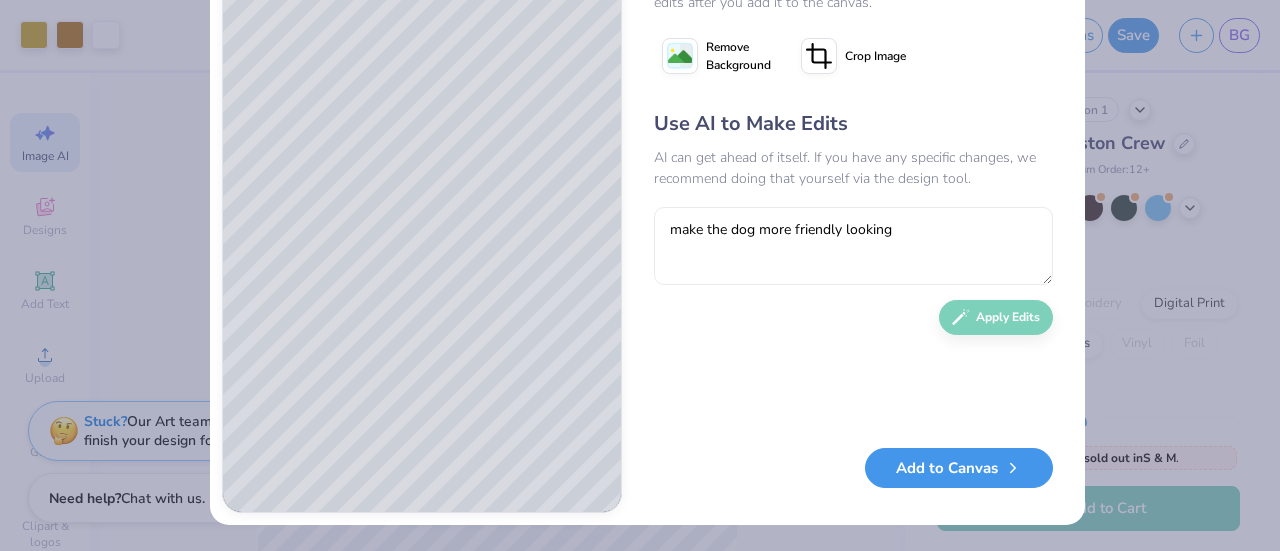 click 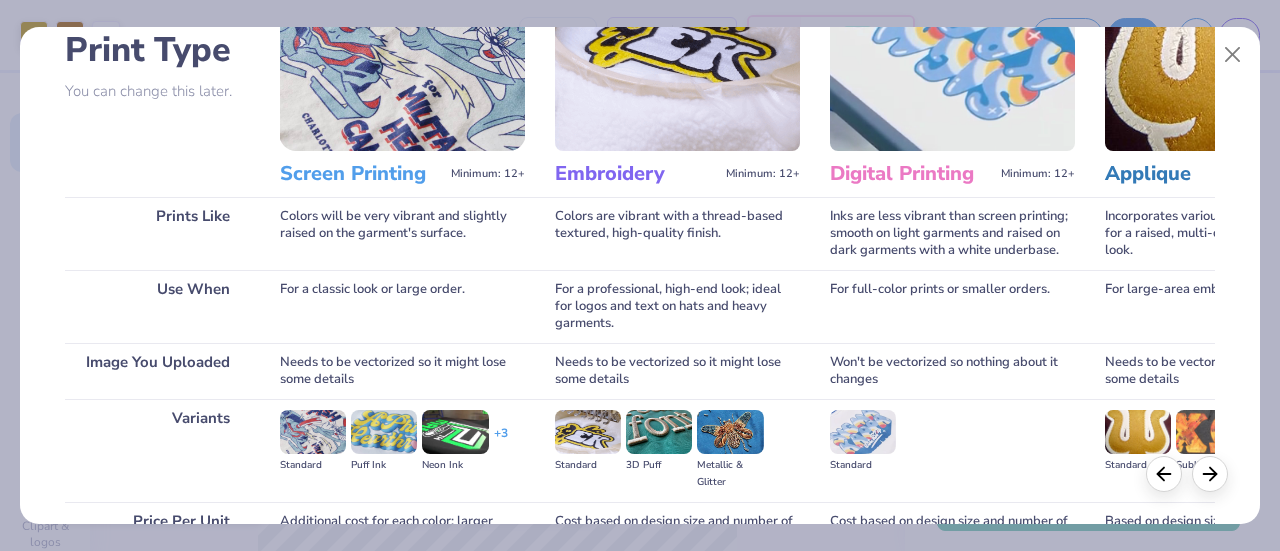 scroll, scrollTop: 345, scrollLeft: 0, axis: vertical 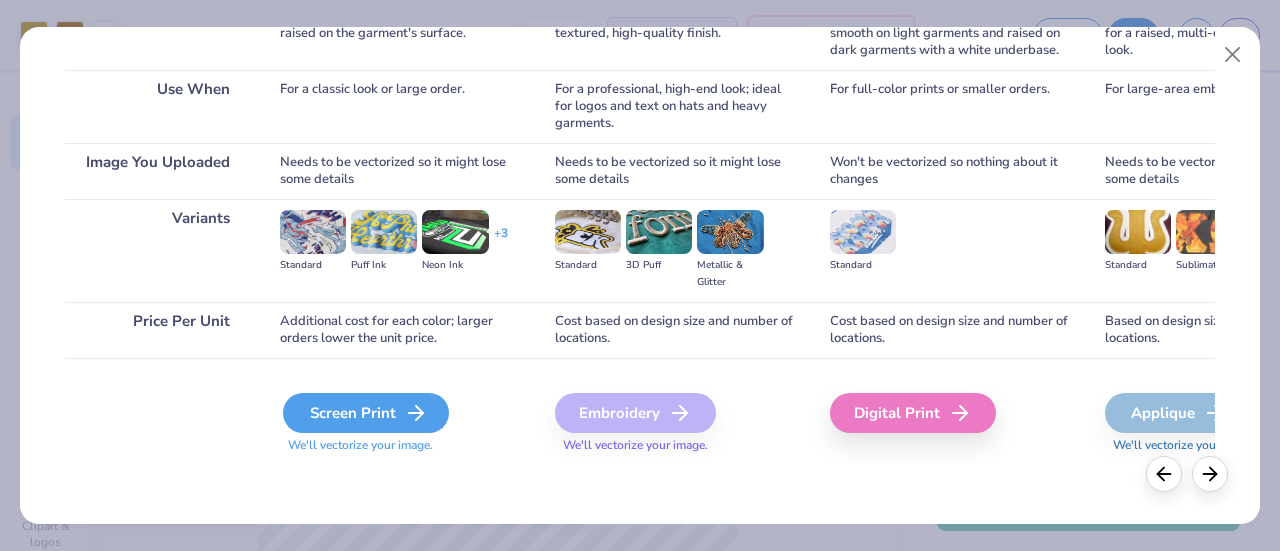 click on "Screen Print" at bounding box center [366, 413] 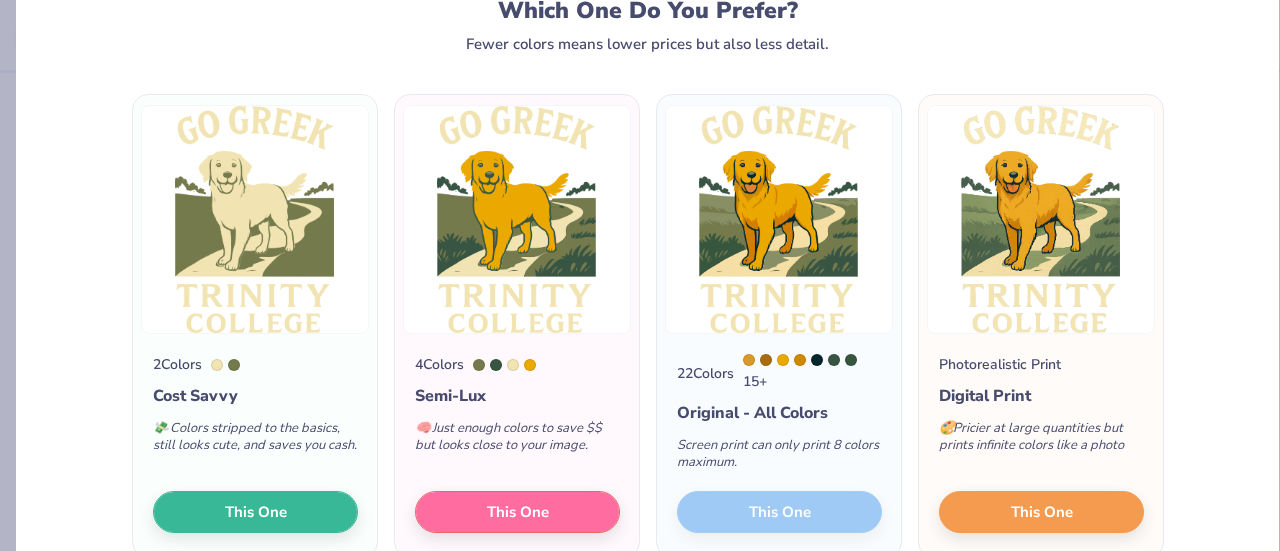 scroll, scrollTop: 100, scrollLeft: 0, axis: vertical 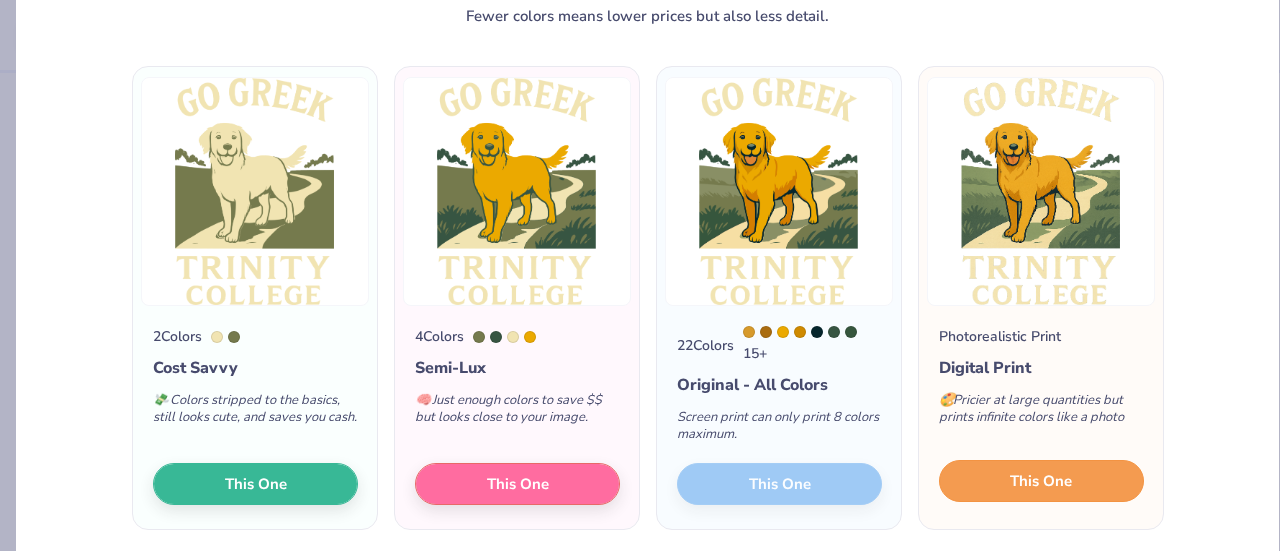 click on "This One" at bounding box center (1041, 481) 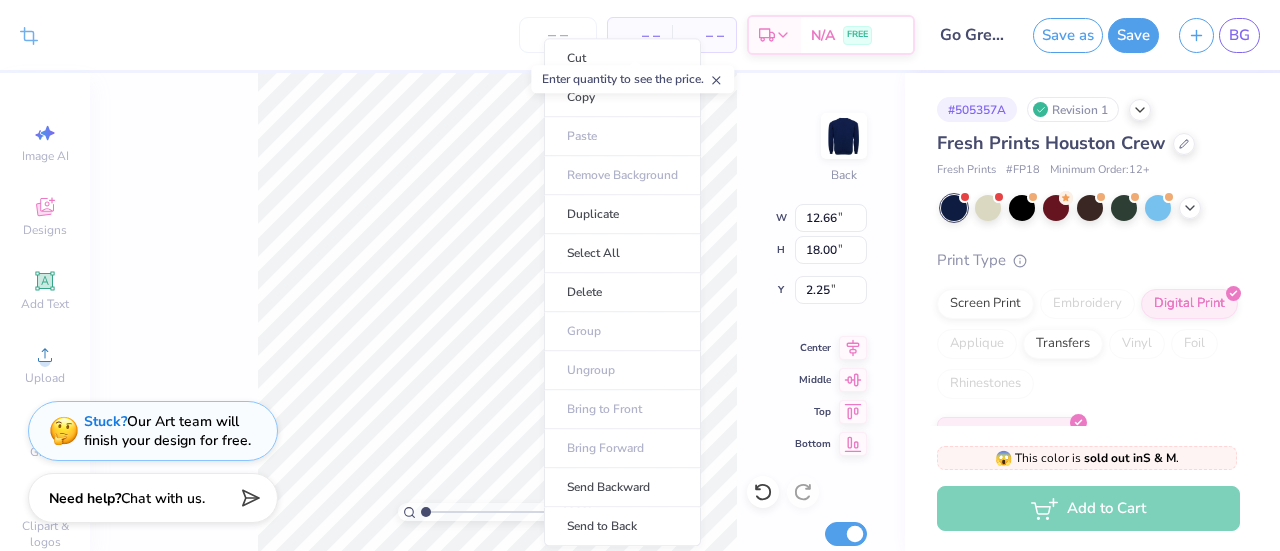click on "Enter quantity to see the price." at bounding box center [632, 79] 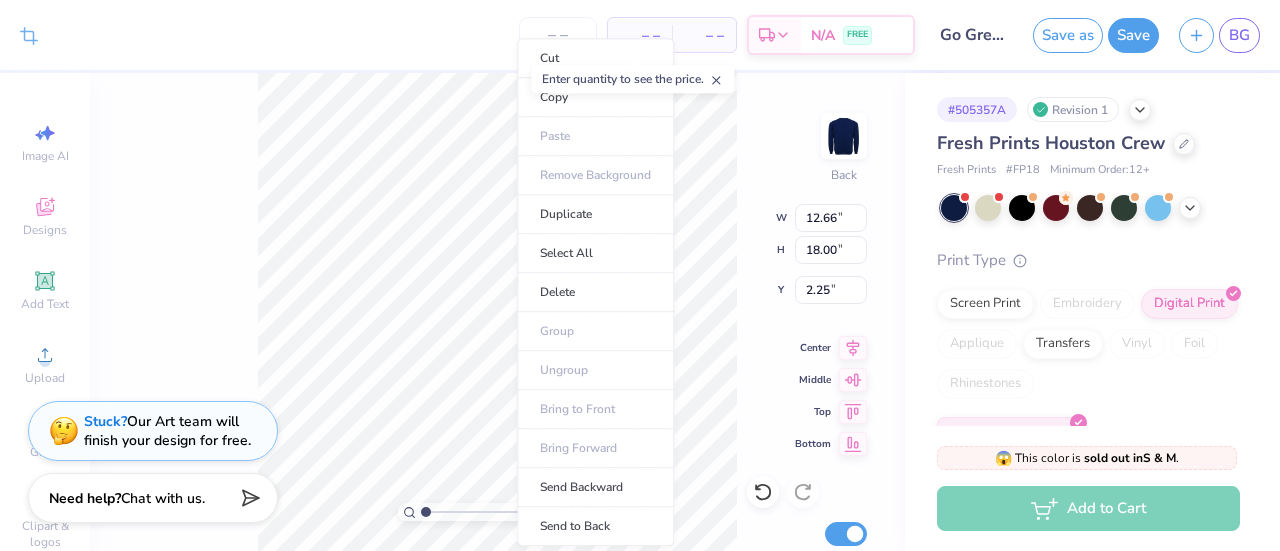 click on "Enter quantity to see the price." at bounding box center [632, 79] 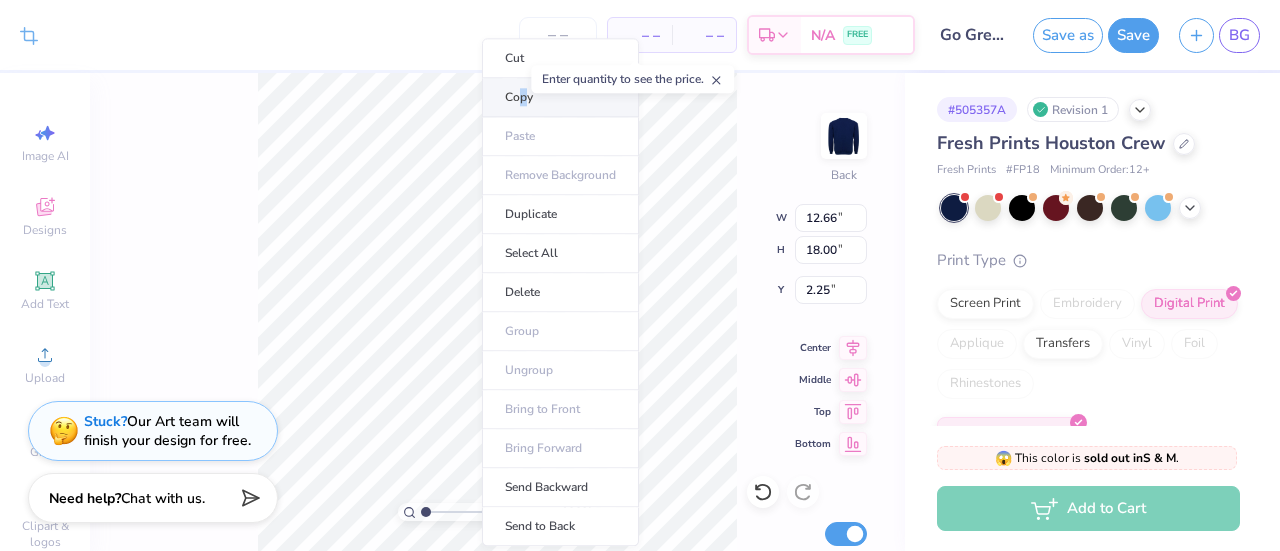 click on "Copy" at bounding box center (560, 97) 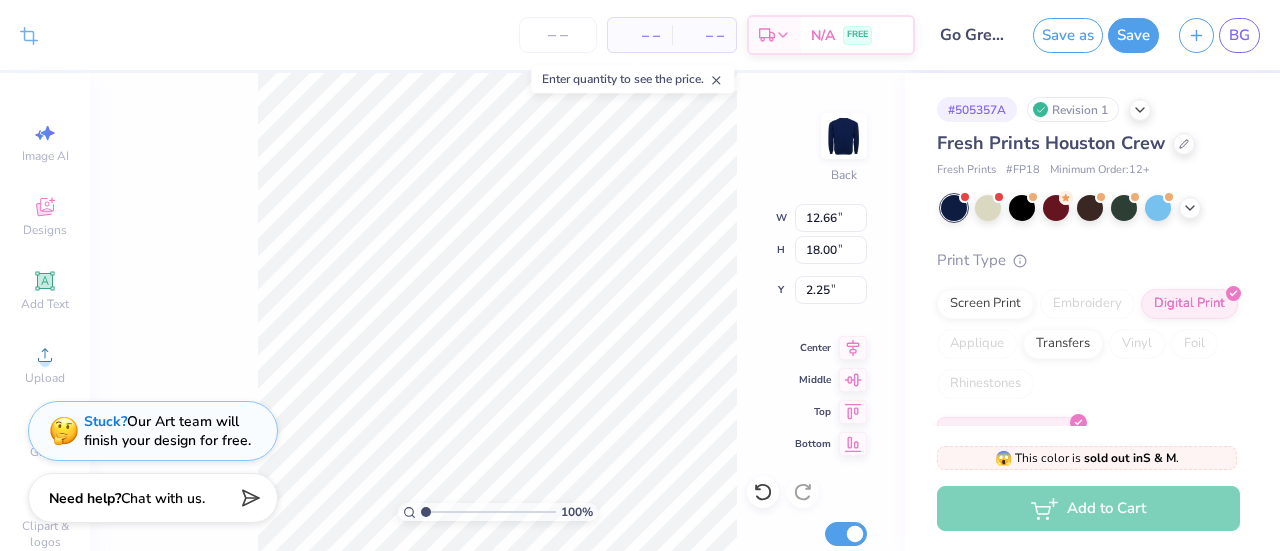 scroll, scrollTop: 0, scrollLeft: 0, axis: both 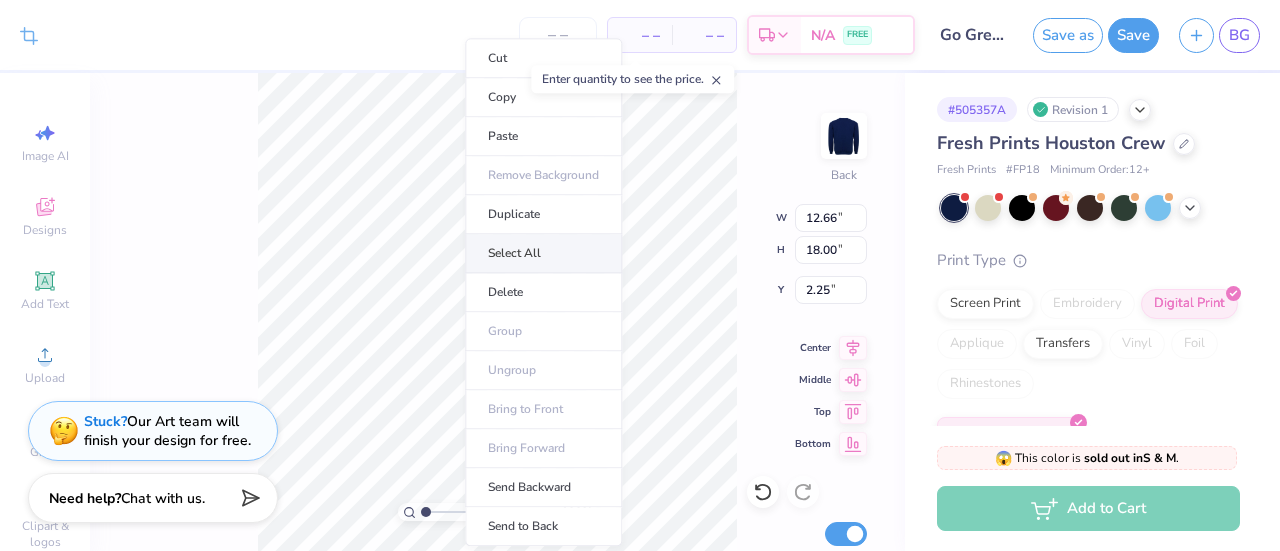 click on "Select All" at bounding box center [543, 253] 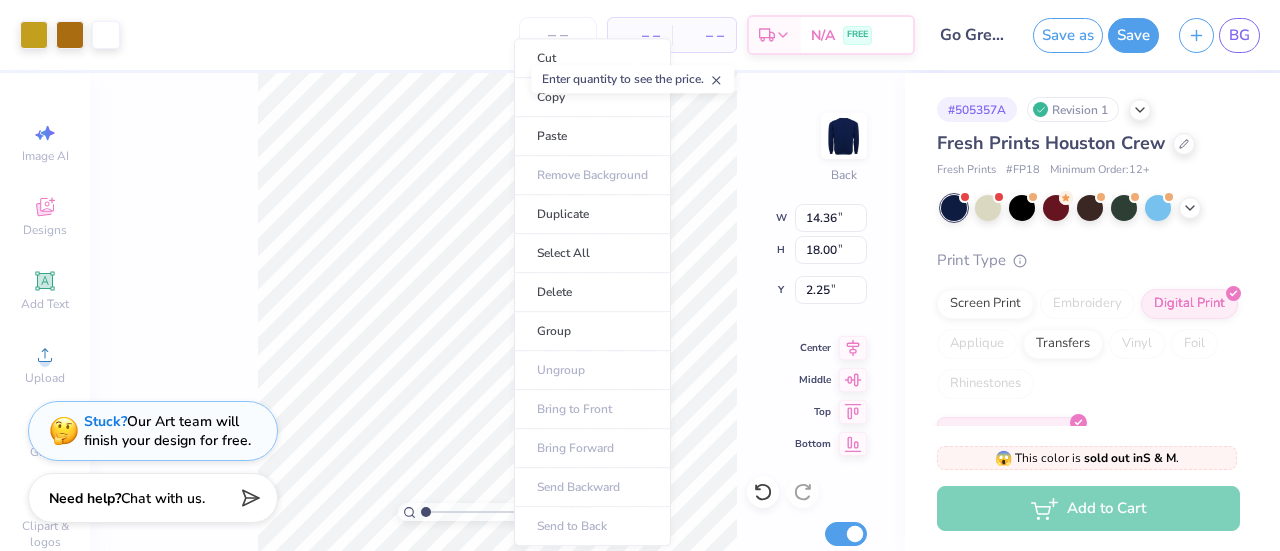 click 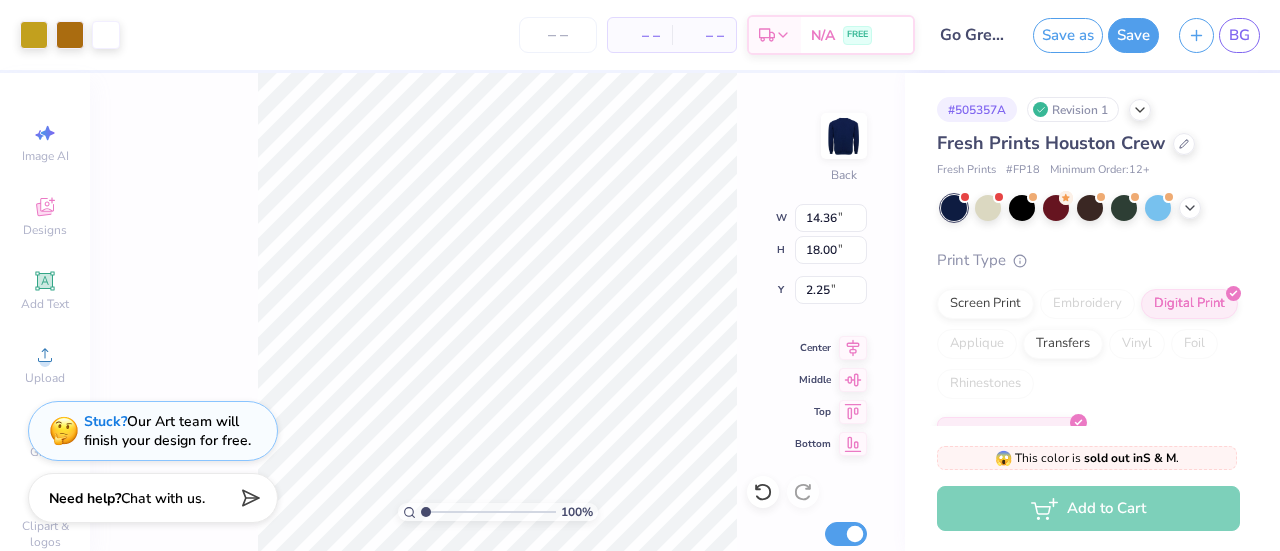 type on "3.00" 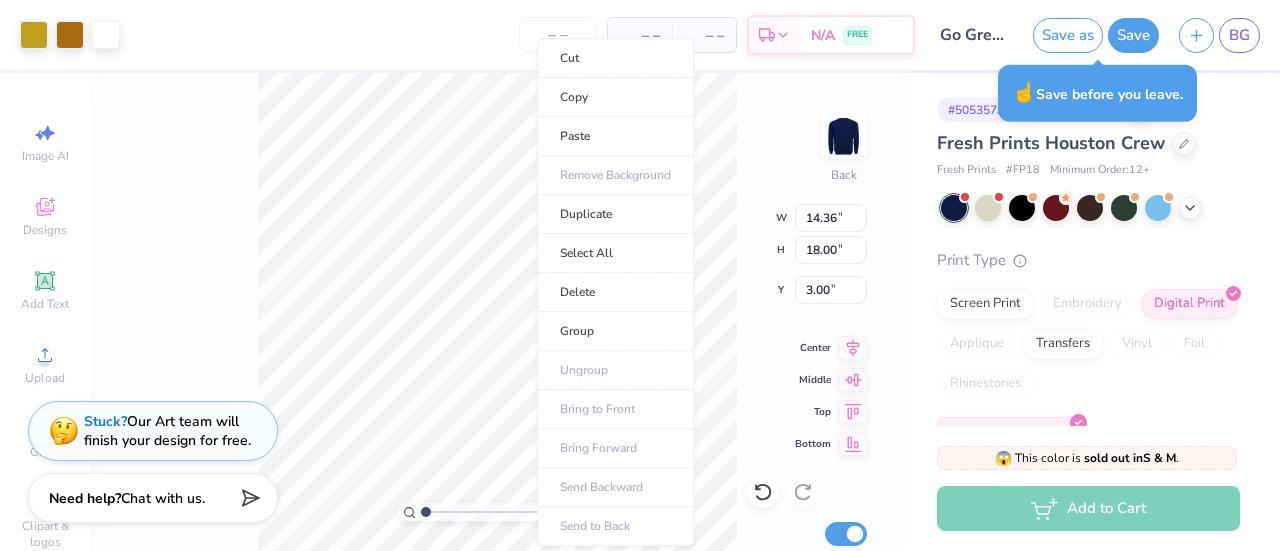click on "Cut Copy Paste Remove Background Duplicate Select All Delete Group Ungroup Bring to Front Bring Forward Send Backward Send to Back" at bounding box center [615, 292] 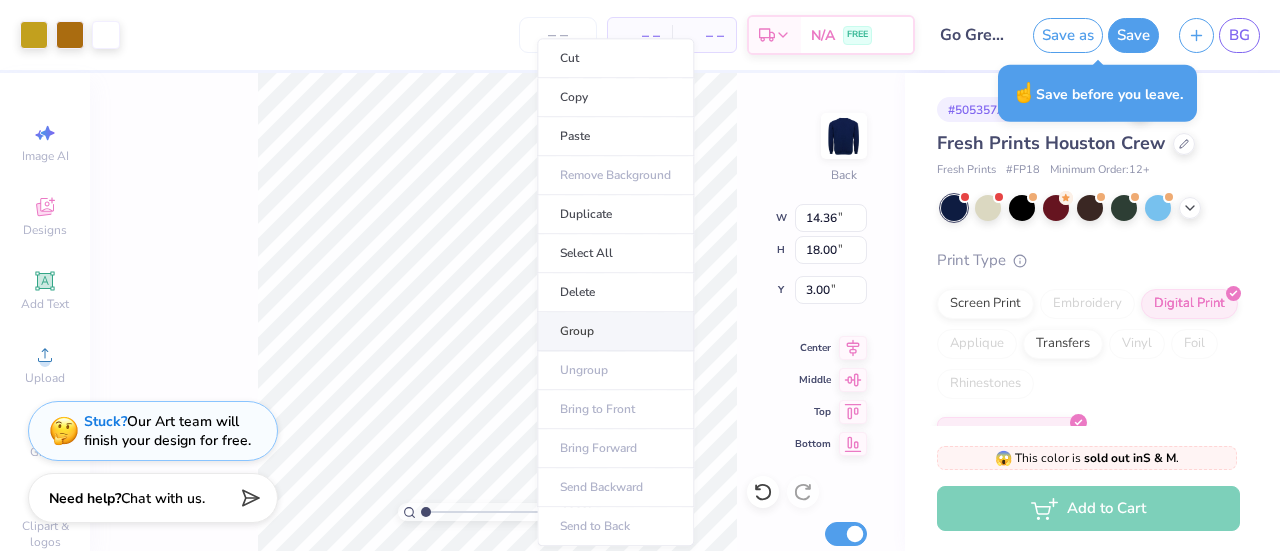 click on "Group" at bounding box center (615, 331) 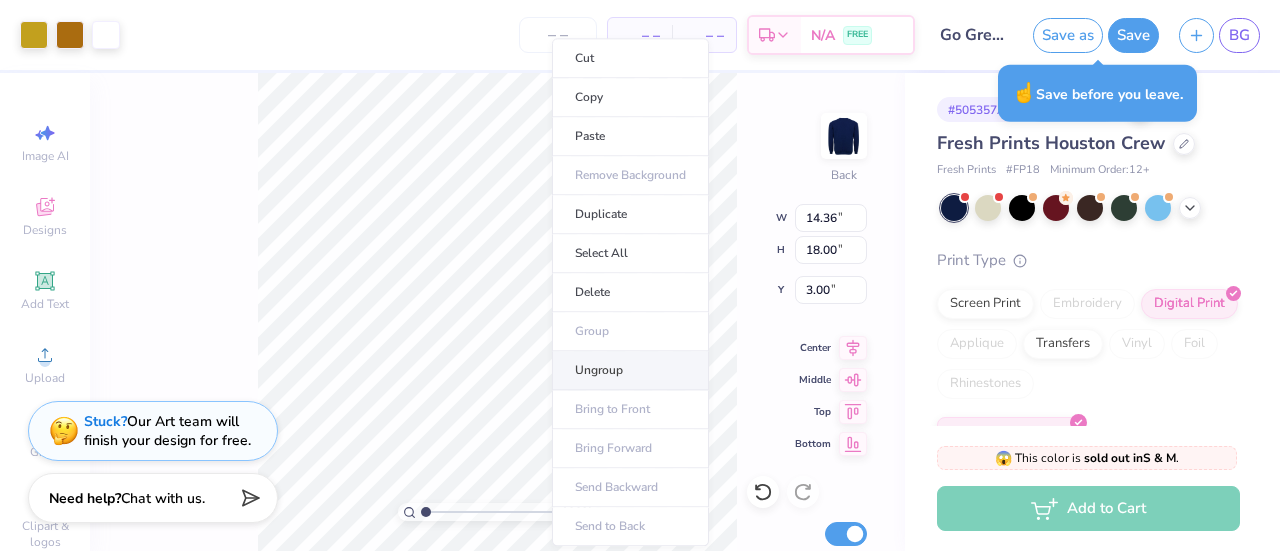 click on "Ungroup" at bounding box center (630, 370) 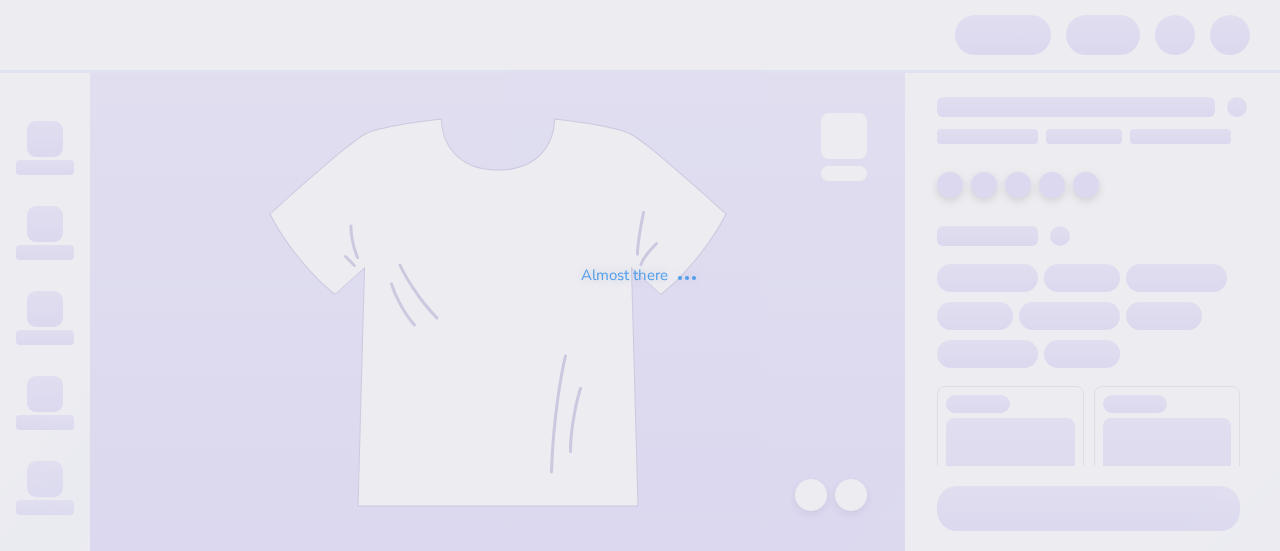 scroll, scrollTop: 0, scrollLeft: 0, axis: both 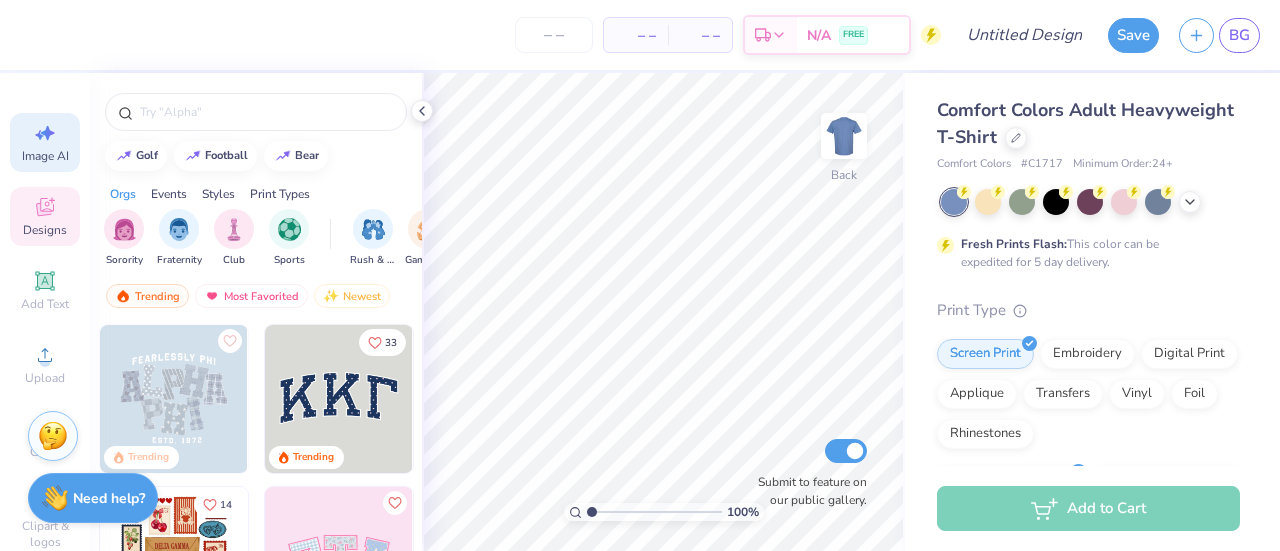 click on "Image AI" at bounding box center [45, 142] 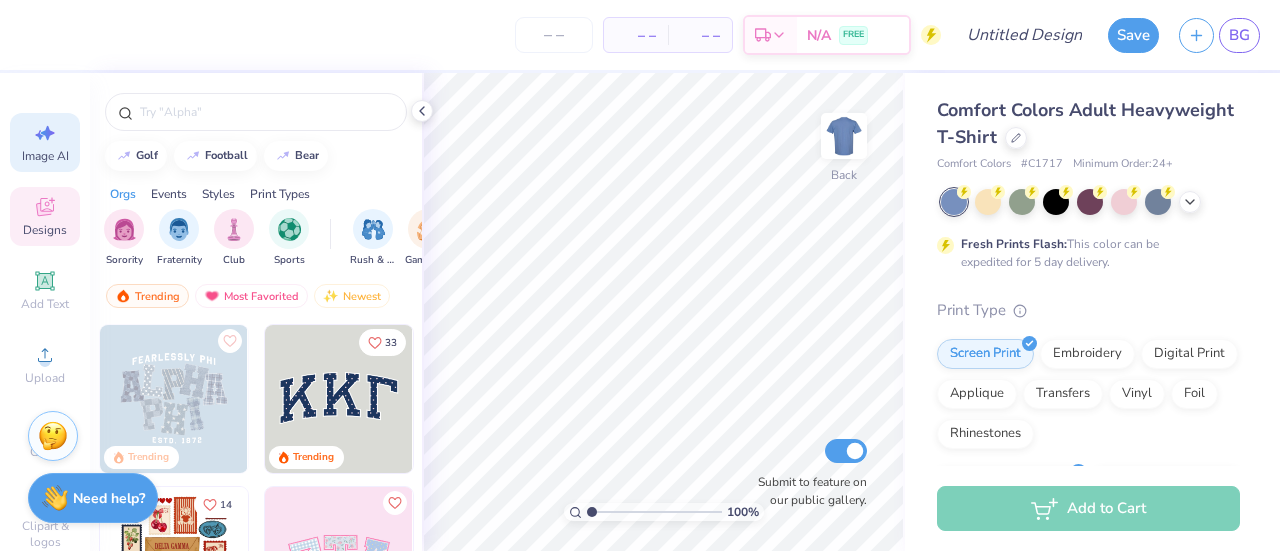 select on "4" 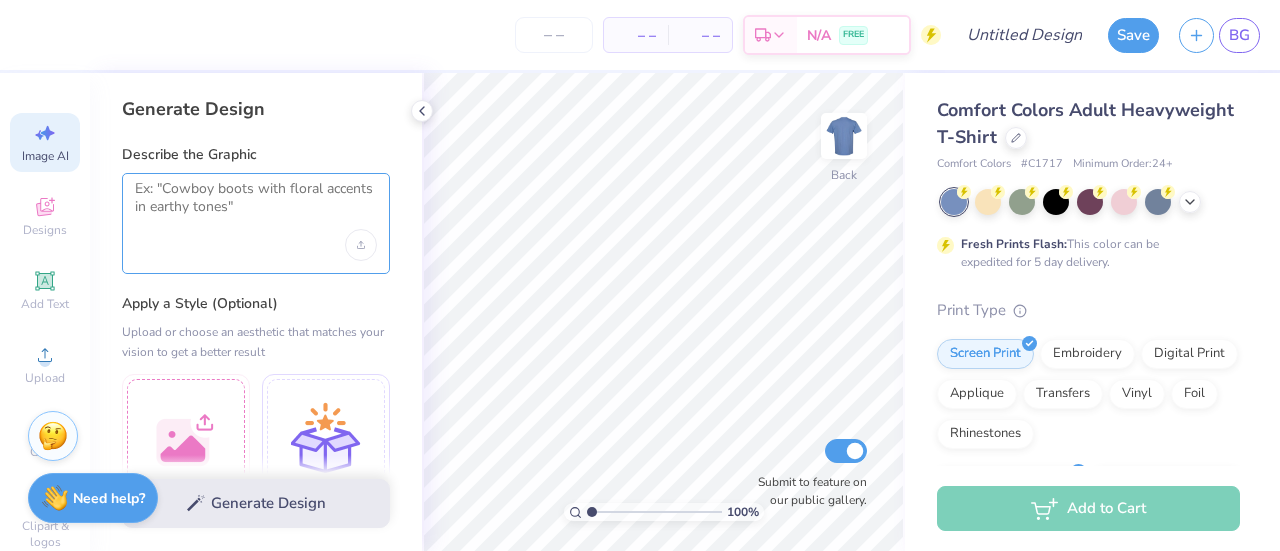 click at bounding box center (256, 205) 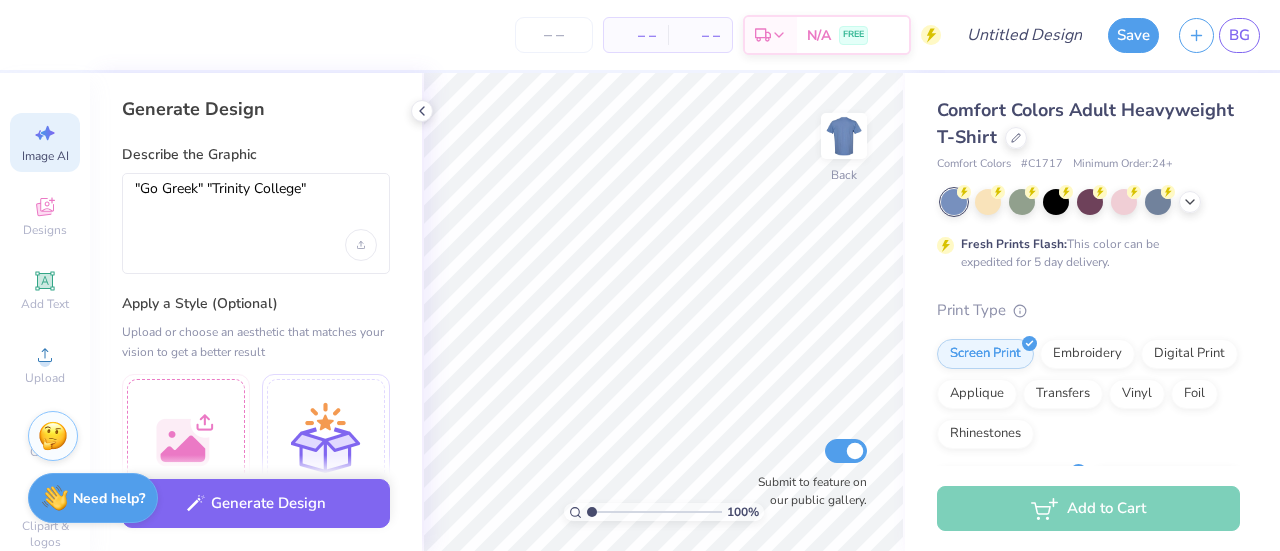 click on ""Go Greek" "Trinity College"" at bounding box center [256, 223] 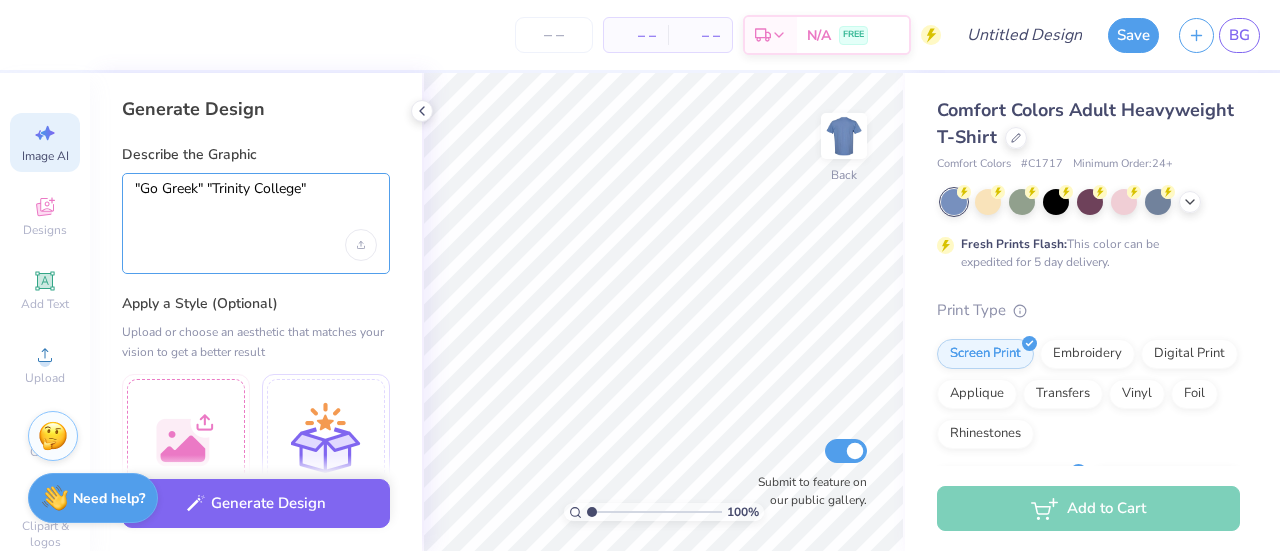 click on ""Go Greek" "Trinity College"" at bounding box center [256, 205] 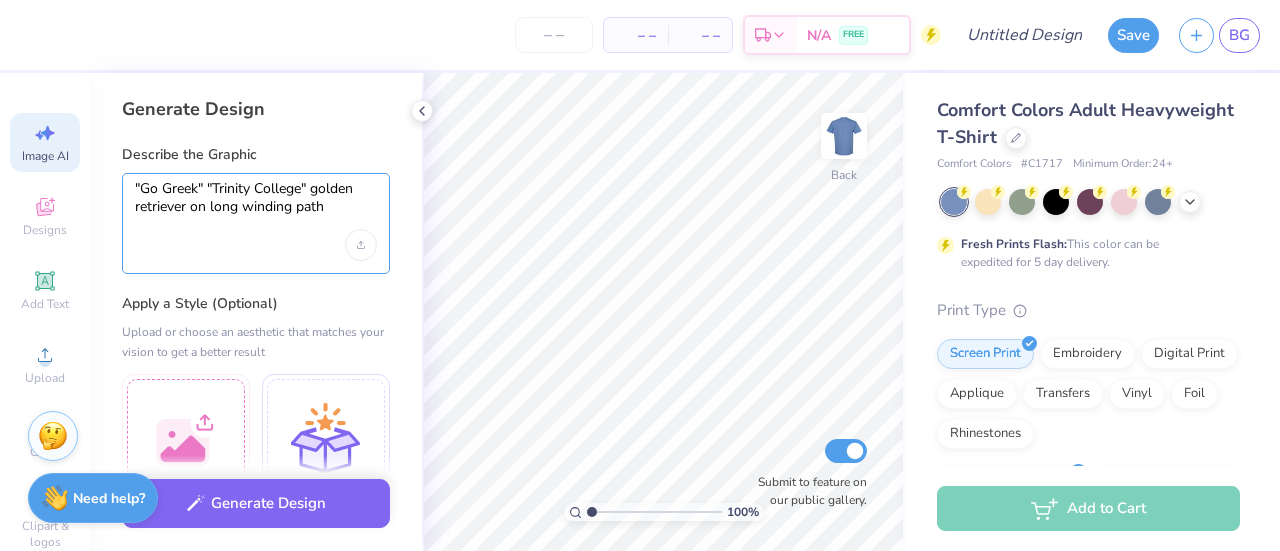 click on ""Go Greek" "Trinity College" golden retriever on long winding path" at bounding box center [256, 205] 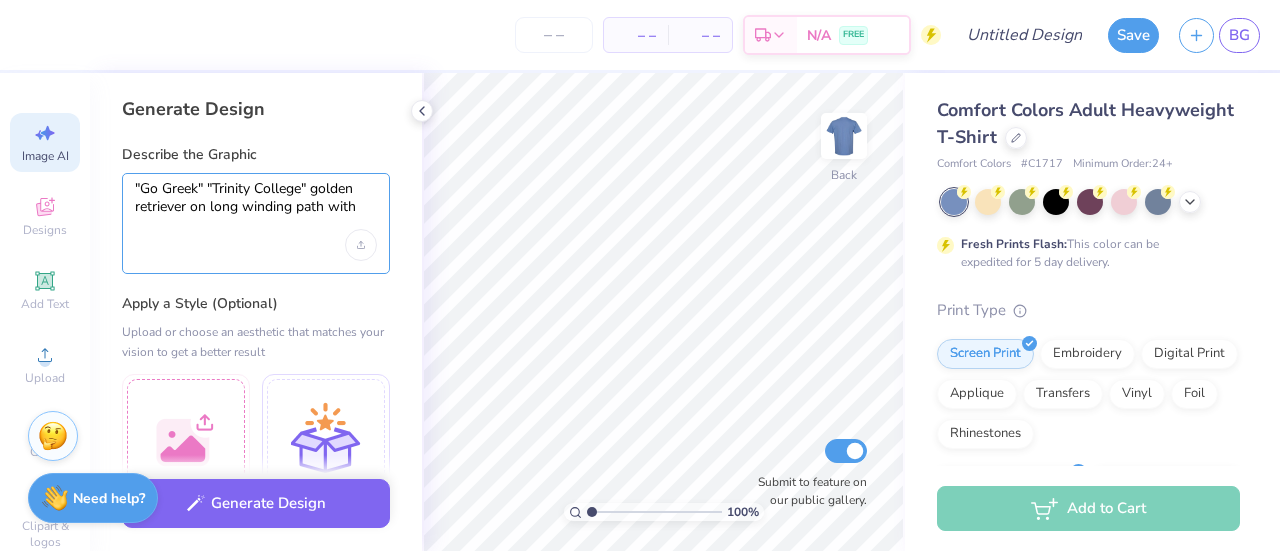 click on ""Go Greek" "Trinity College" golden retriever on long winding path with" at bounding box center (256, 223) 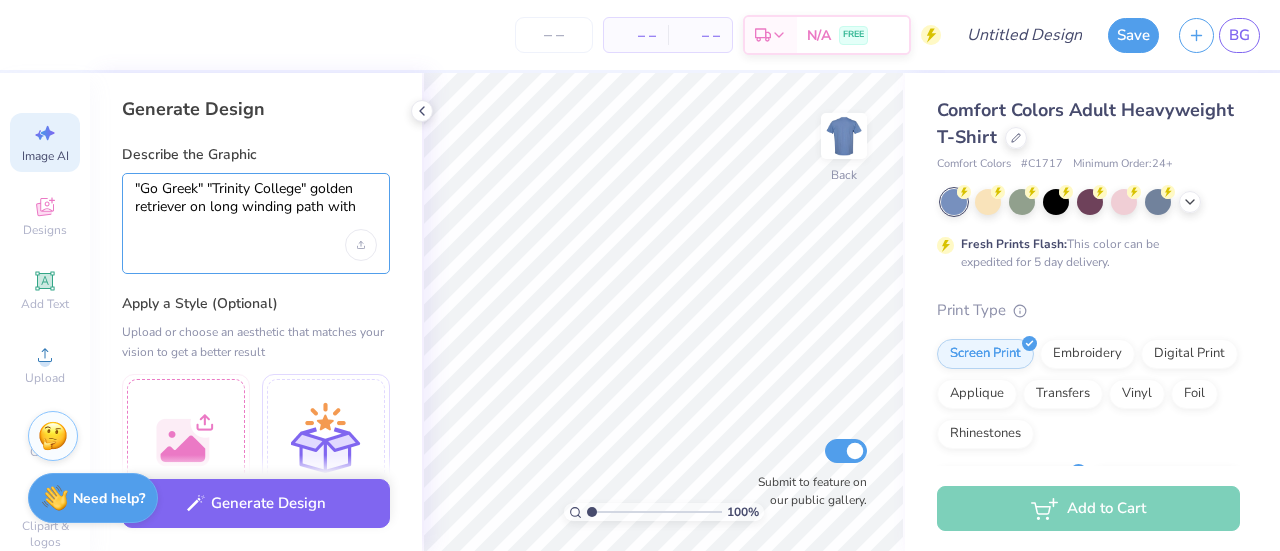 paste on "Collegiate Gothic architecture" 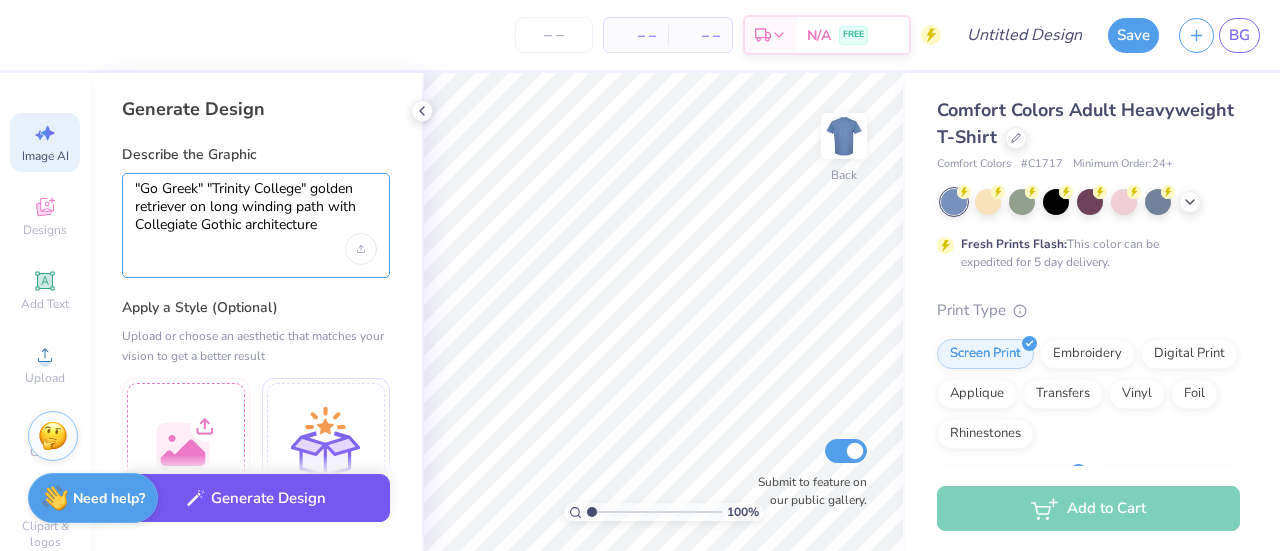 type on ""Go Greek" "Trinity College" golden retriever on long winding path with Collegiate Gothic architecture" 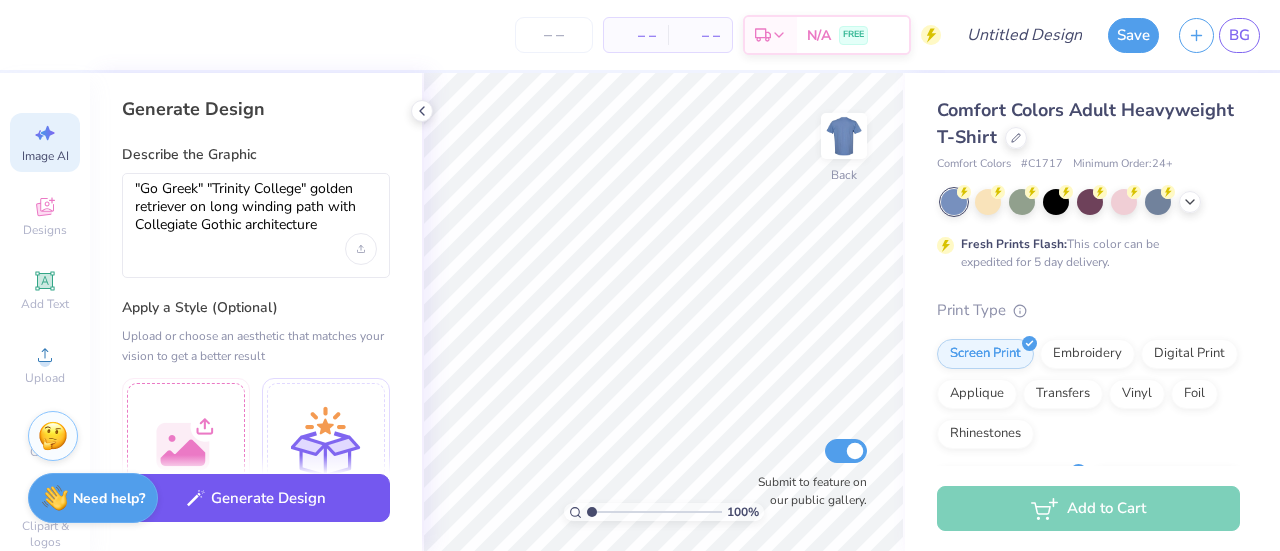 click on "Generate Design" at bounding box center [256, 498] 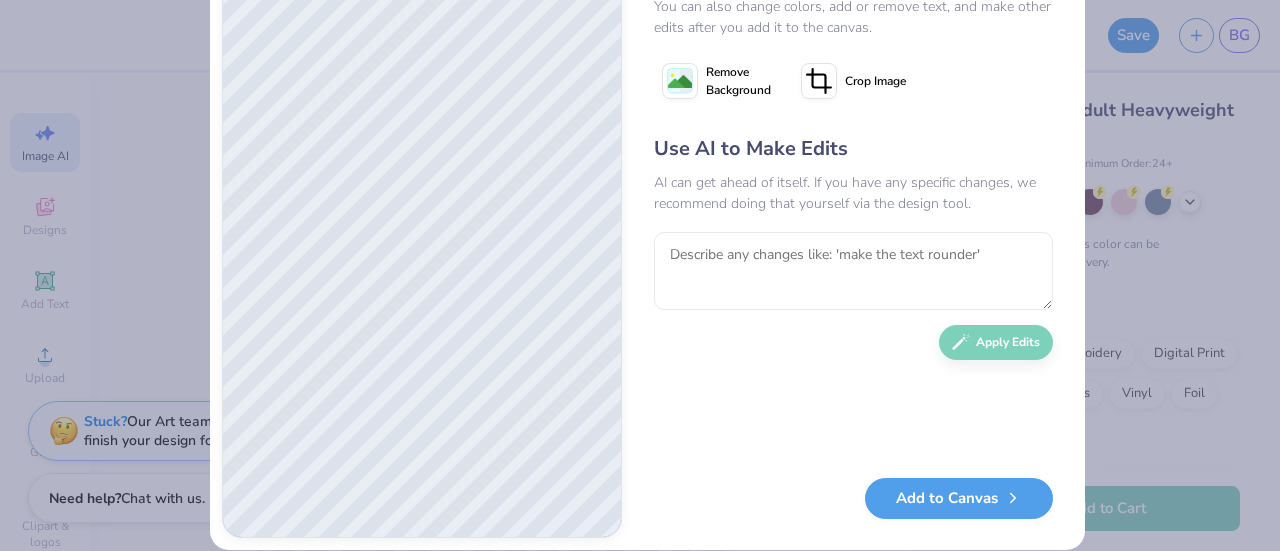 scroll, scrollTop: 126, scrollLeft: 0, axis: vertical 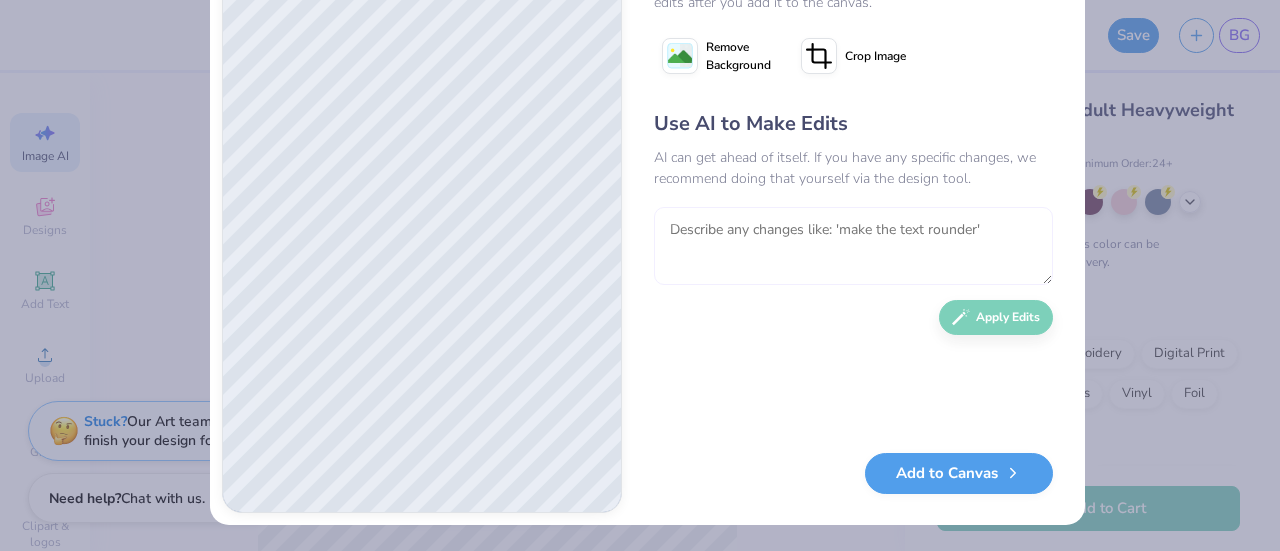 click at bounding box center [853, 246] 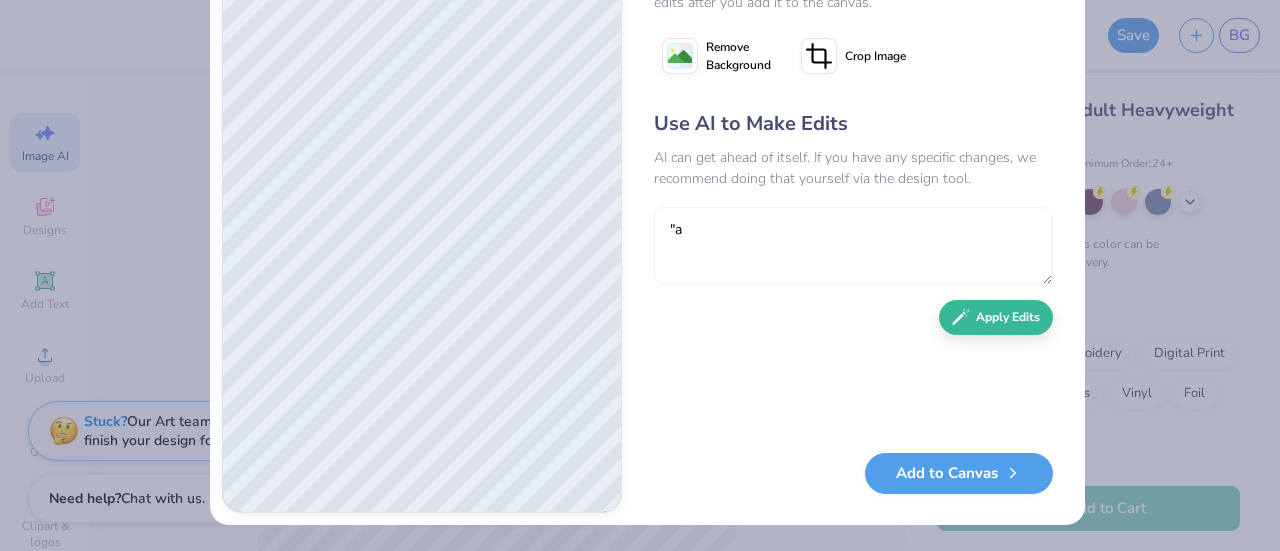 type on """ 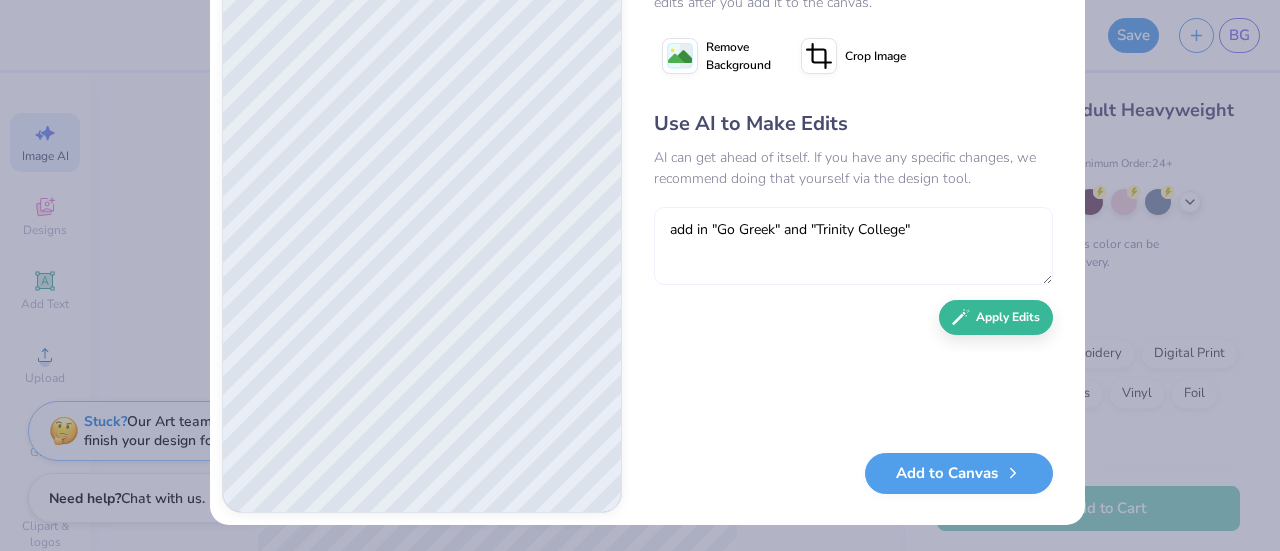 type on "add in "Go Greek" and "Trinity College"" 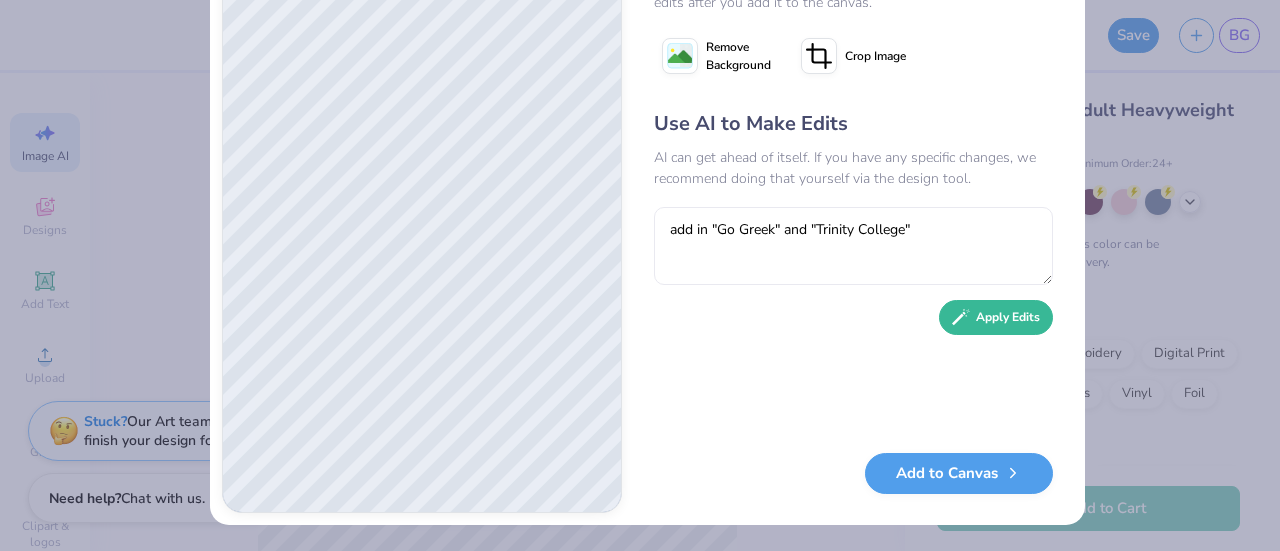 click on "Apply Edits" at bounding box center (996, 317) 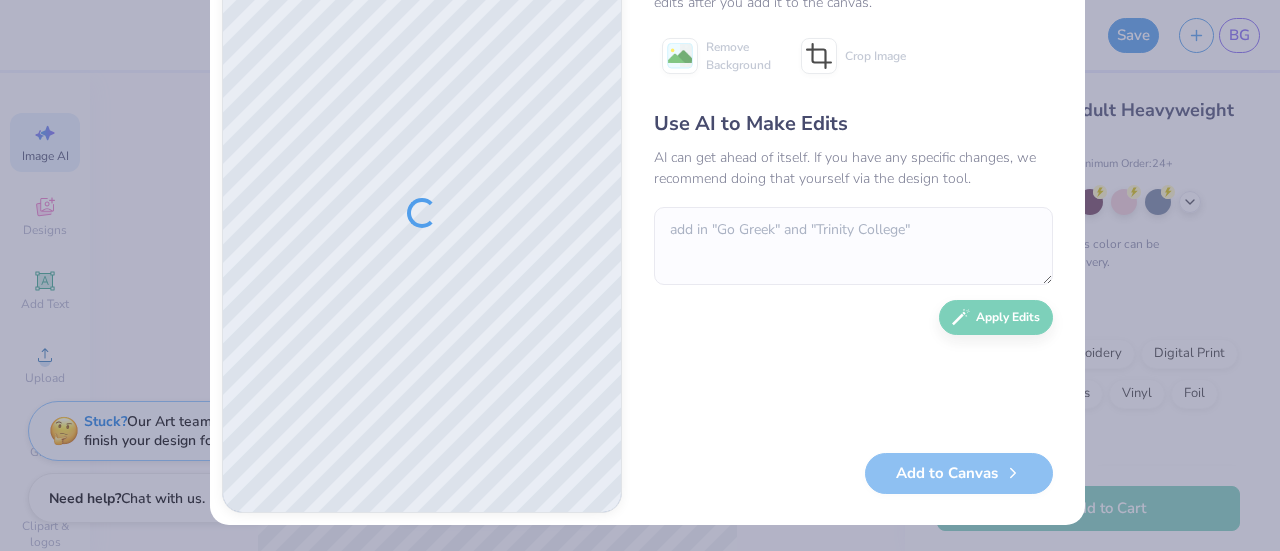 scroll, scrollTop: 26, scrollLeft: 0, axis: vertical 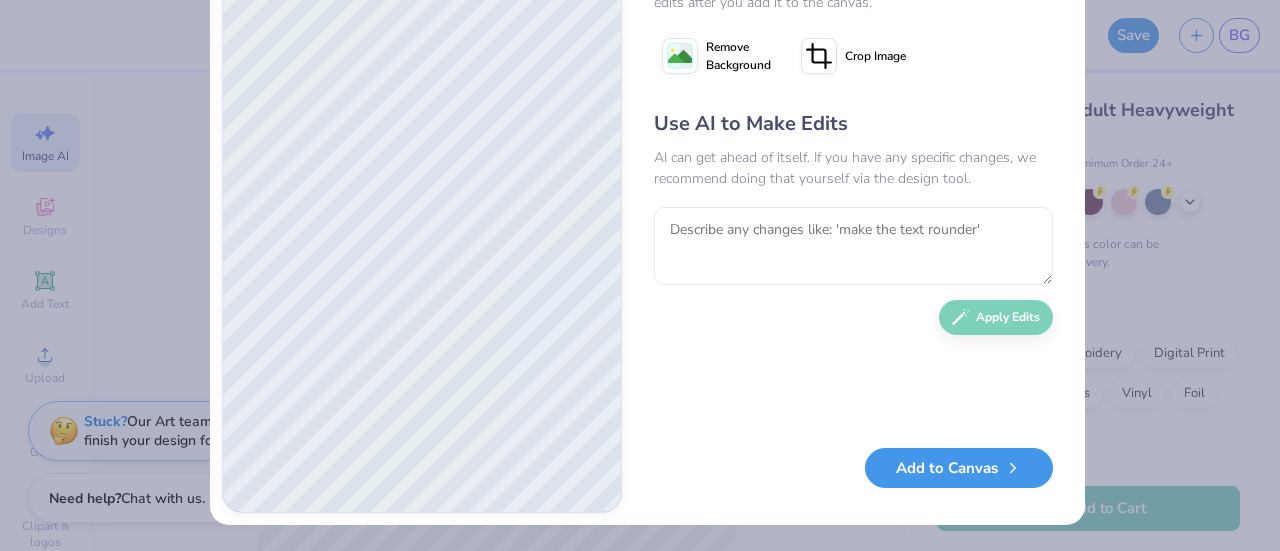 click on "Add to Canvas" at bounding box center [959, 468] 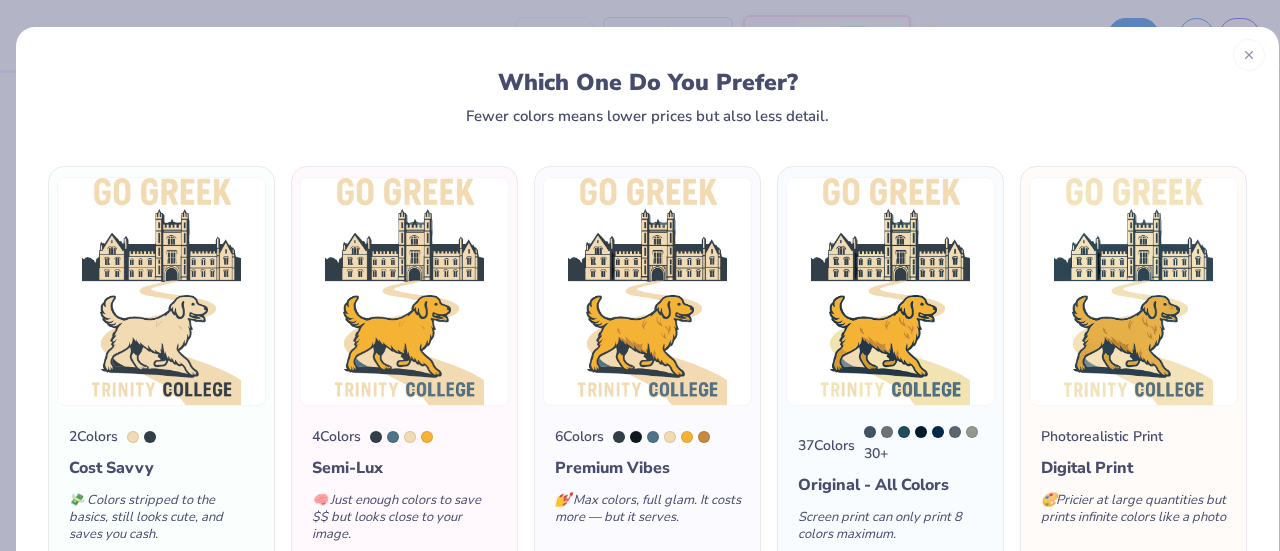 scroll, scrollTop: 0, scrollLeft: 0, axis: both 